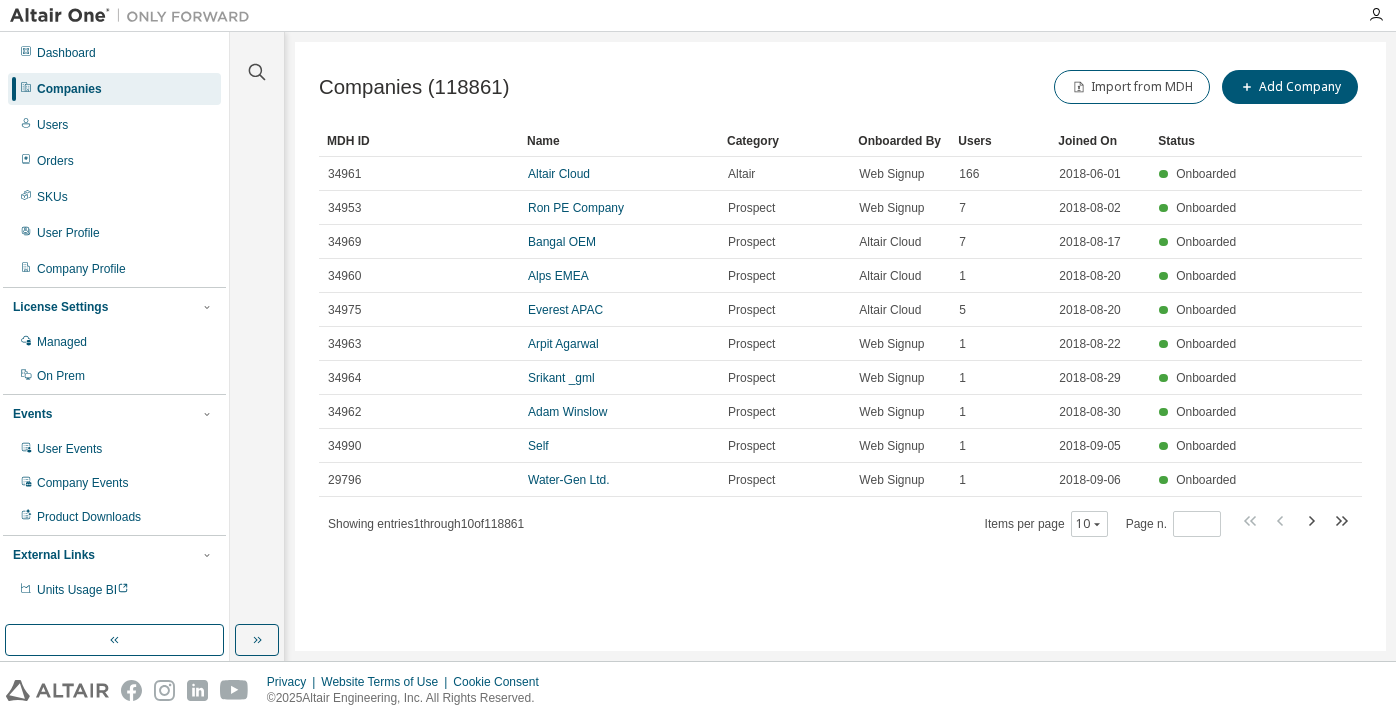 scroll, scrollTop: 0, scrollLeft: 0, axis: both 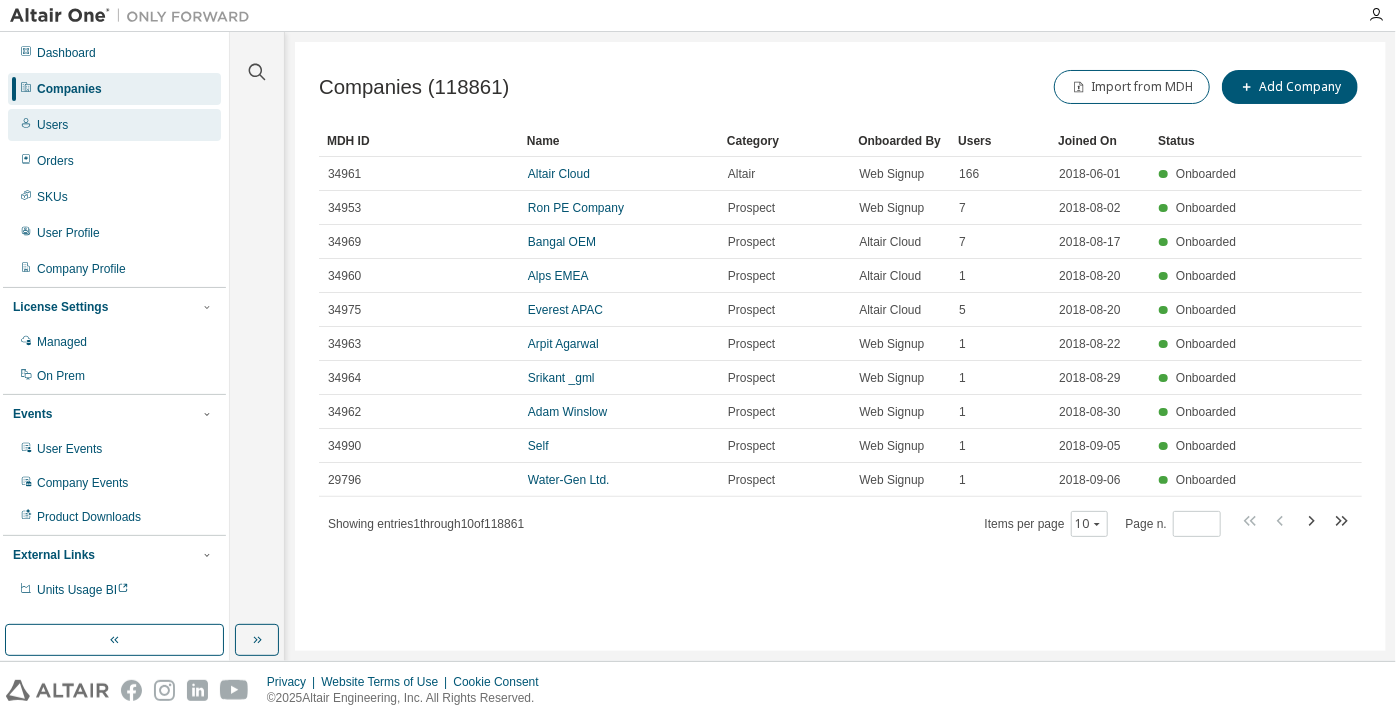 click on "Users" at bounding box center (114, 125) 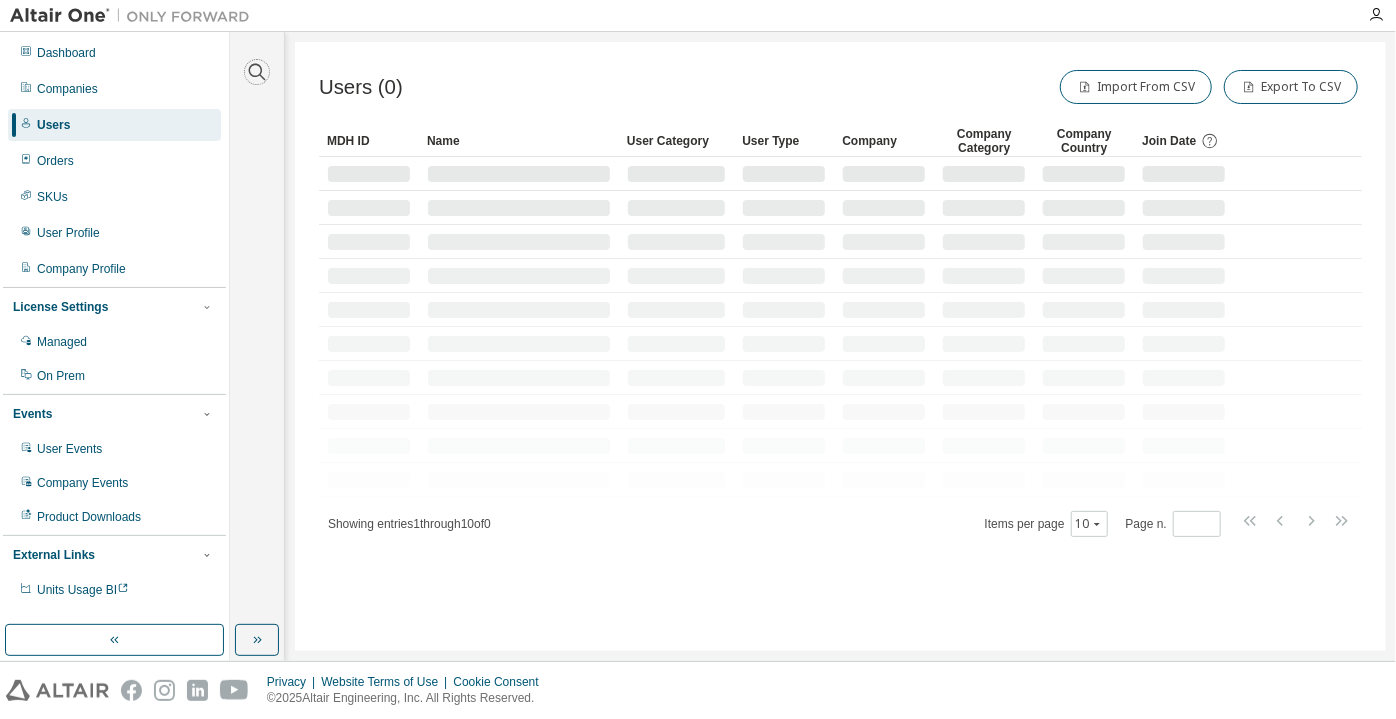 click 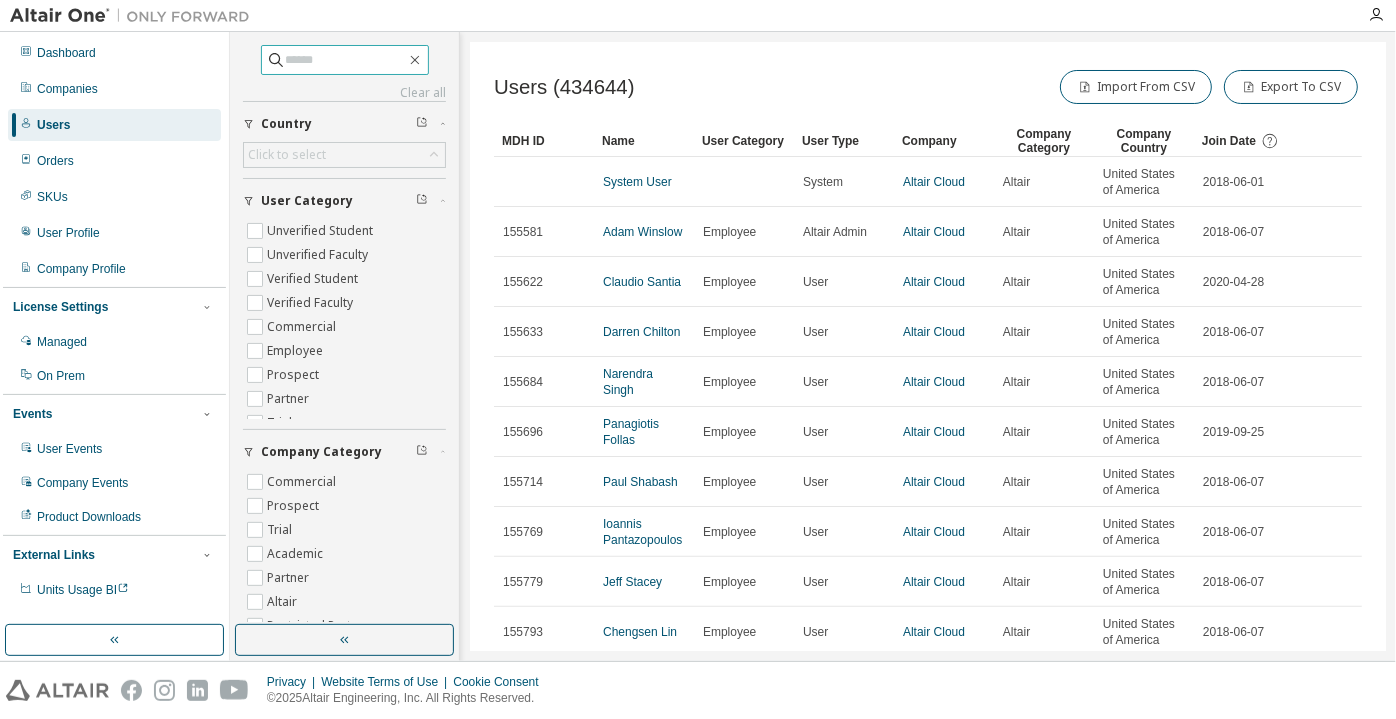 click at bounding box center [346, 60] 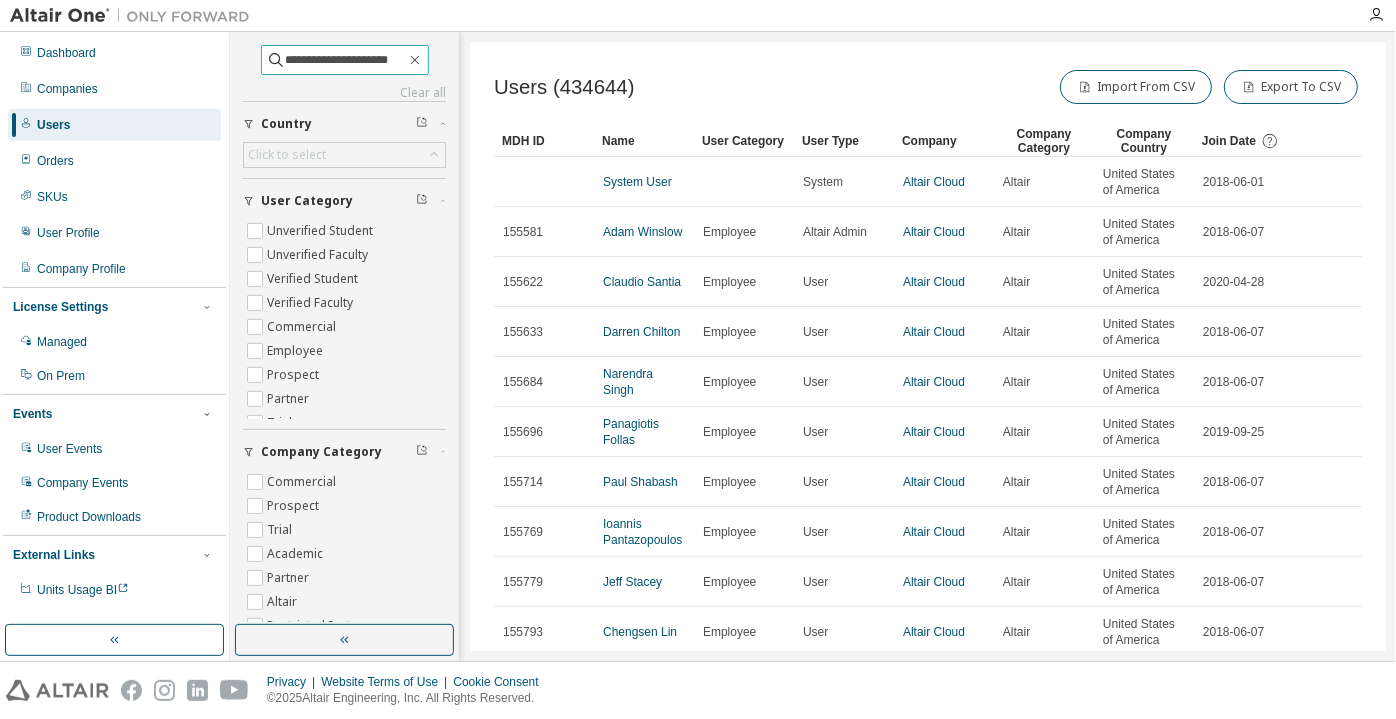 drag, startPoint x: 324, startPoint y: 59, endPoint x: 255, endPoint y: 60, distance: 69.00725 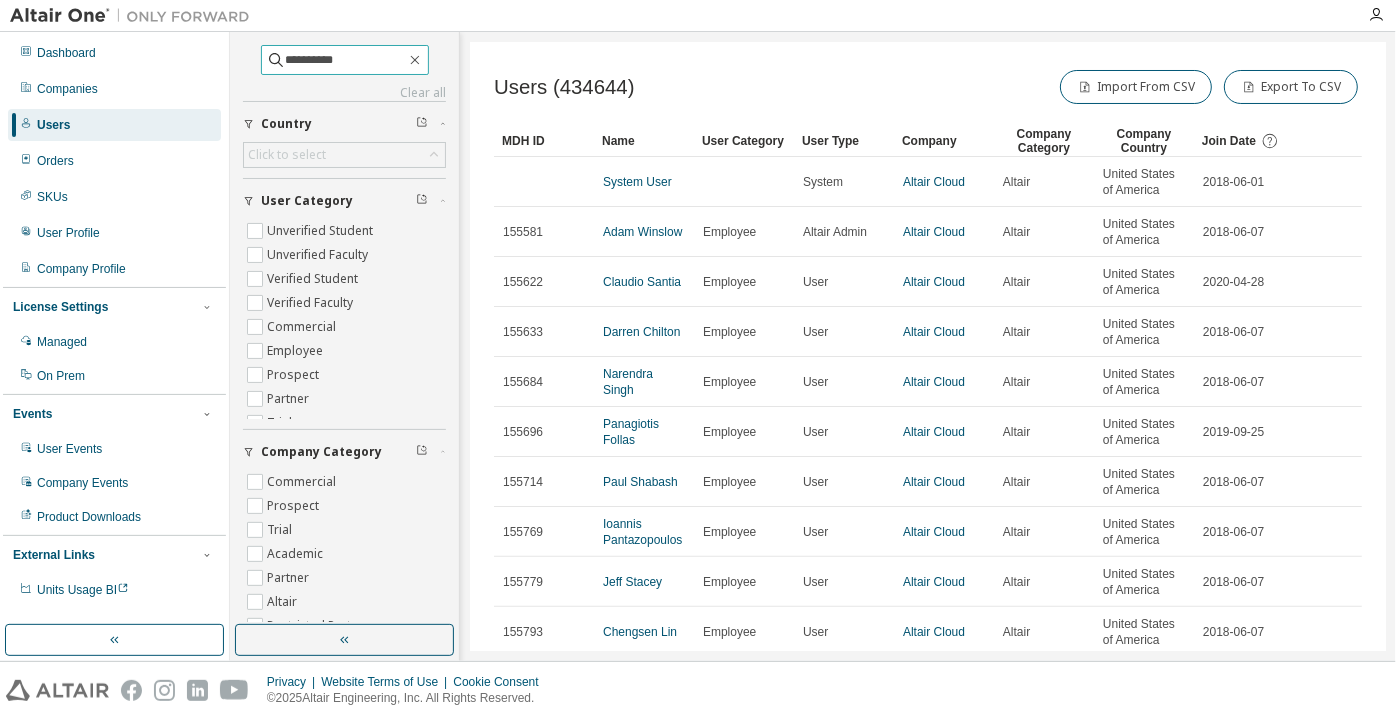 type on "**********" 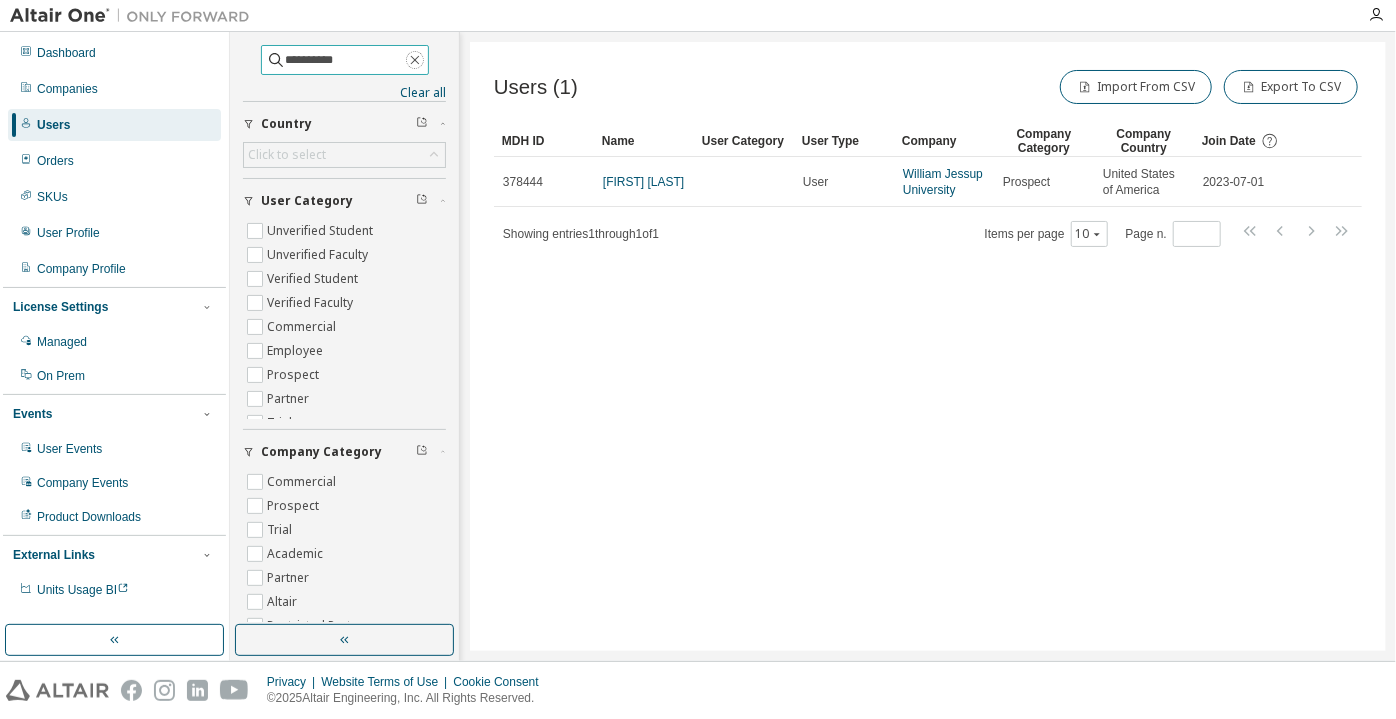 drag, startPoint x: 424, startPoint y: 54, endPoint x: 330, endPoint y: 58, distance: 94.08507 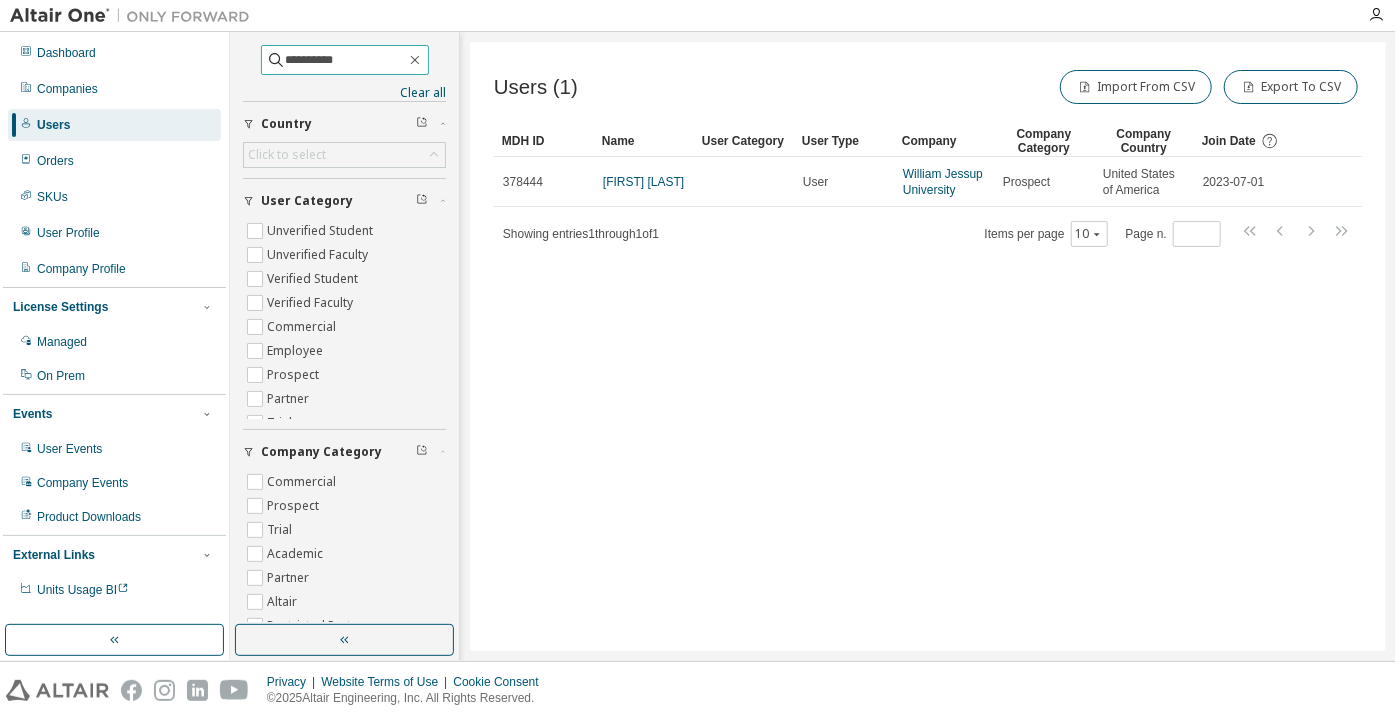 type 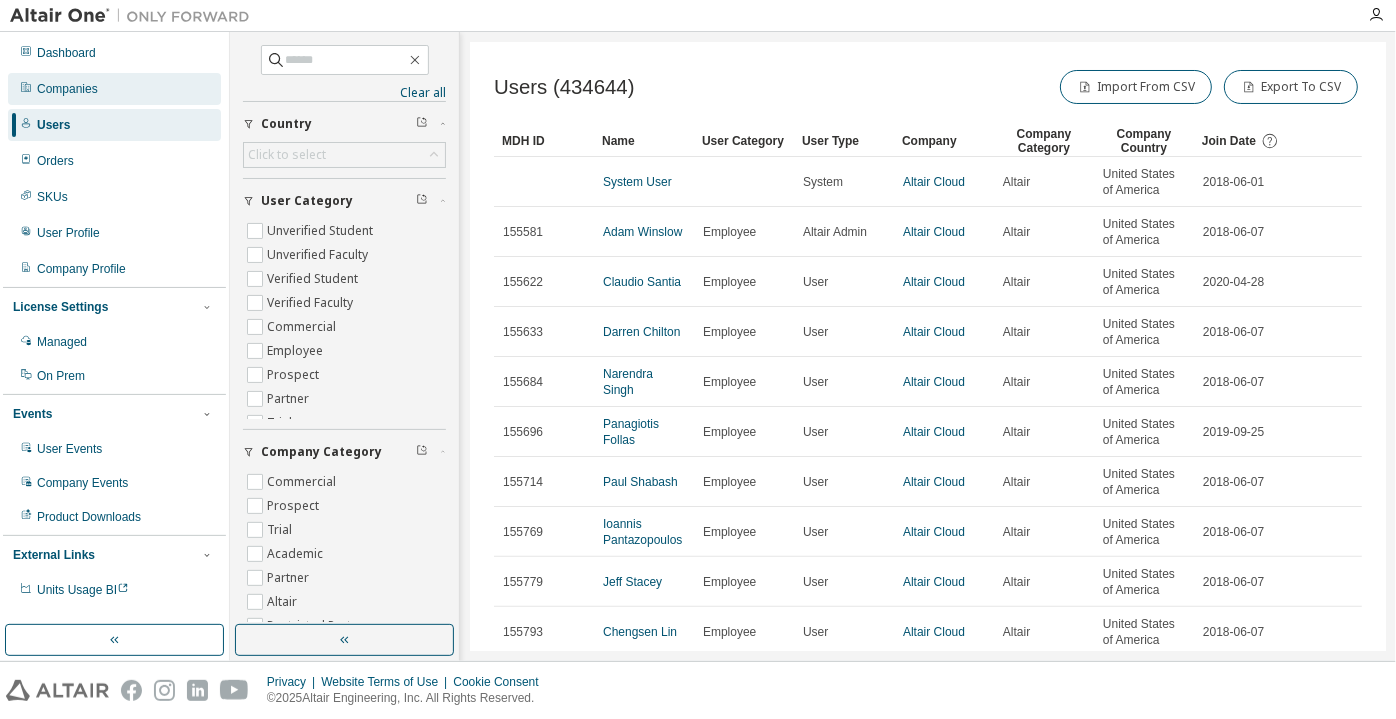 click on "Companies" at bounding box center [114, 89] 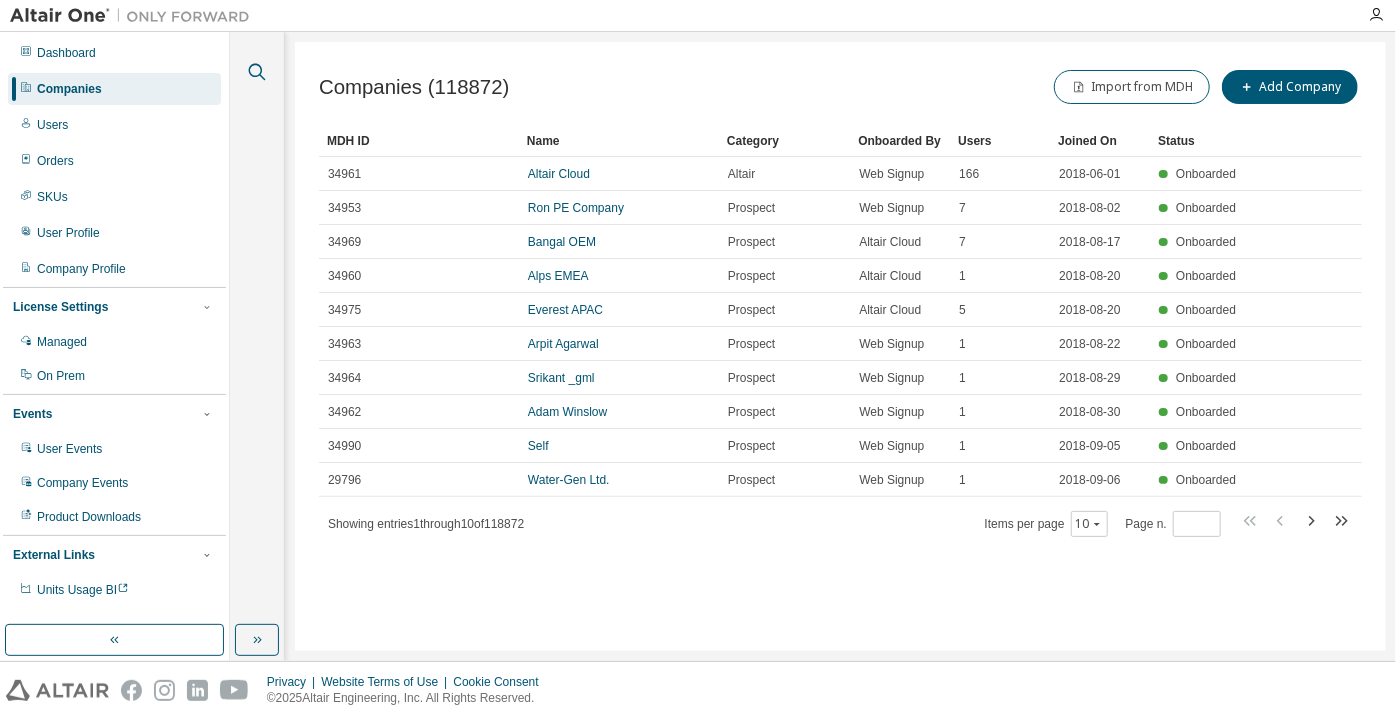 click 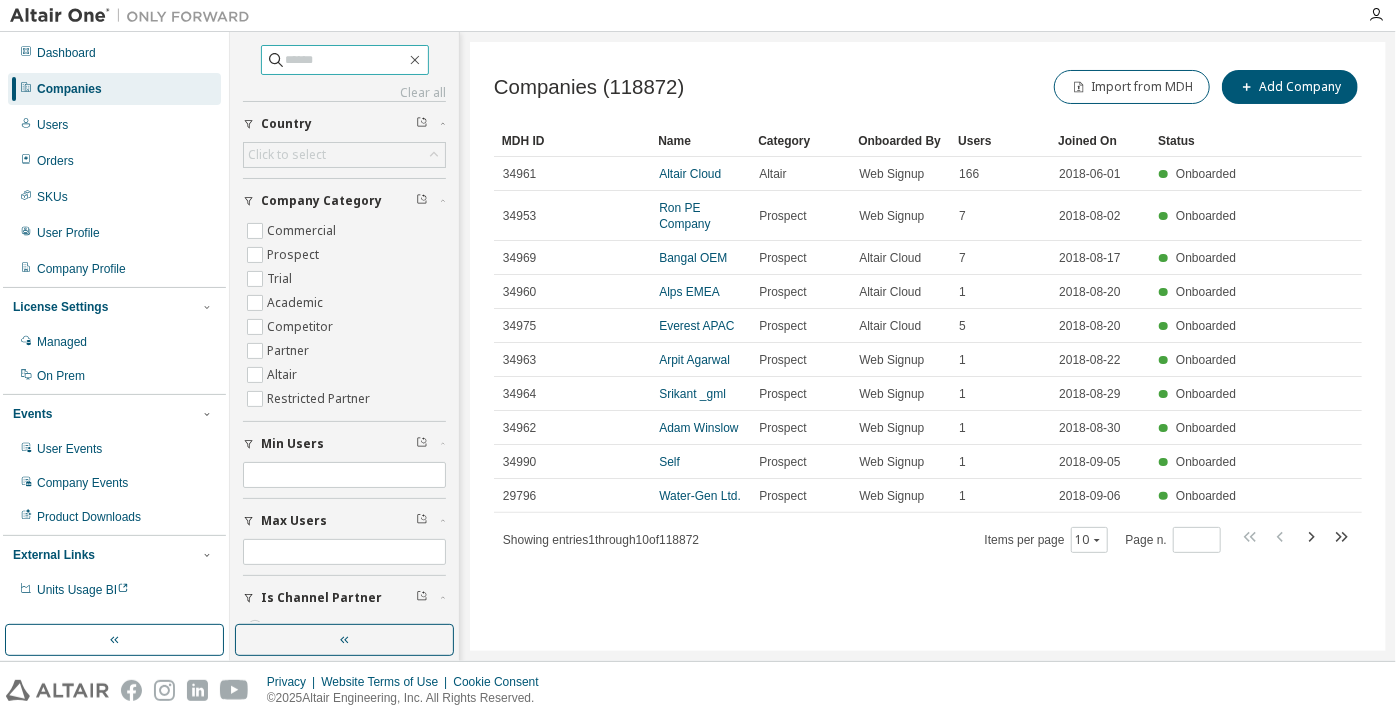 click at bounding box center (346, 60) 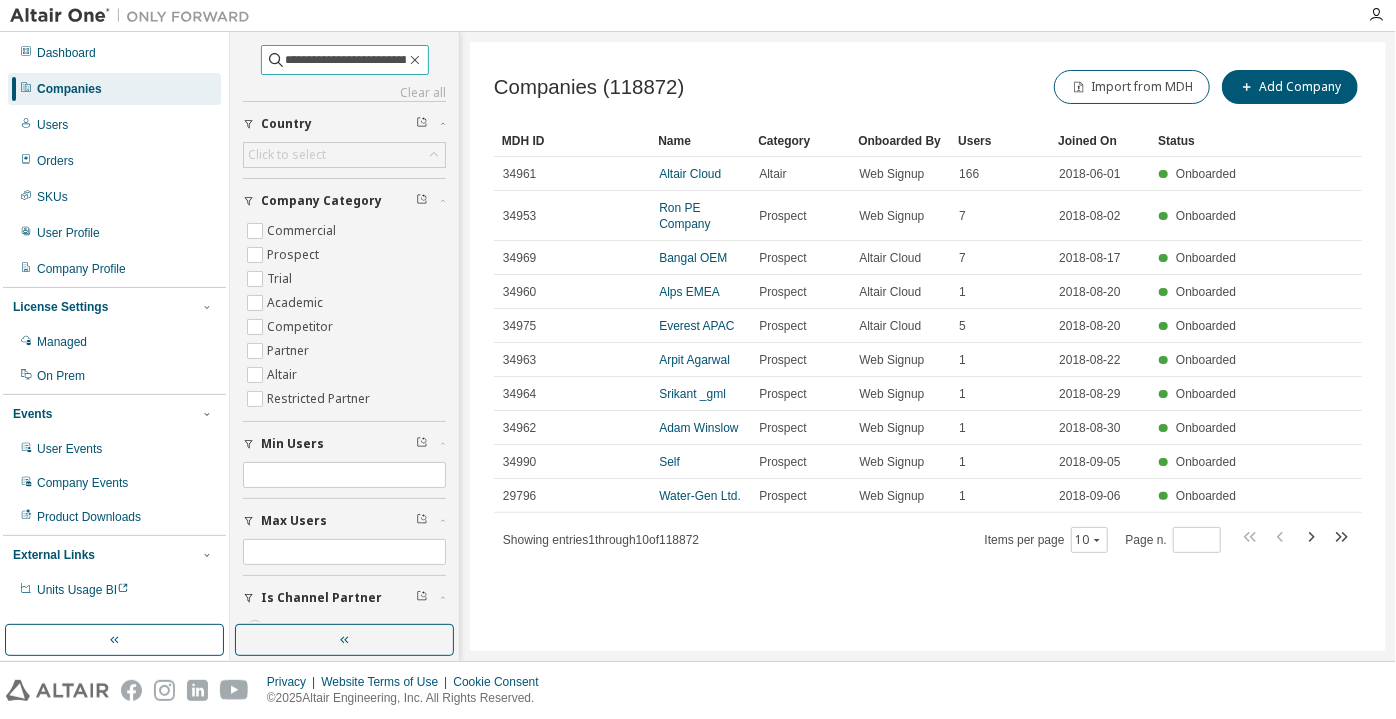 scroll, scrollTop: 0, scrollLeft: 33, axis: horizontal 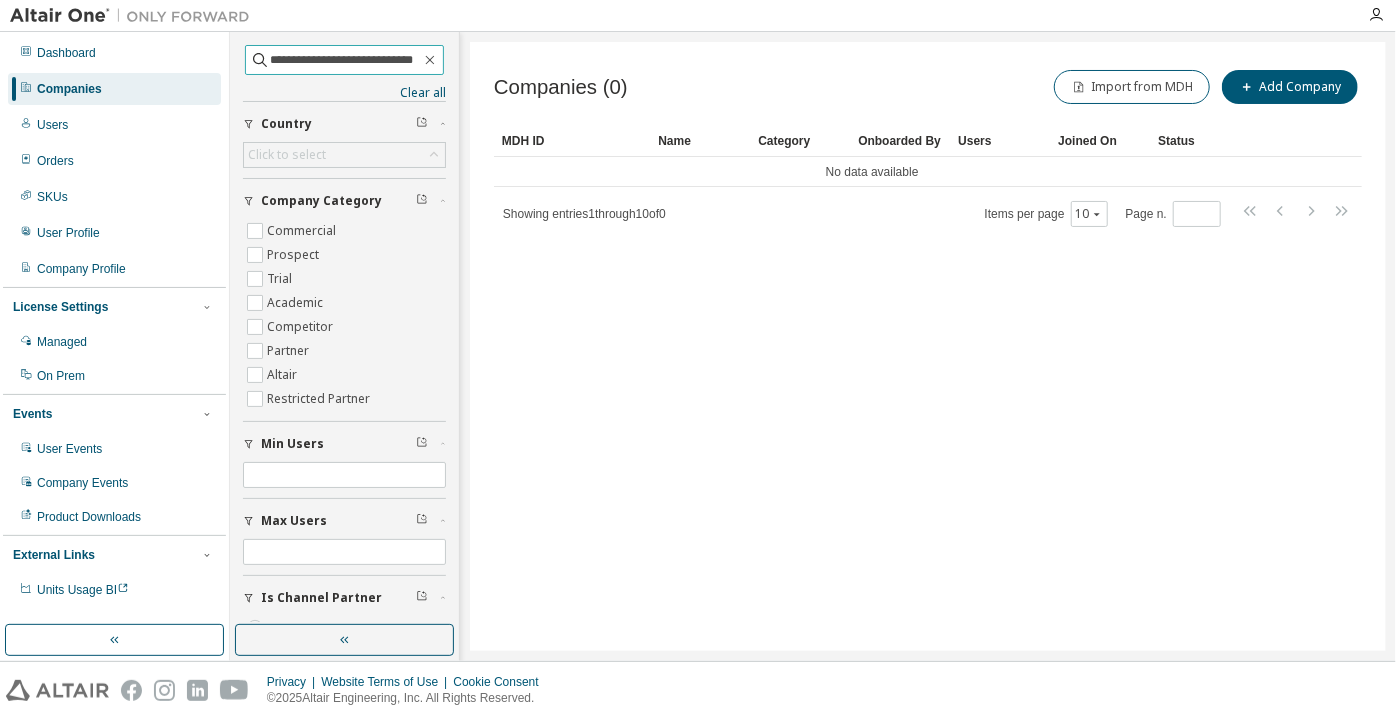 drag, startPoint x: 319, startPoint y: 61, endPoint x: 253, endPoint y: 68, distance: 66.37017 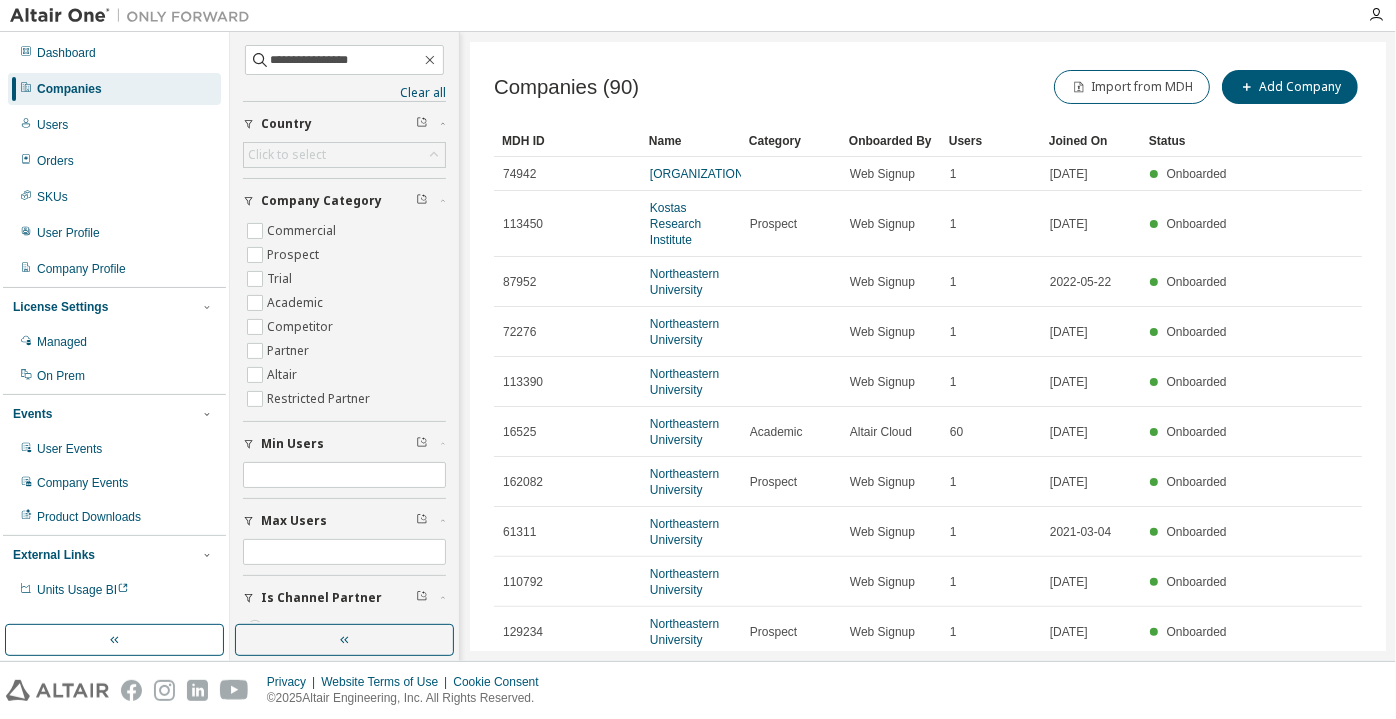 click on "Category" at bounding box center [791, 141] 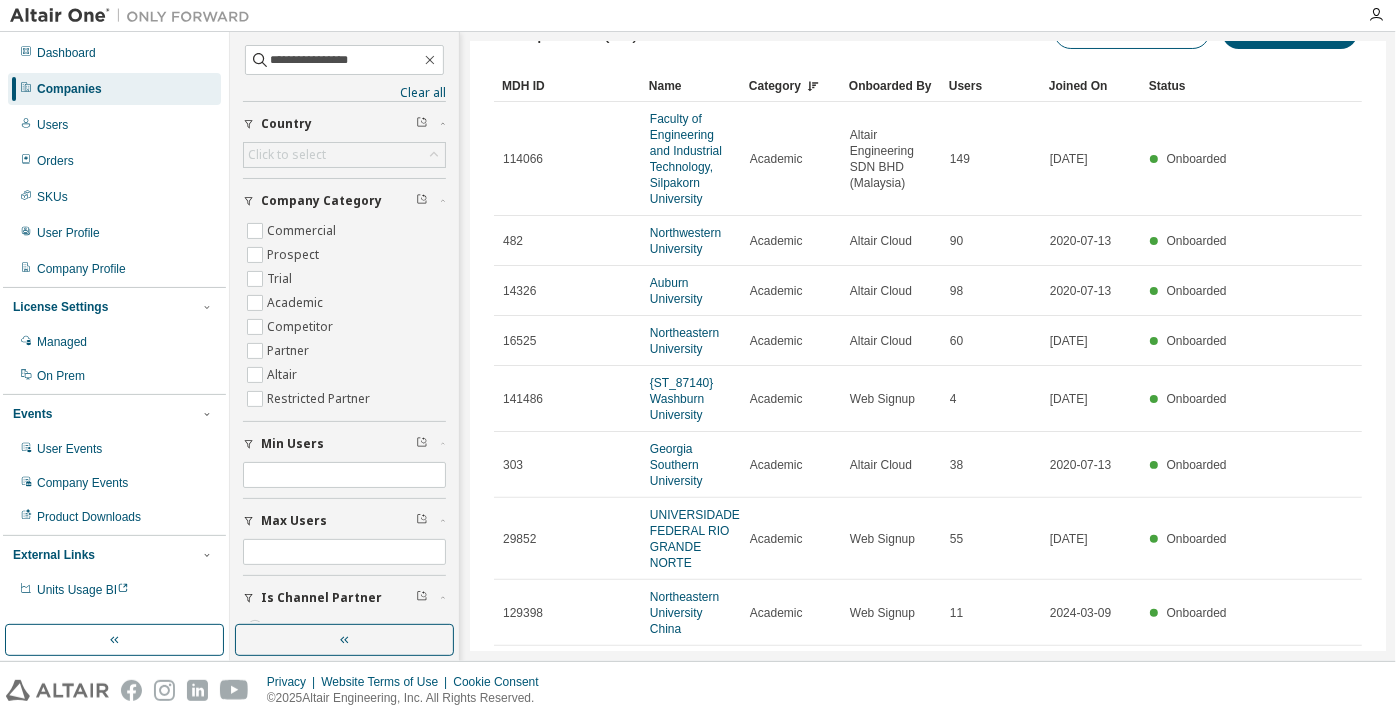 scroll, scrollTop: 0, scrollLeft: 0, axis: both 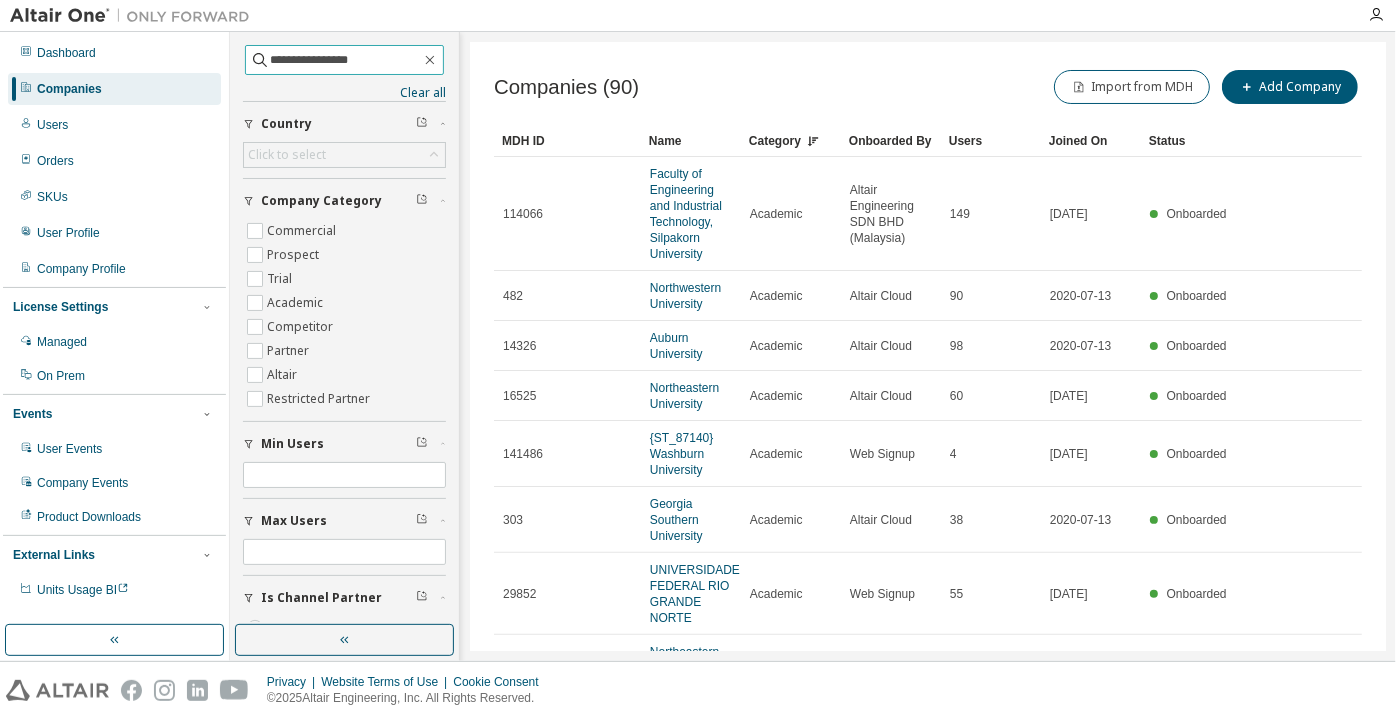 click on "**********" at bounding box center (345, 60) 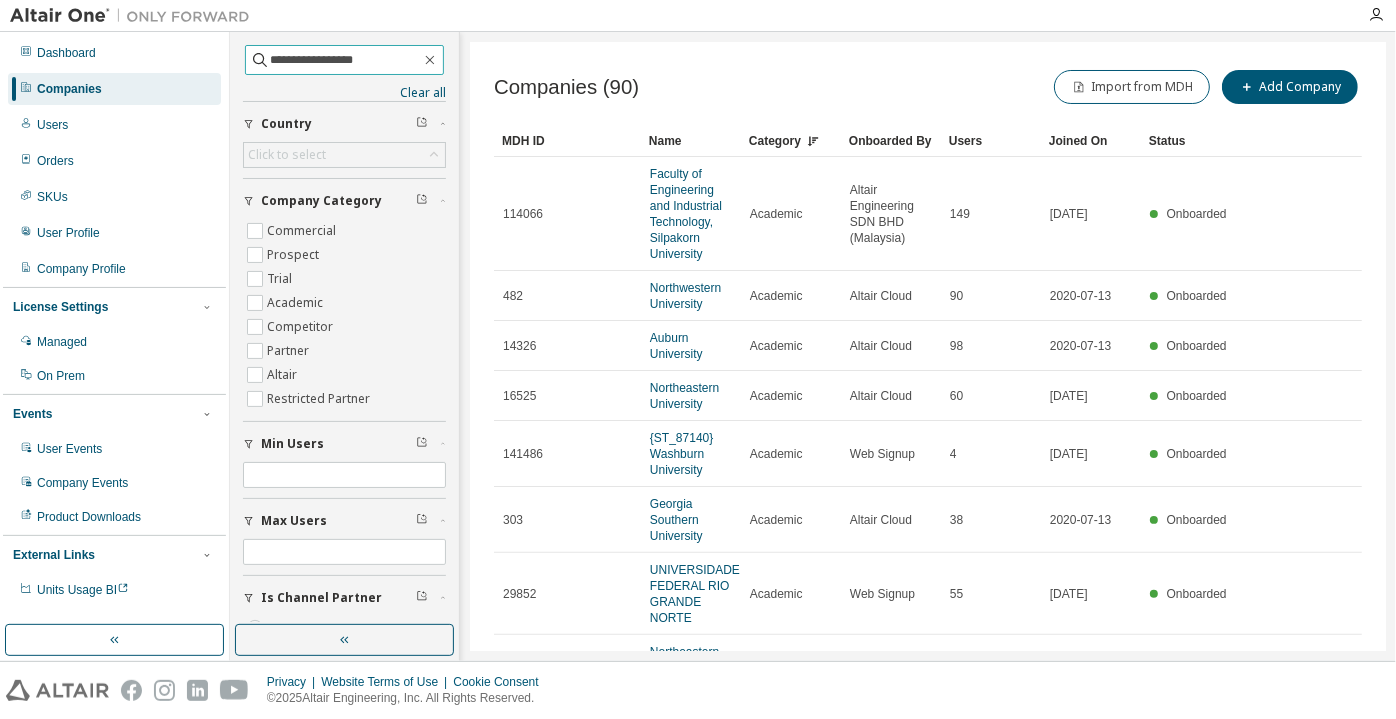 type on "**********" 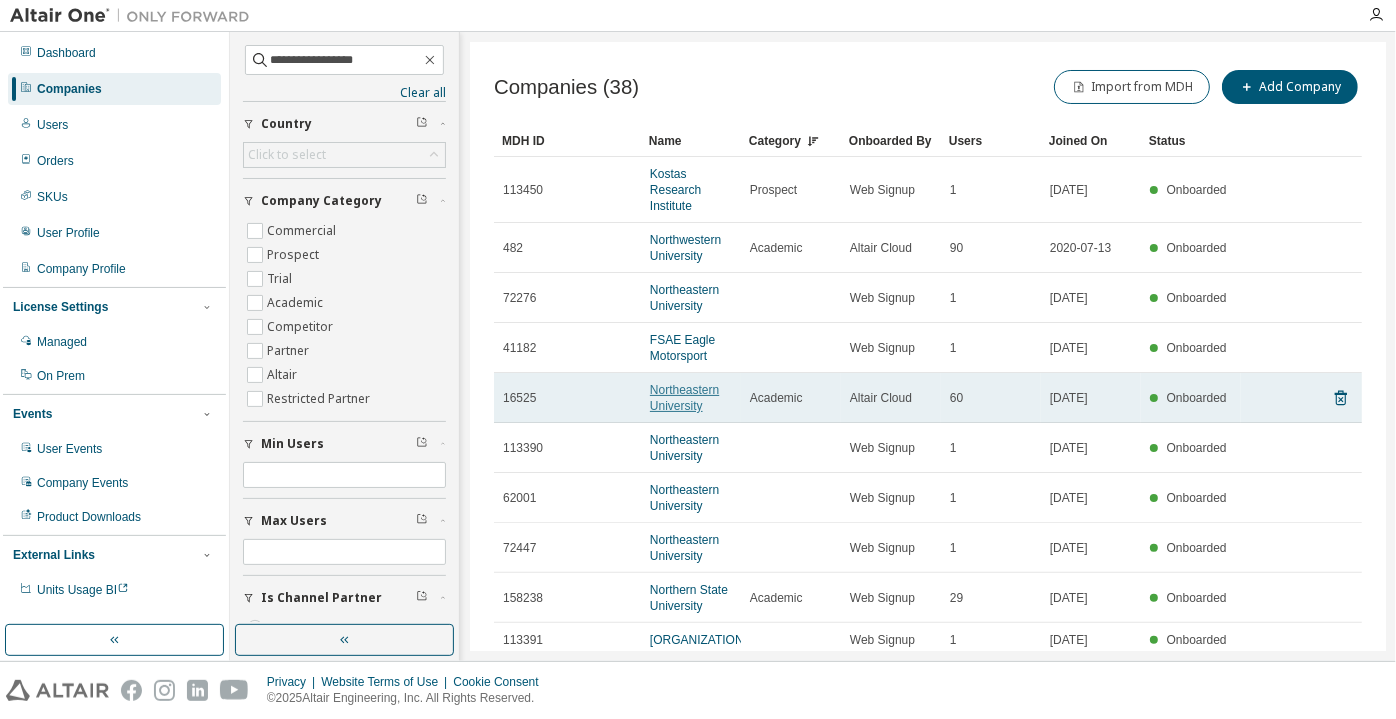 click on "Northeastern University" at bounding box center [684, 398] 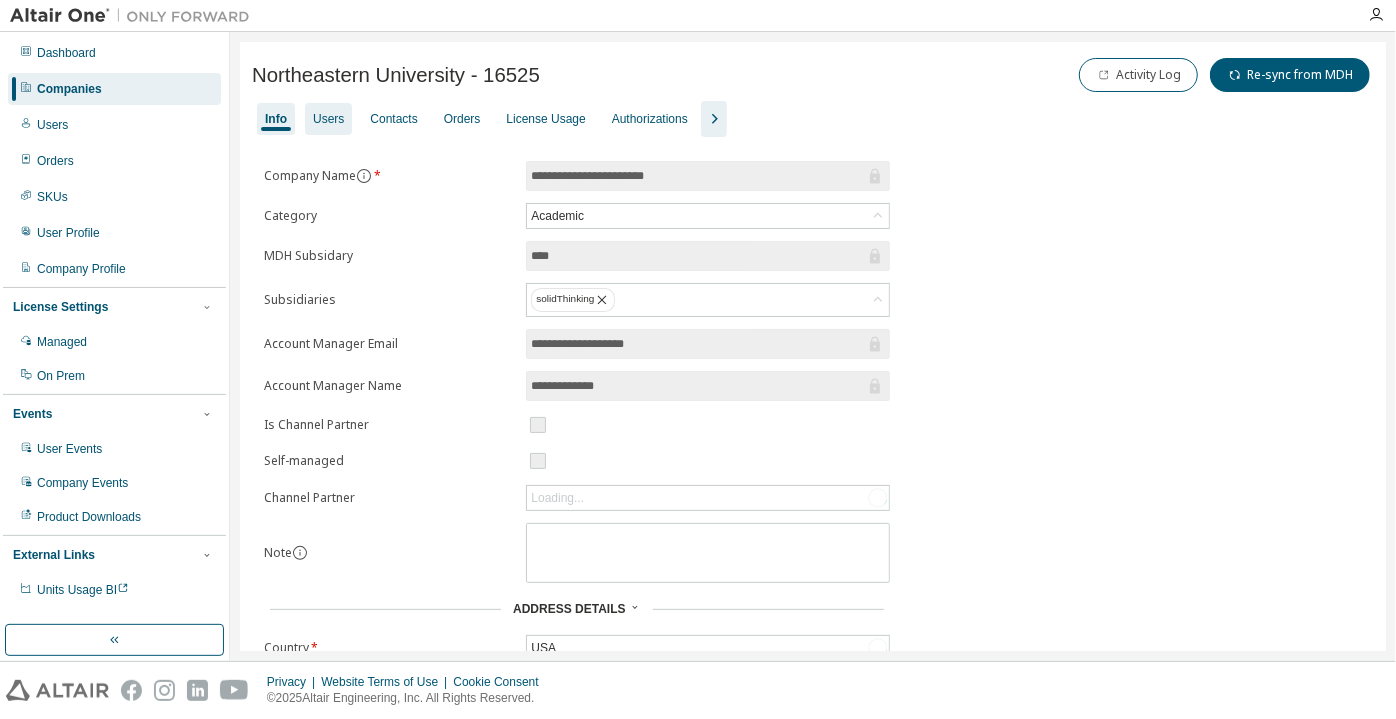 click on "Users" at bounding box center (328, 119) 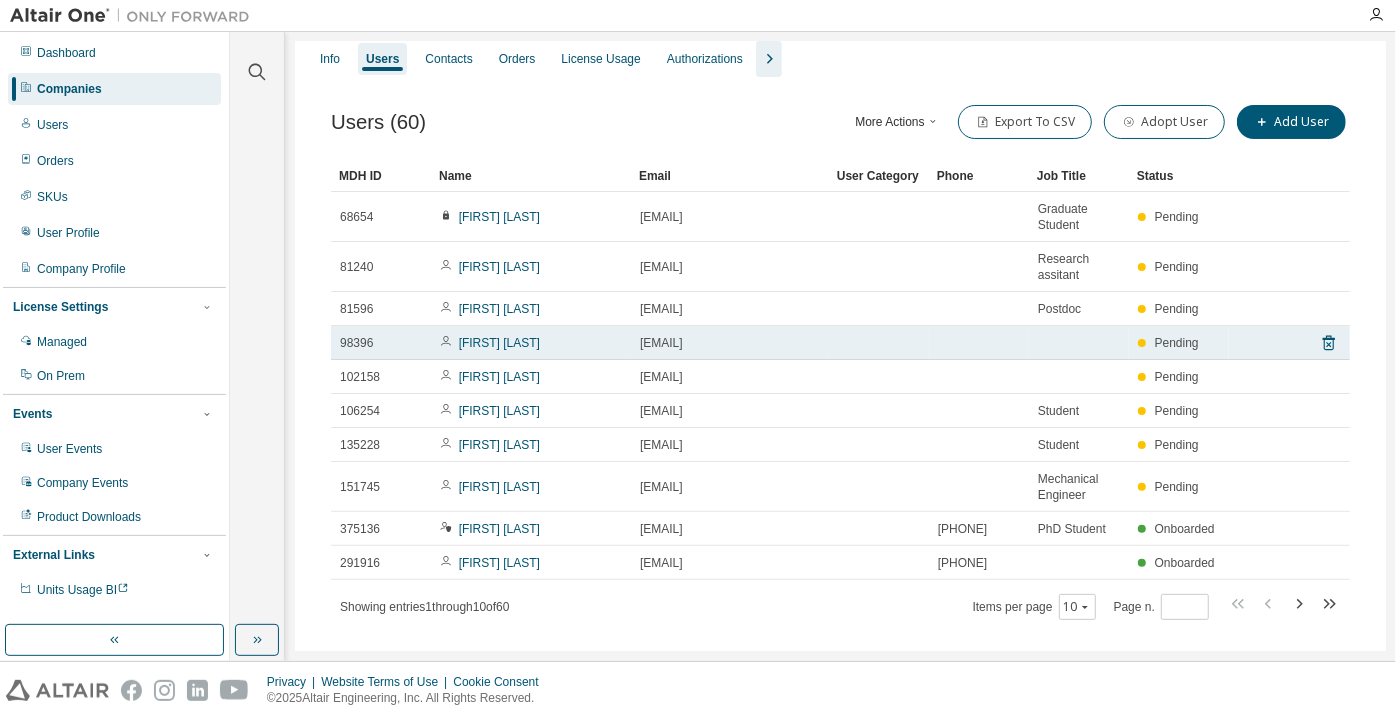 scroll, scrollTop: 77, scrollLeft: 0, axis: vertical 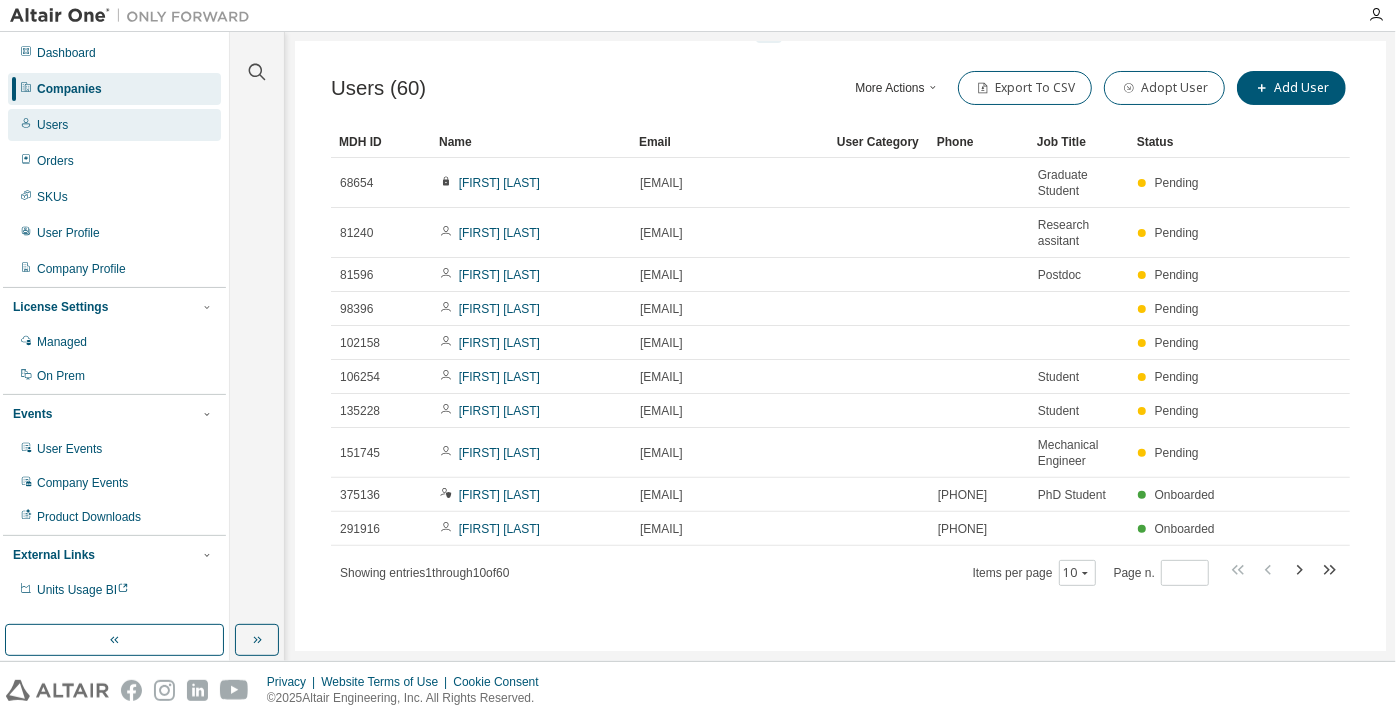 click on "Users" at bounding box center (114, 125) 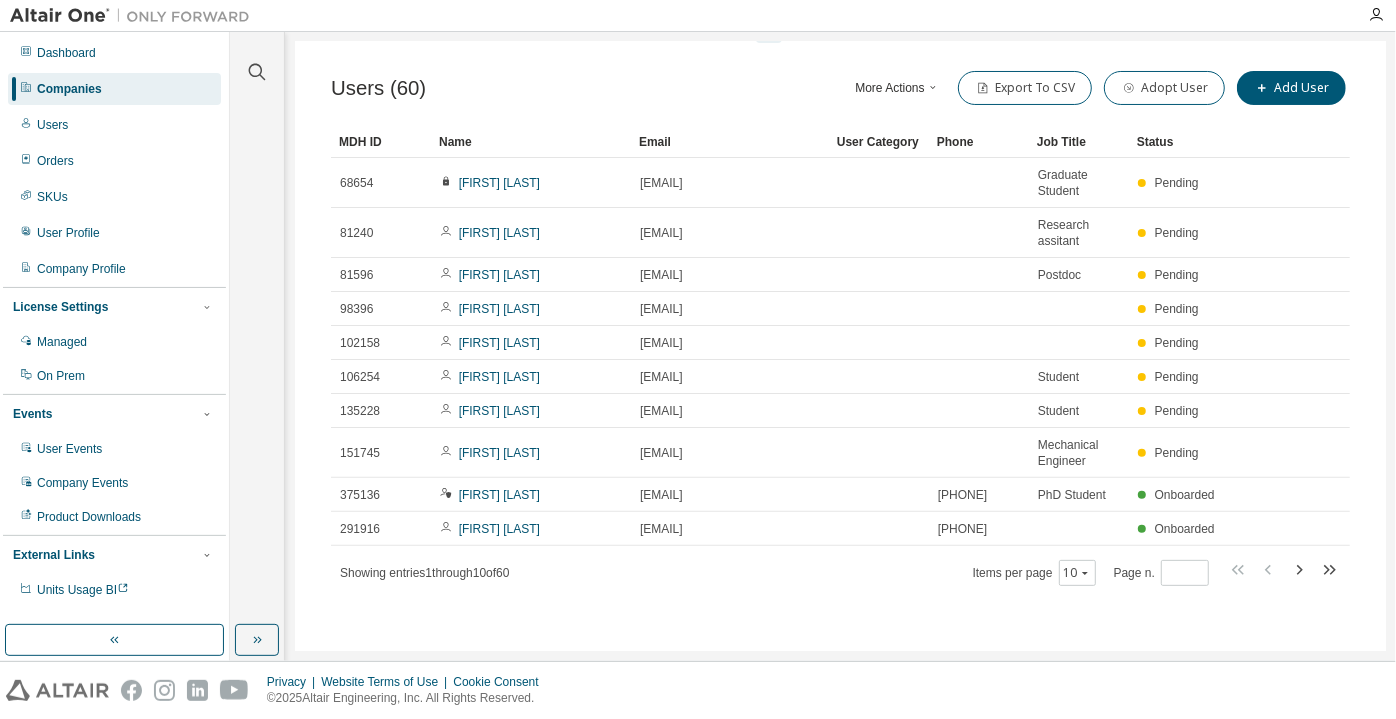 scroll, scrollTop: 0, scrollLeft: 0, axis: both 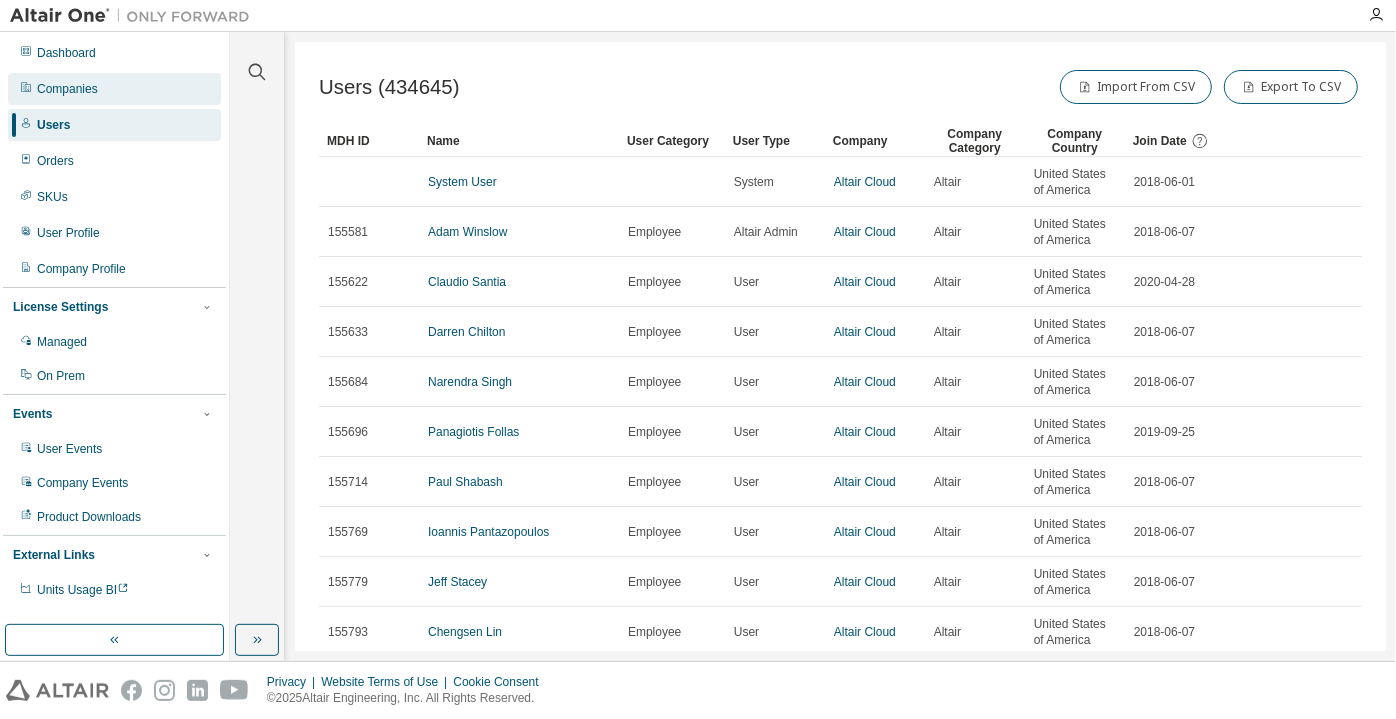 click on "Companies" at bounding box center [114, 89] 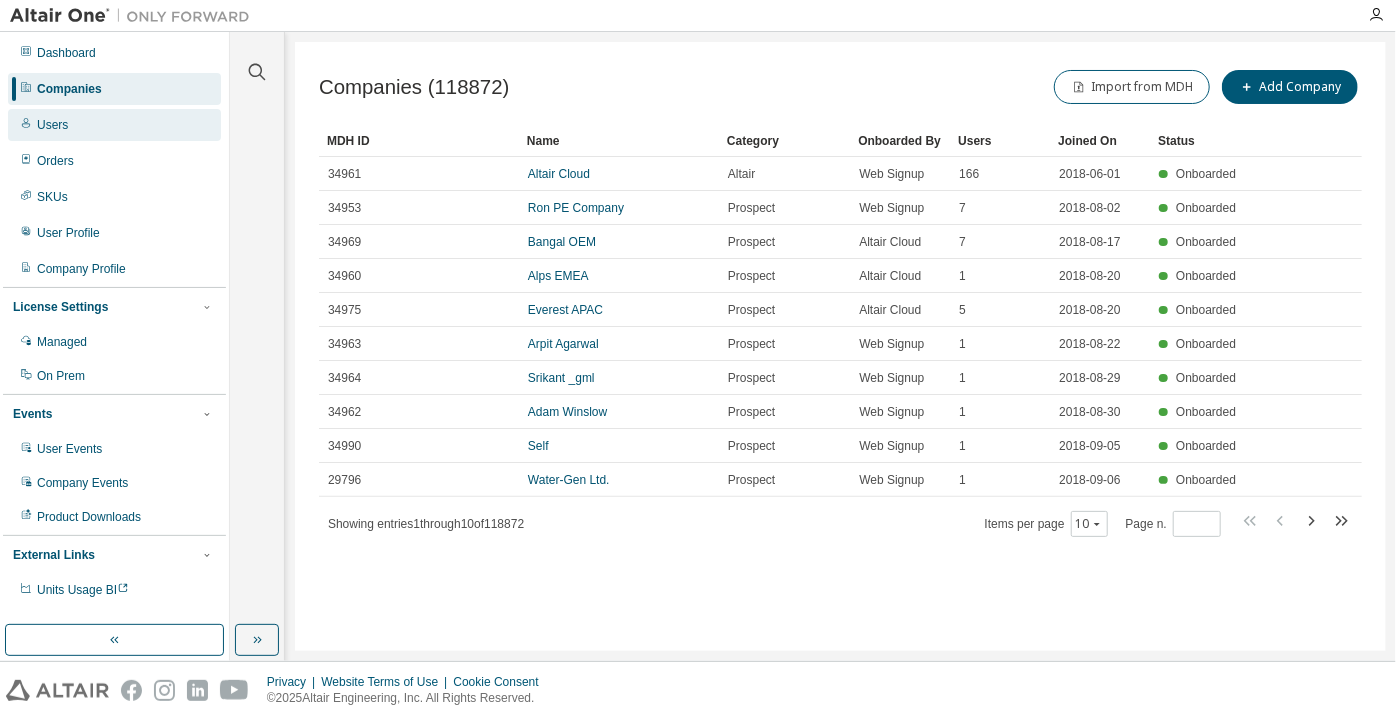 click on "Users" at bounding box center (114, 125) 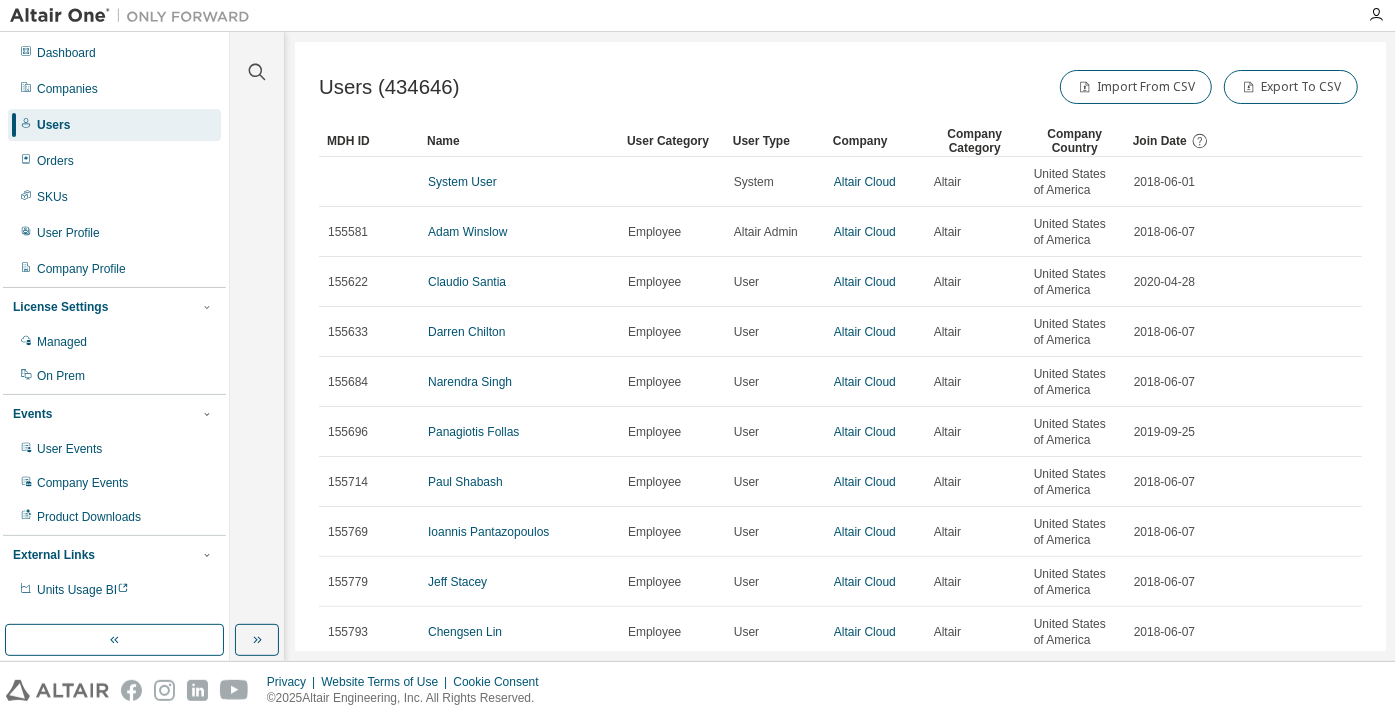 click at bounding box center [257, 60] 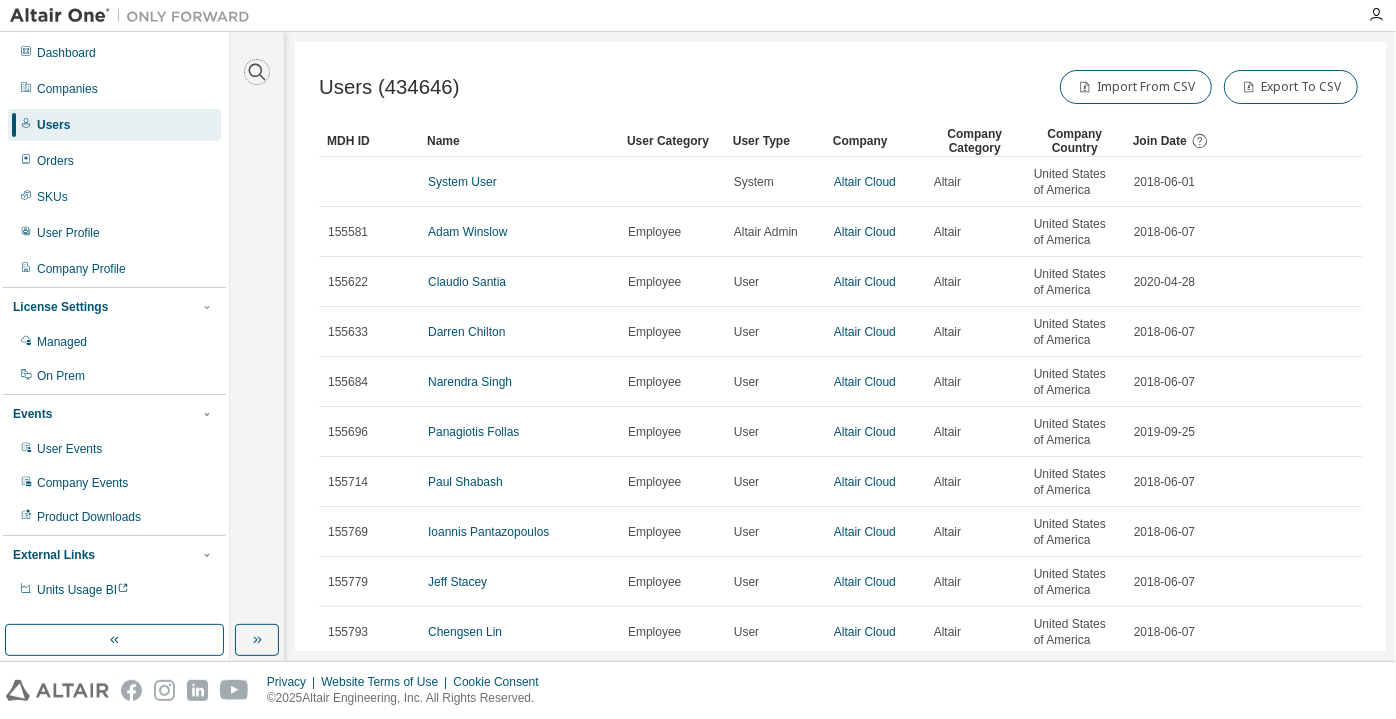 click at bounding box center (257, 72) 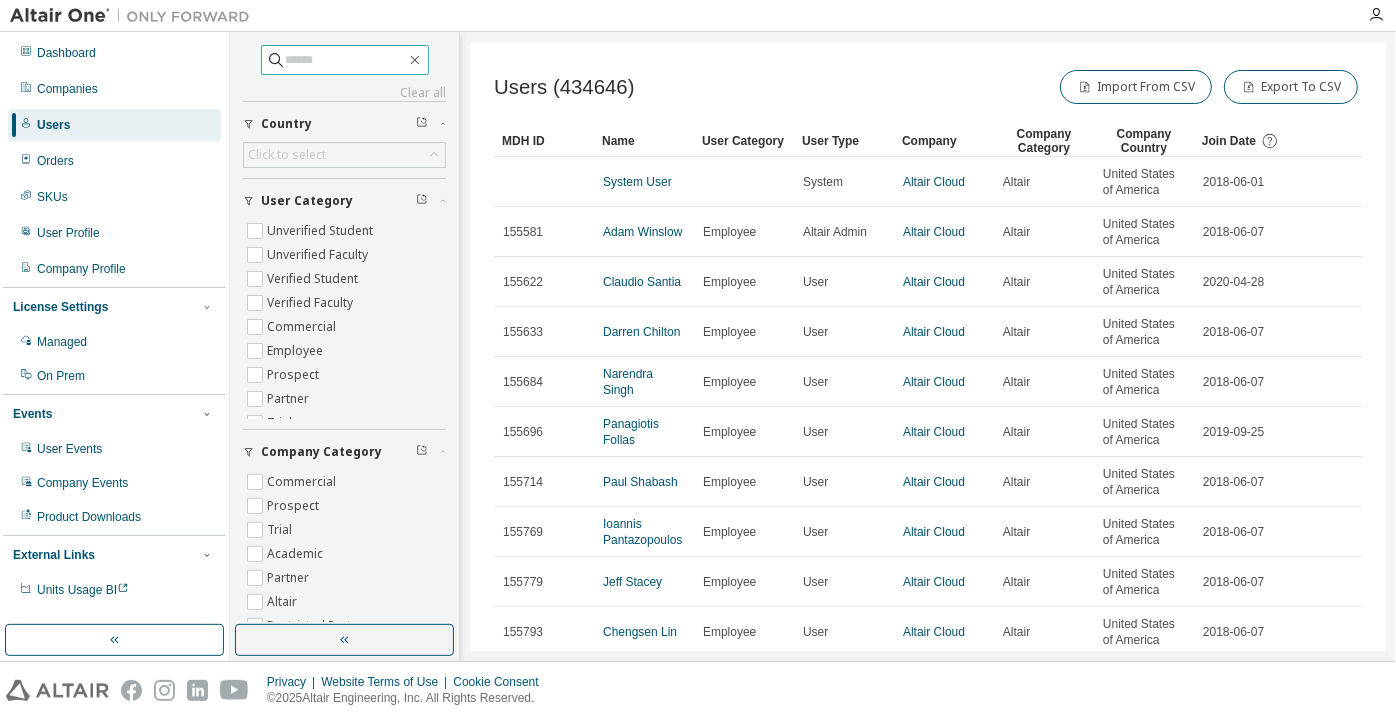 click at bounding box center [346, 60] 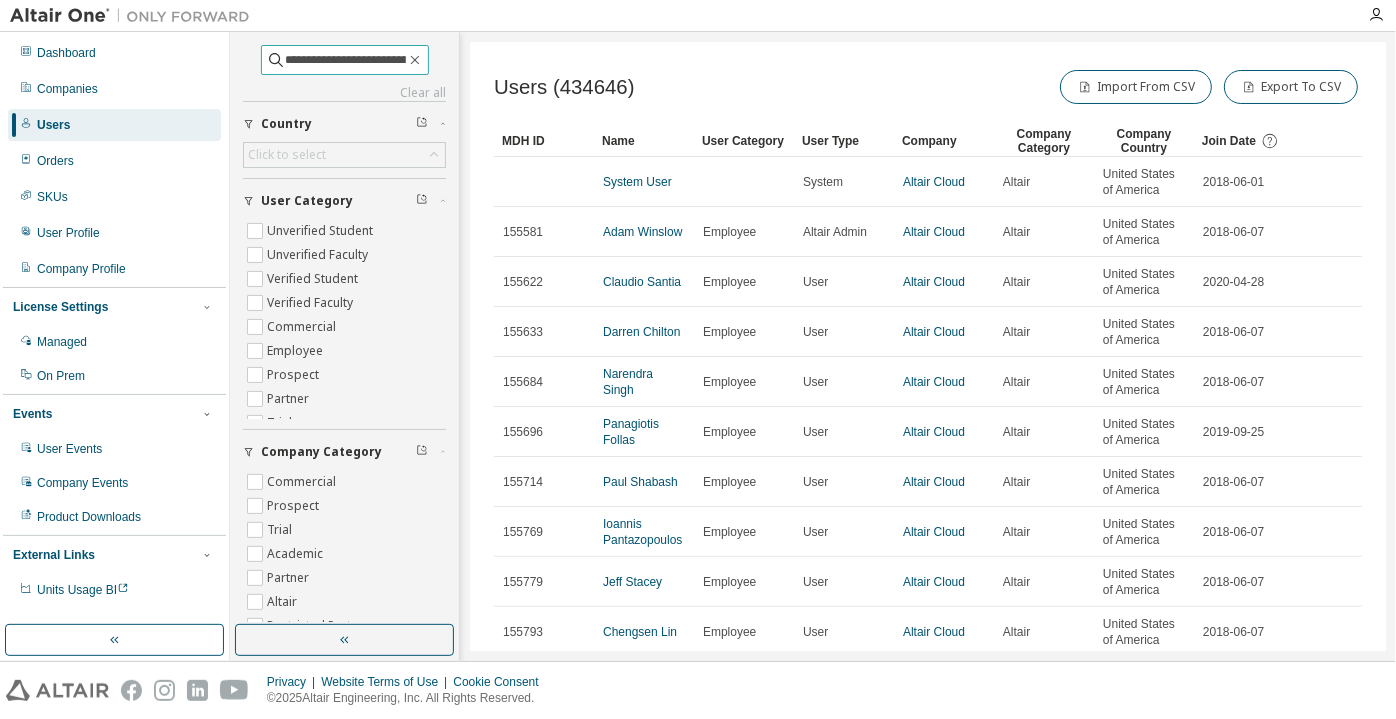 scroll, scrollTop: 0, scrollLeft: 33, axis: horizontal 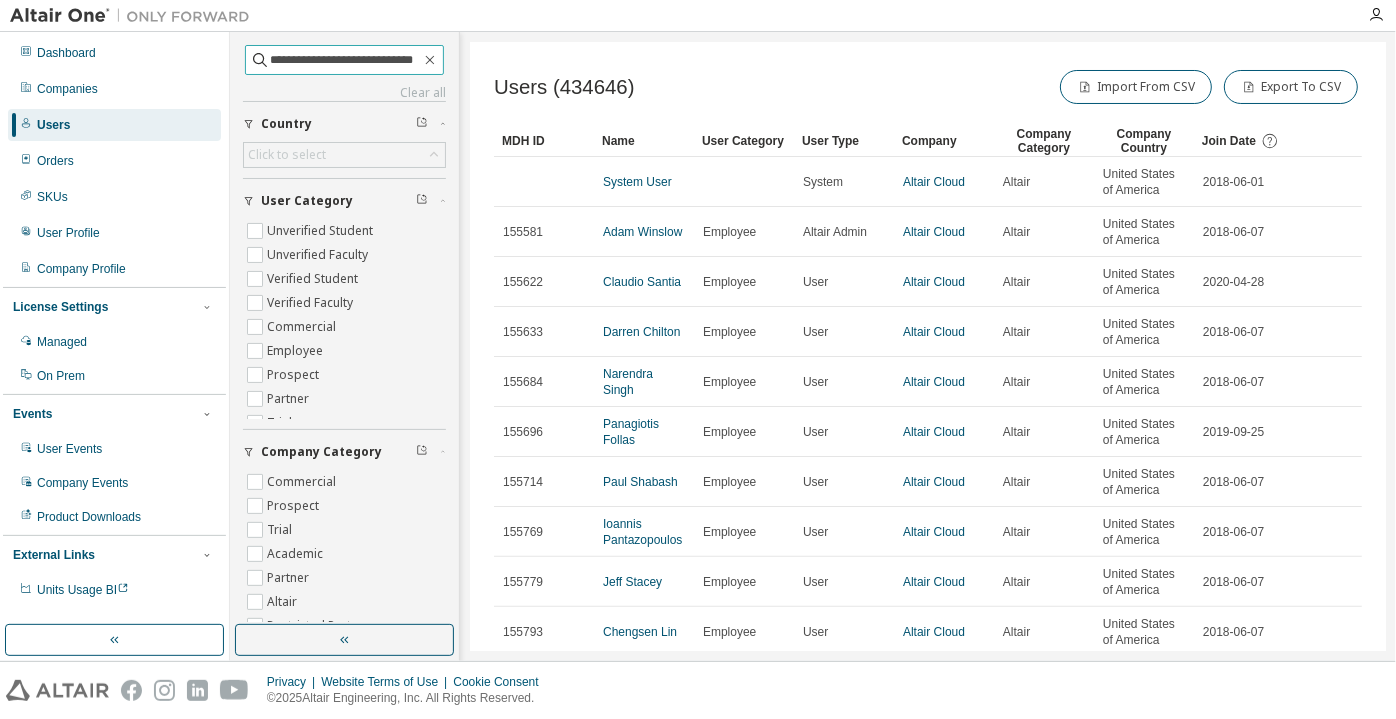 drag, startPoint x: 315, startPoint y: 61, endPoint x: 237, endPoint y: 53, distance: 78.40918 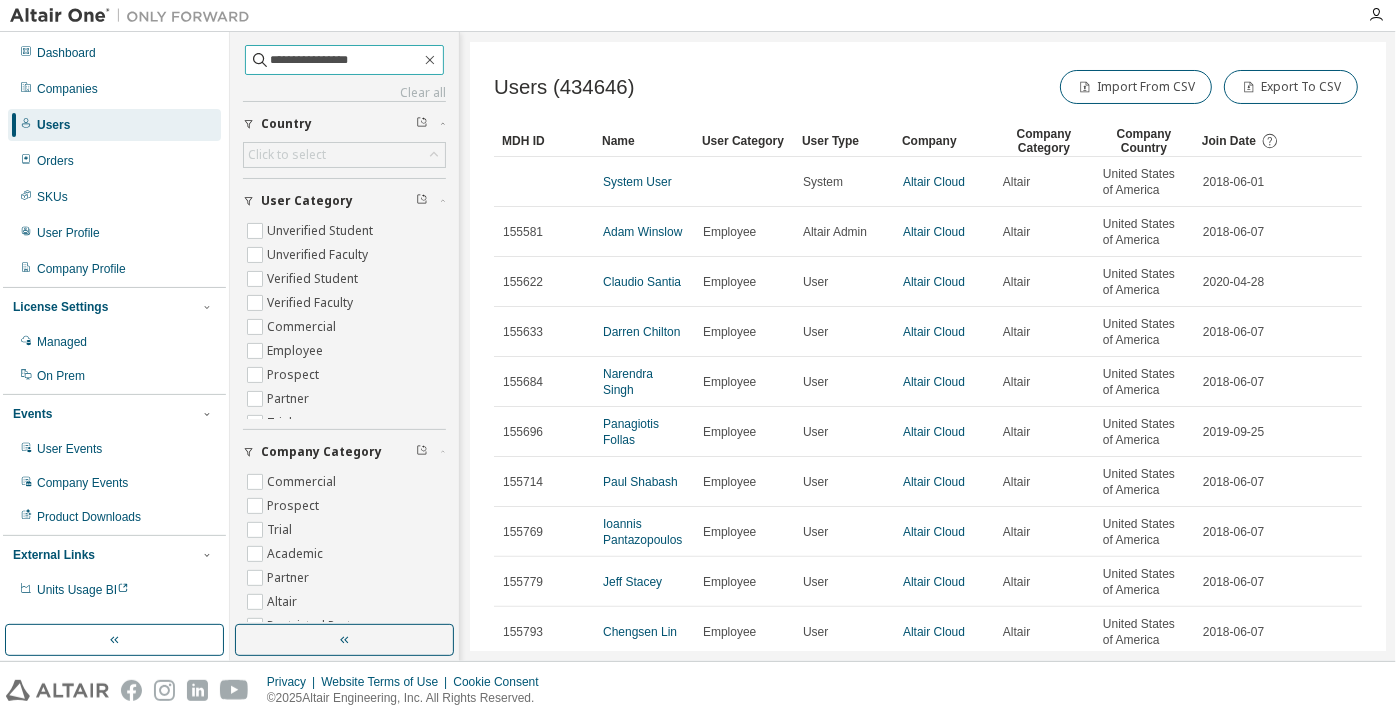 type on "**********" 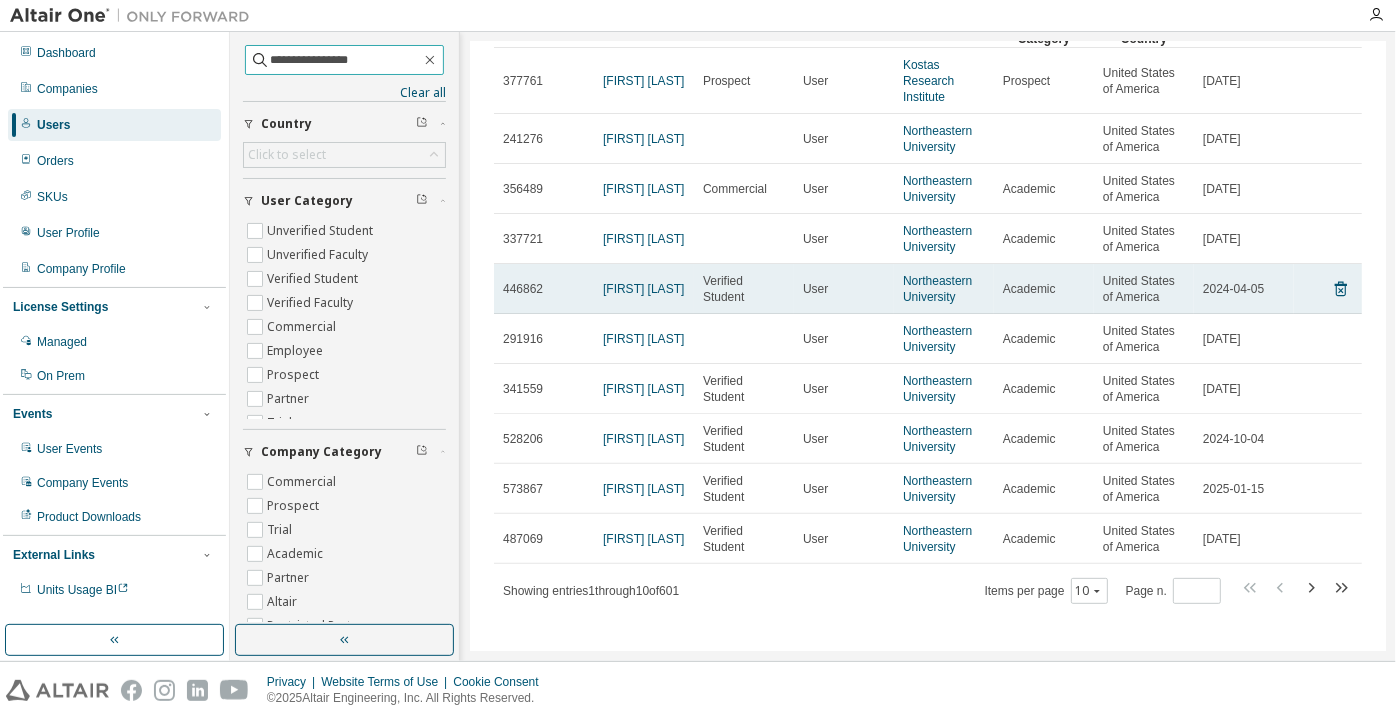 scroll, scrollTop: 113, scrollLeft: 0, axis: vertical 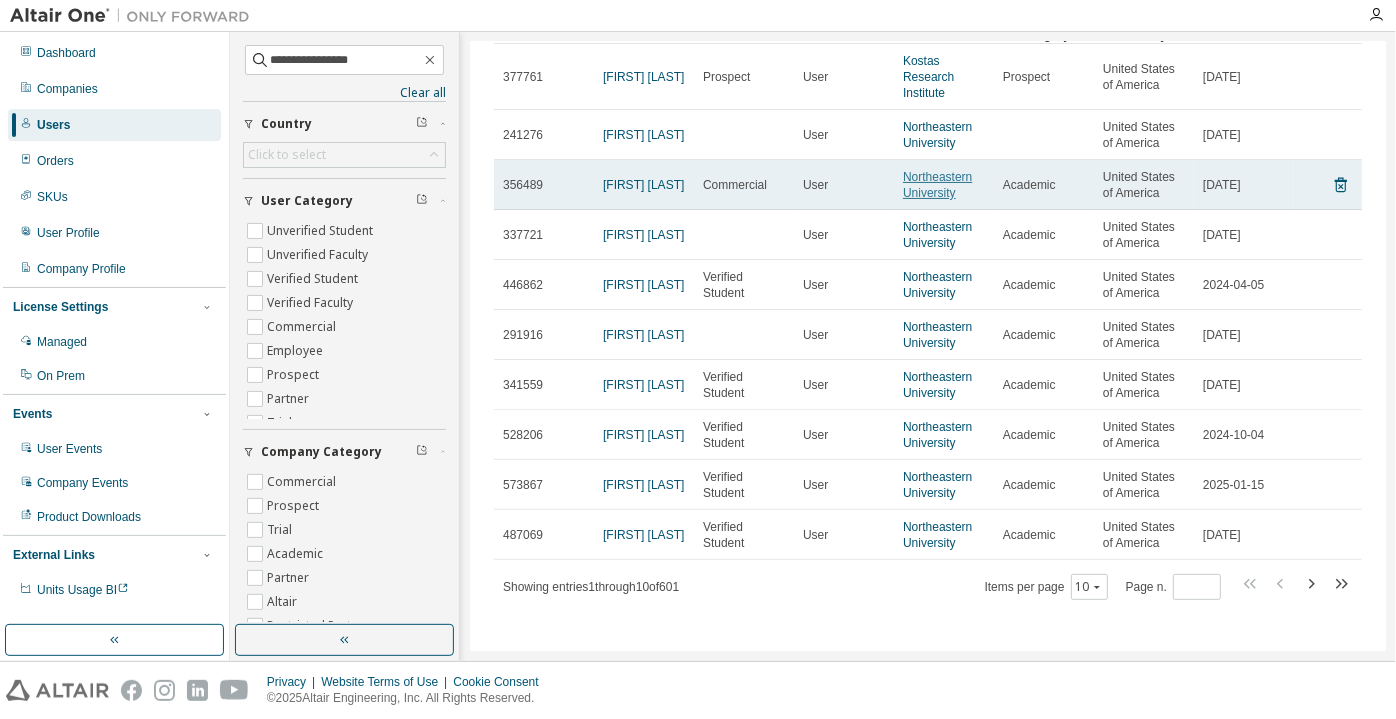 click on "Northeastern University" at bounding box center (937, 185) 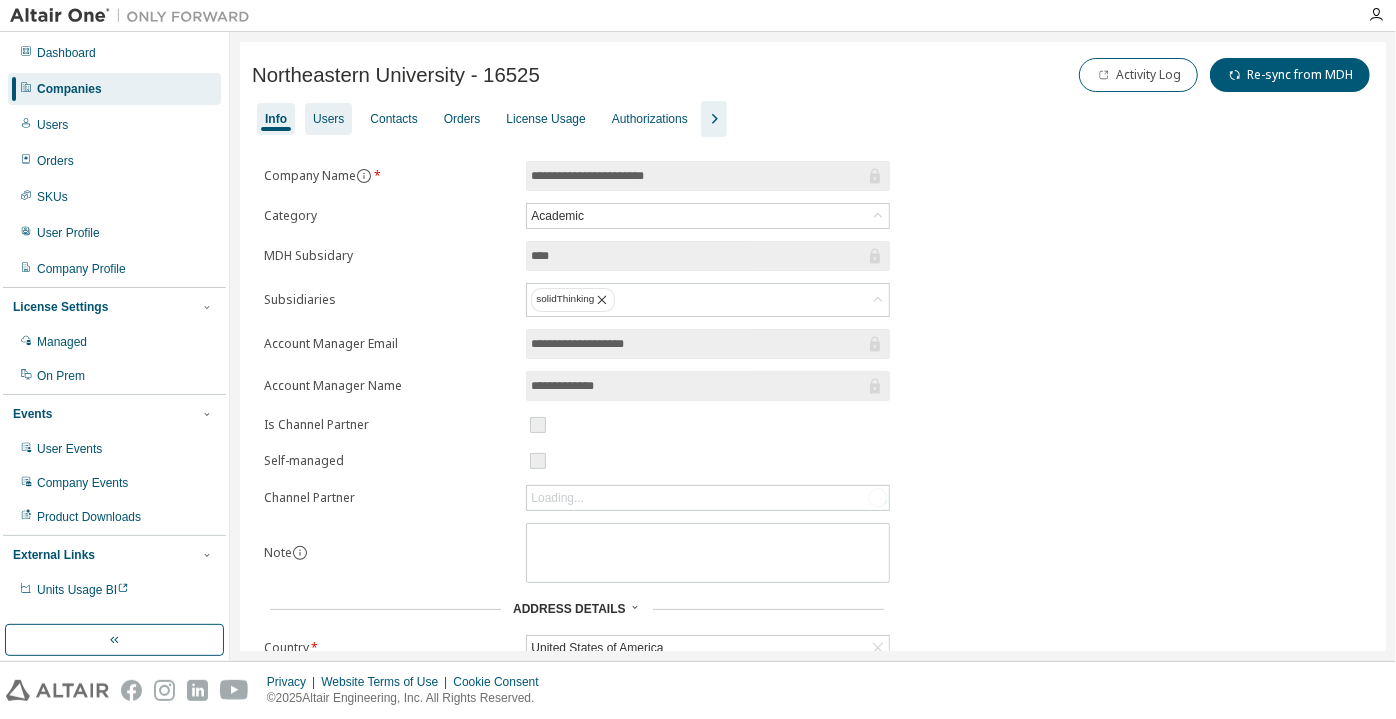 click on "Users" at bounding box center (328, 119) 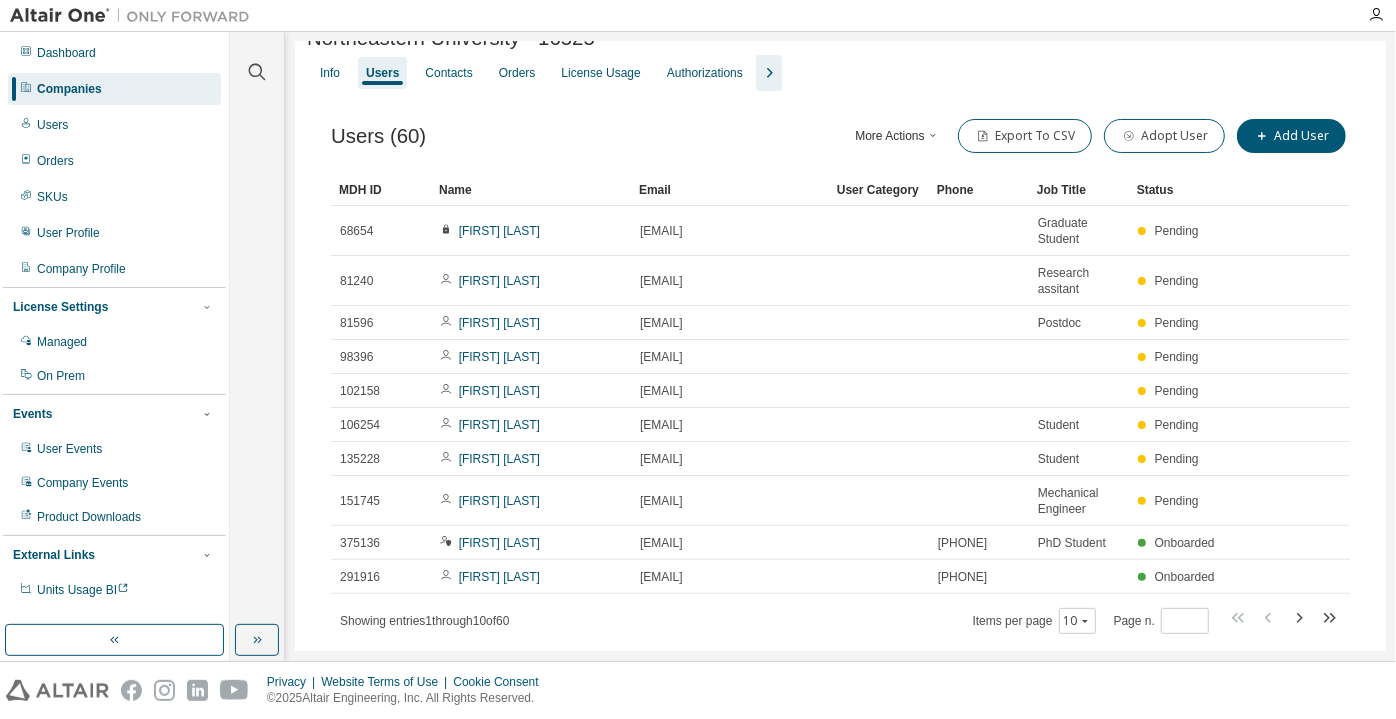 scroll, scrollTop: 0, scrollLeft: 0, axis: both 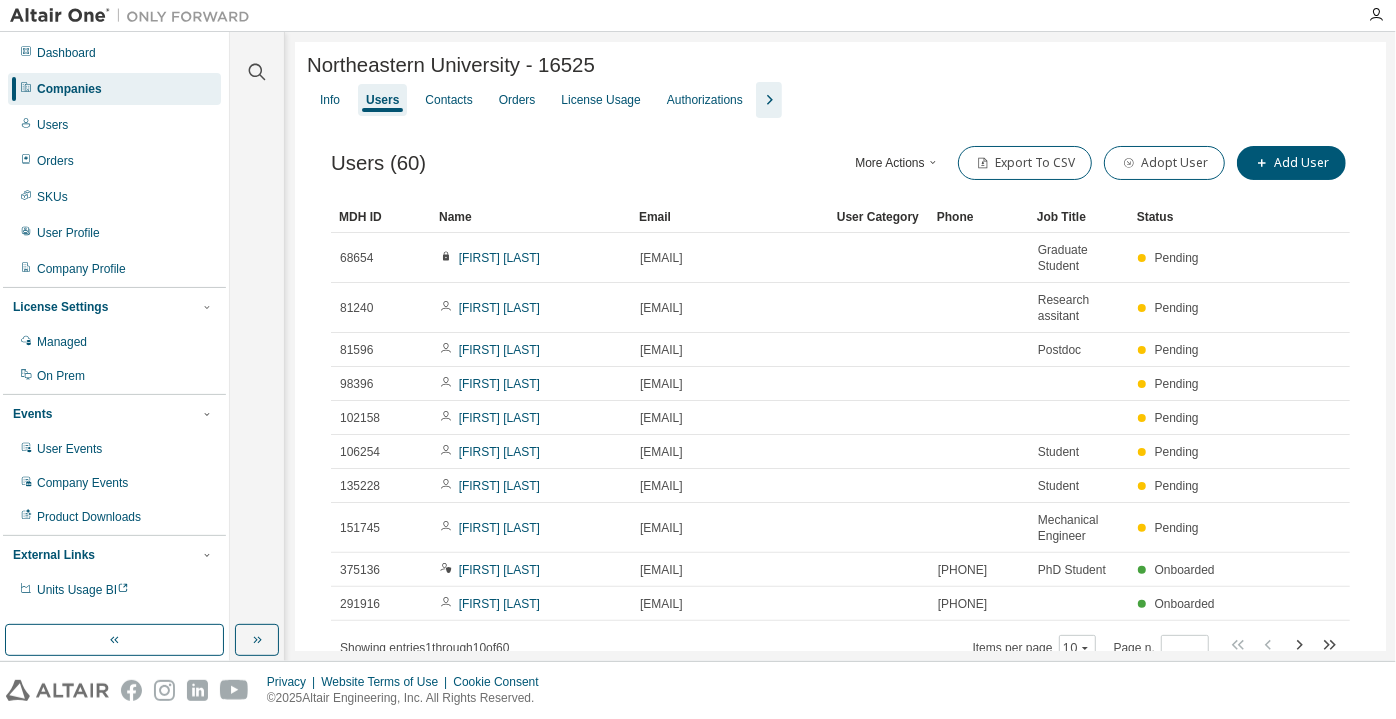 click 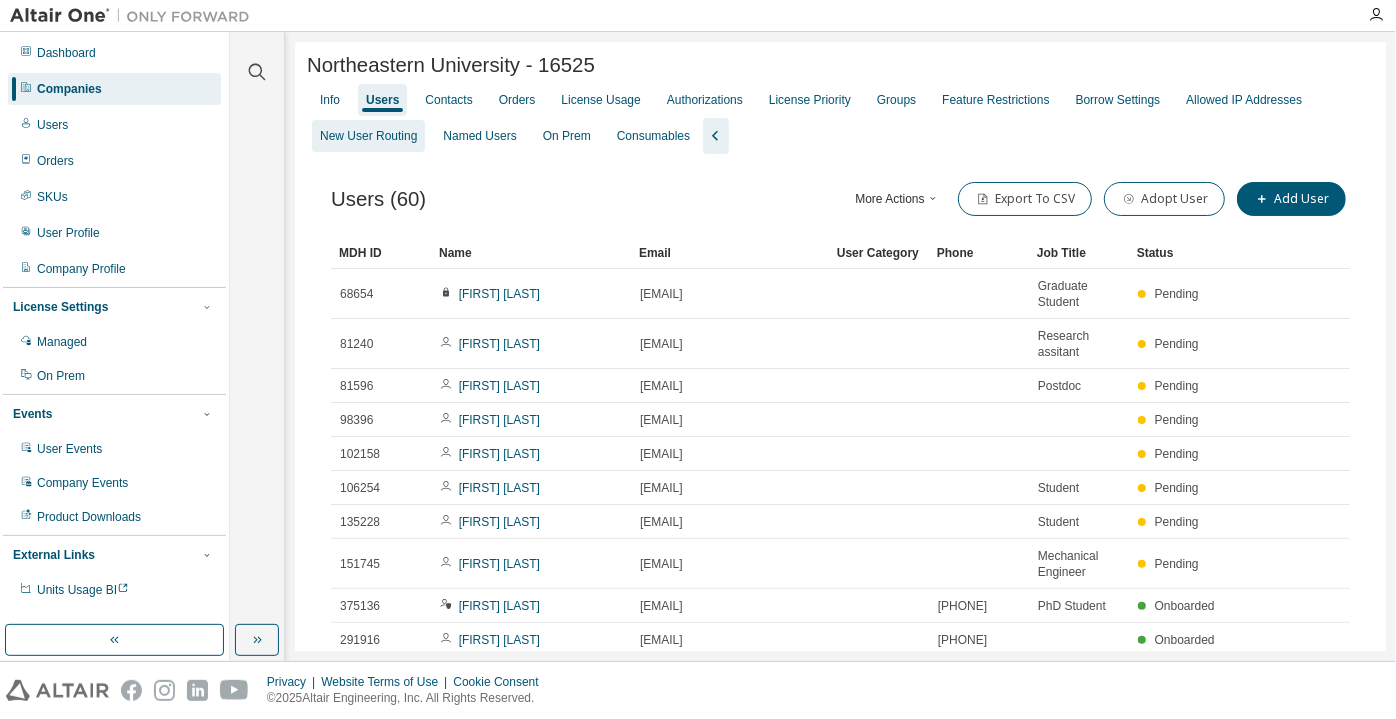 click on "New User Routing" at bounding box center [368, 136] 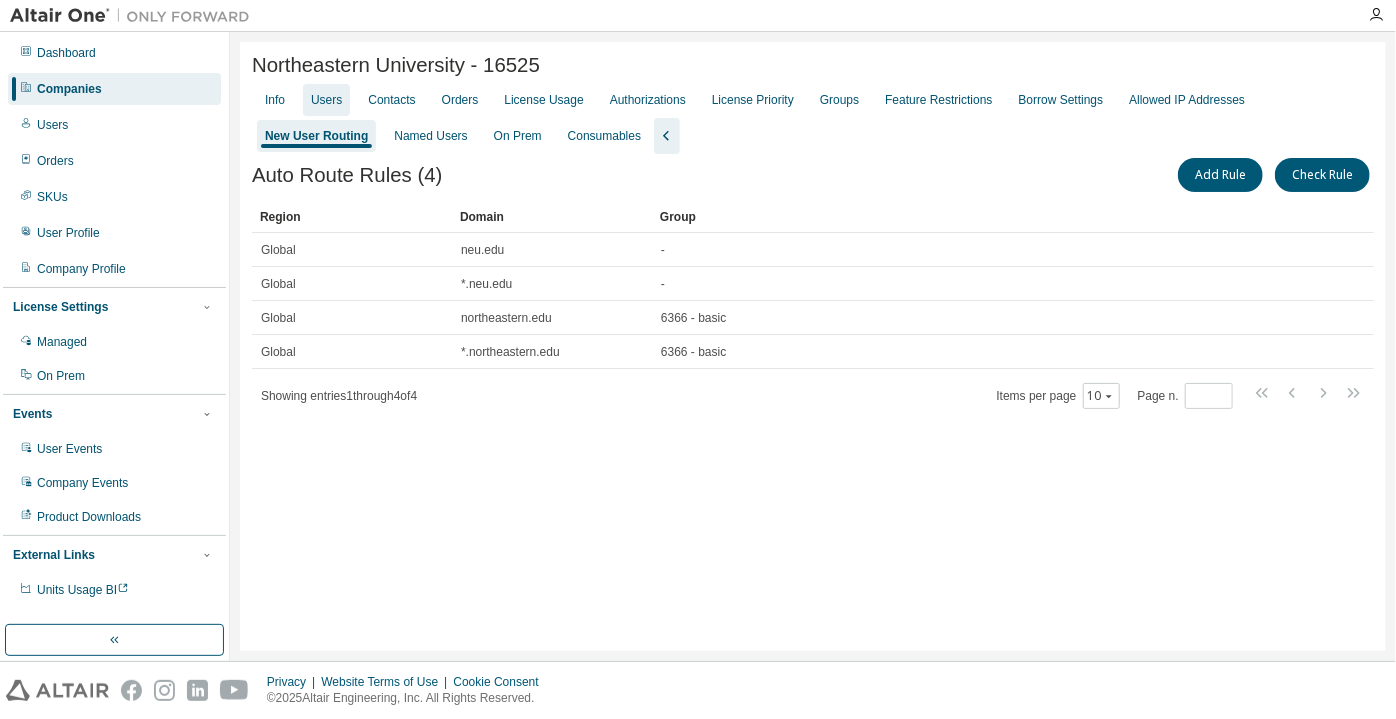 click on "Users" at bounding box center [326, 100] 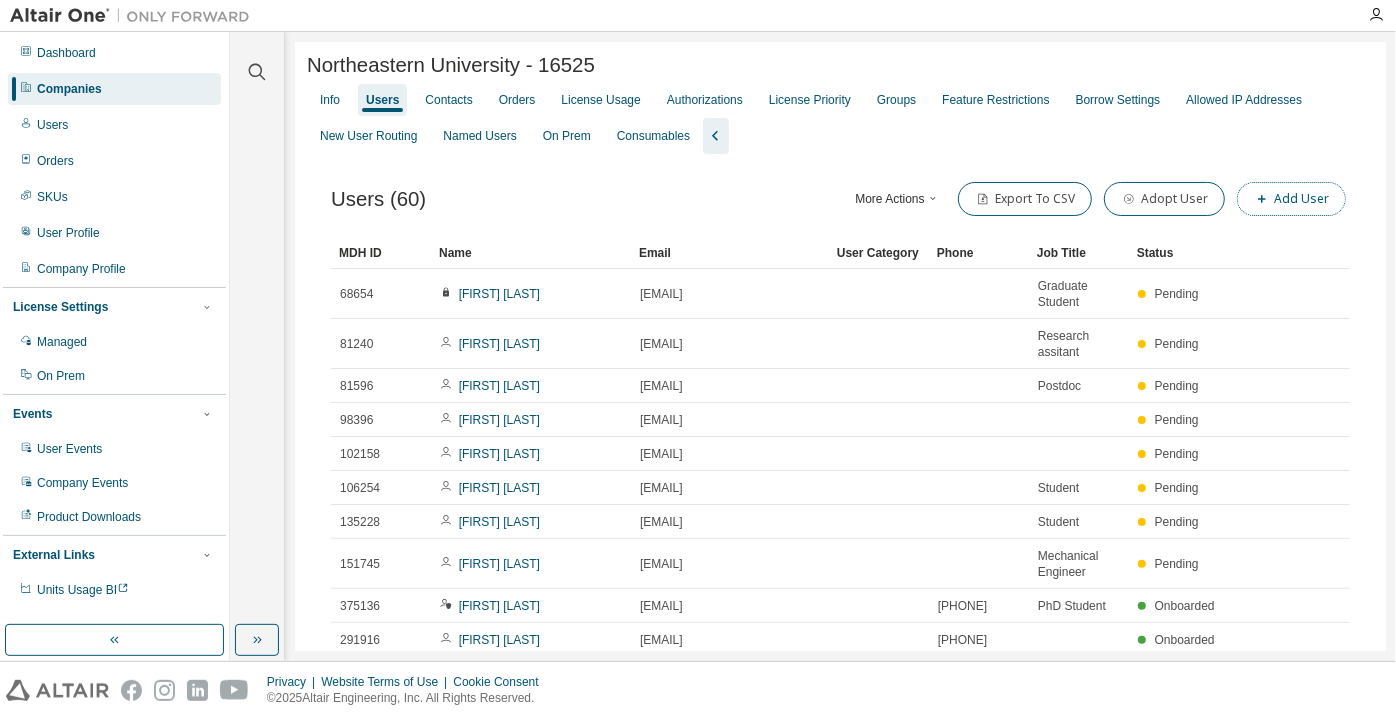 click 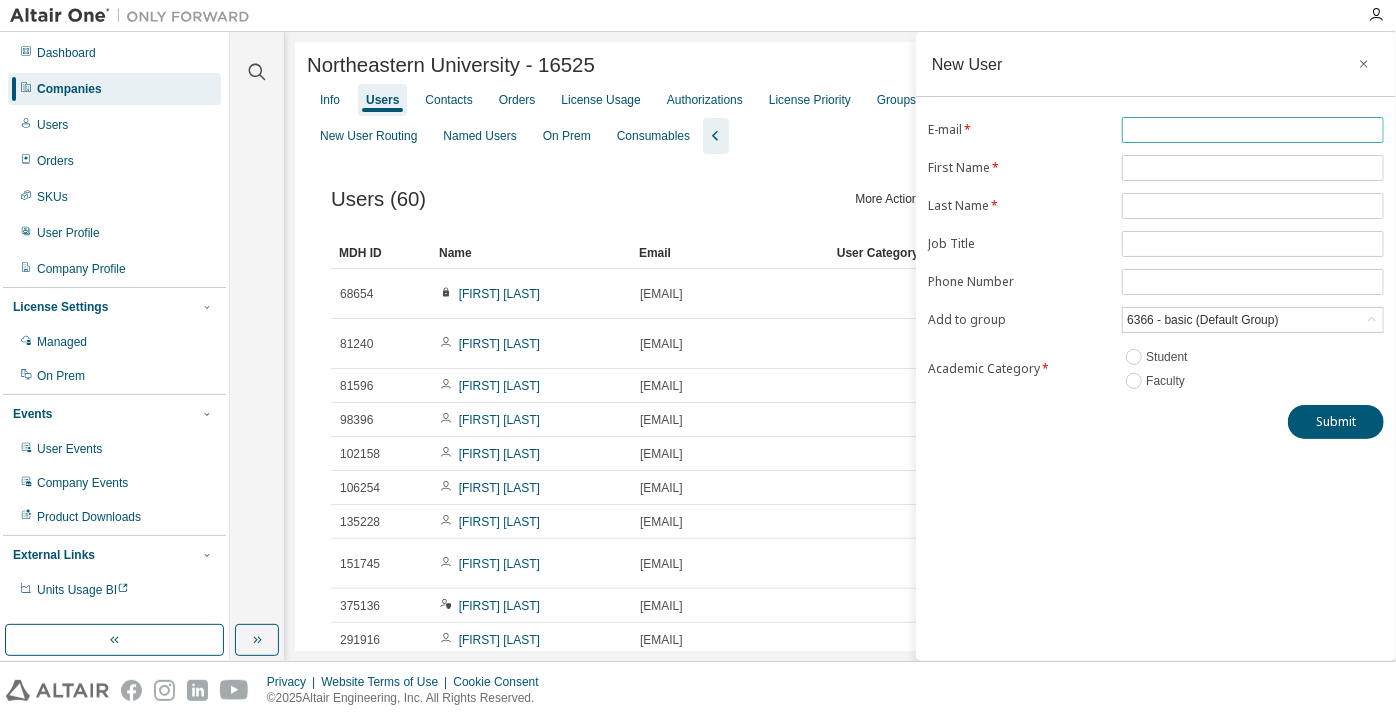 click at bounding box center [1253, 130] 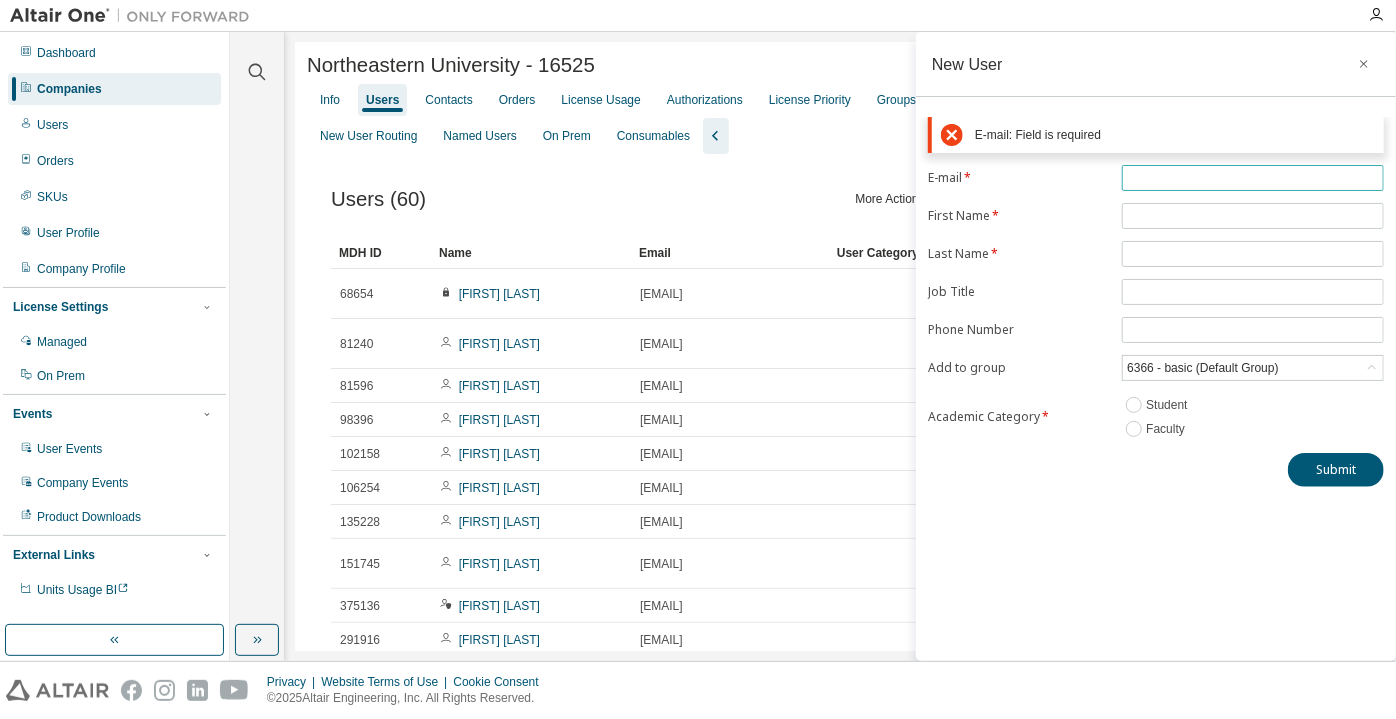 paste on "**********" 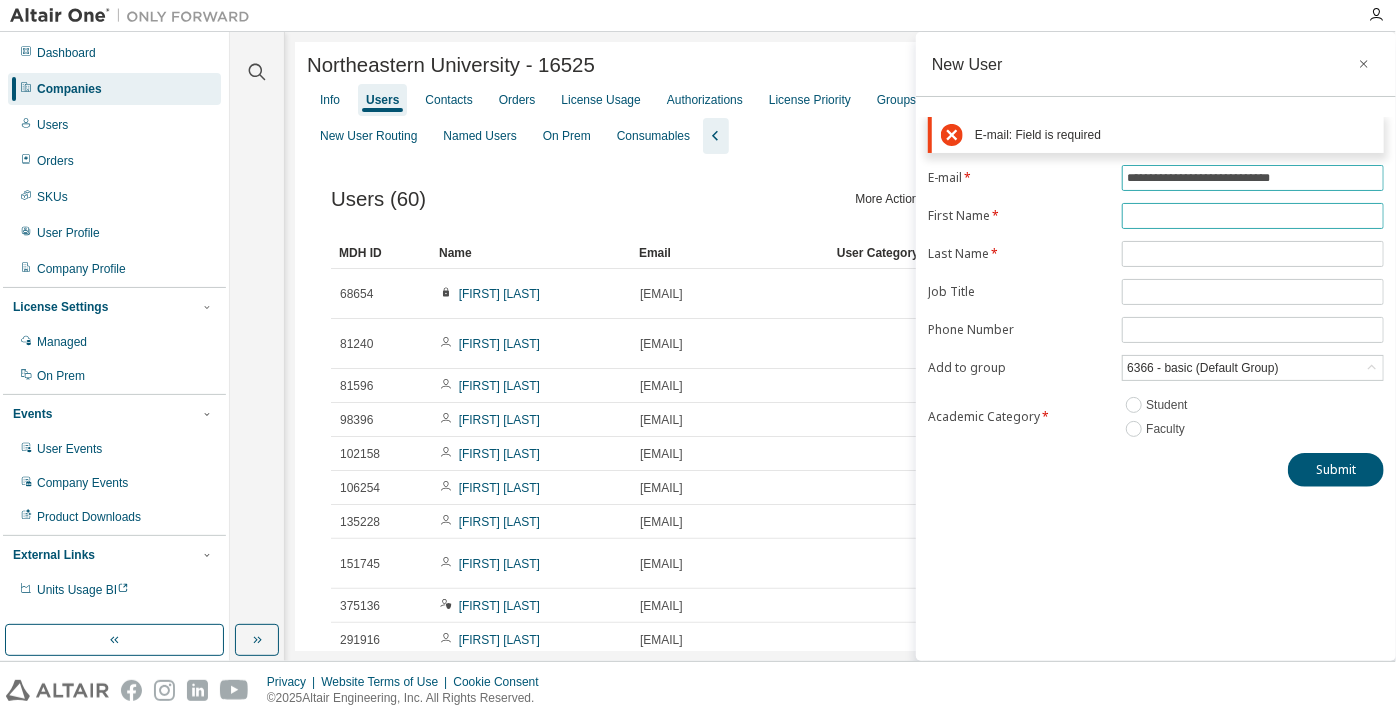 type on "**********" 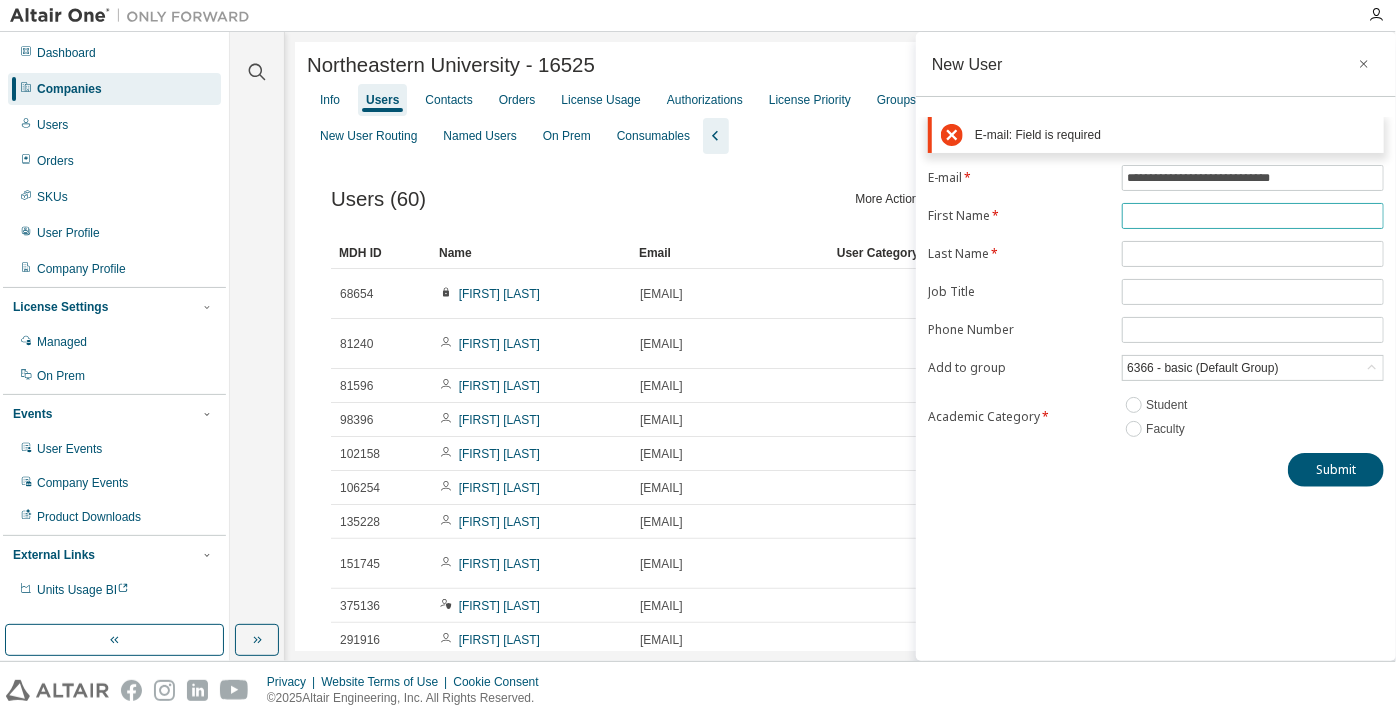 click on "**********" at bounding box center (1156, 303) 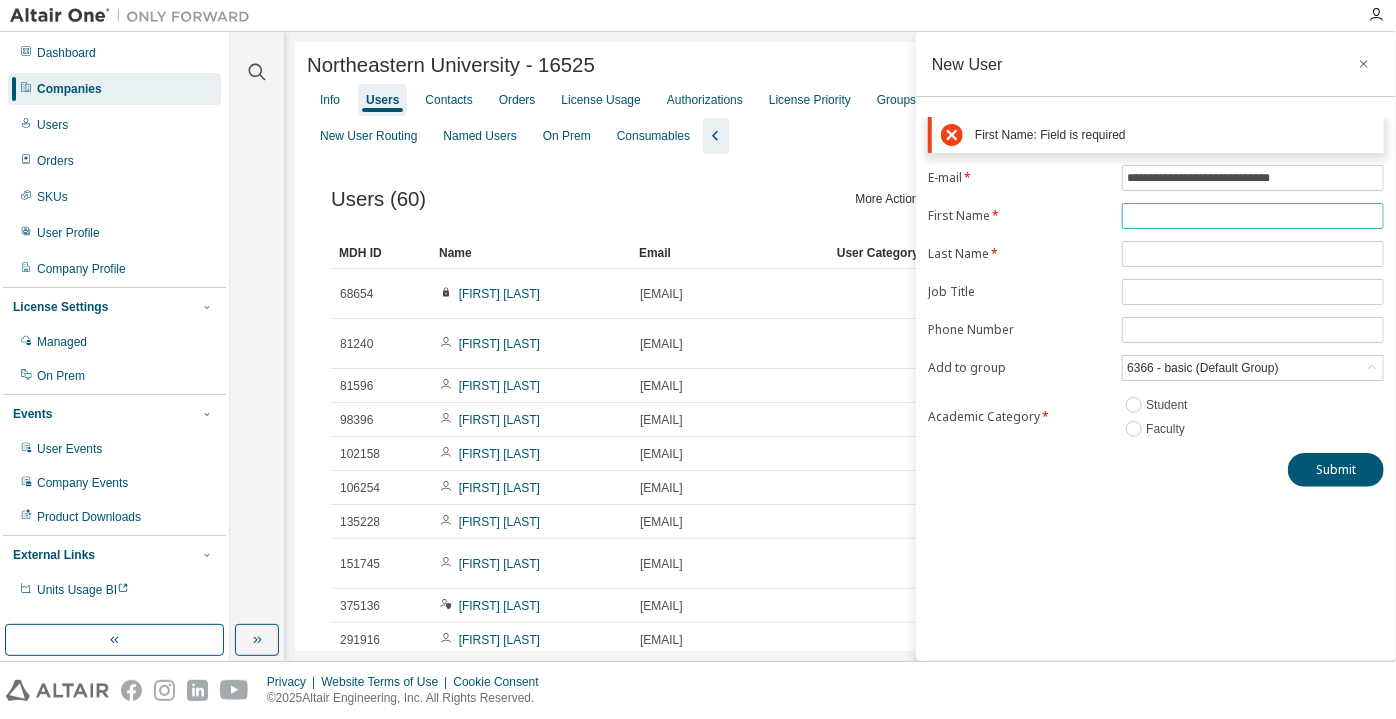 paste on "*********" 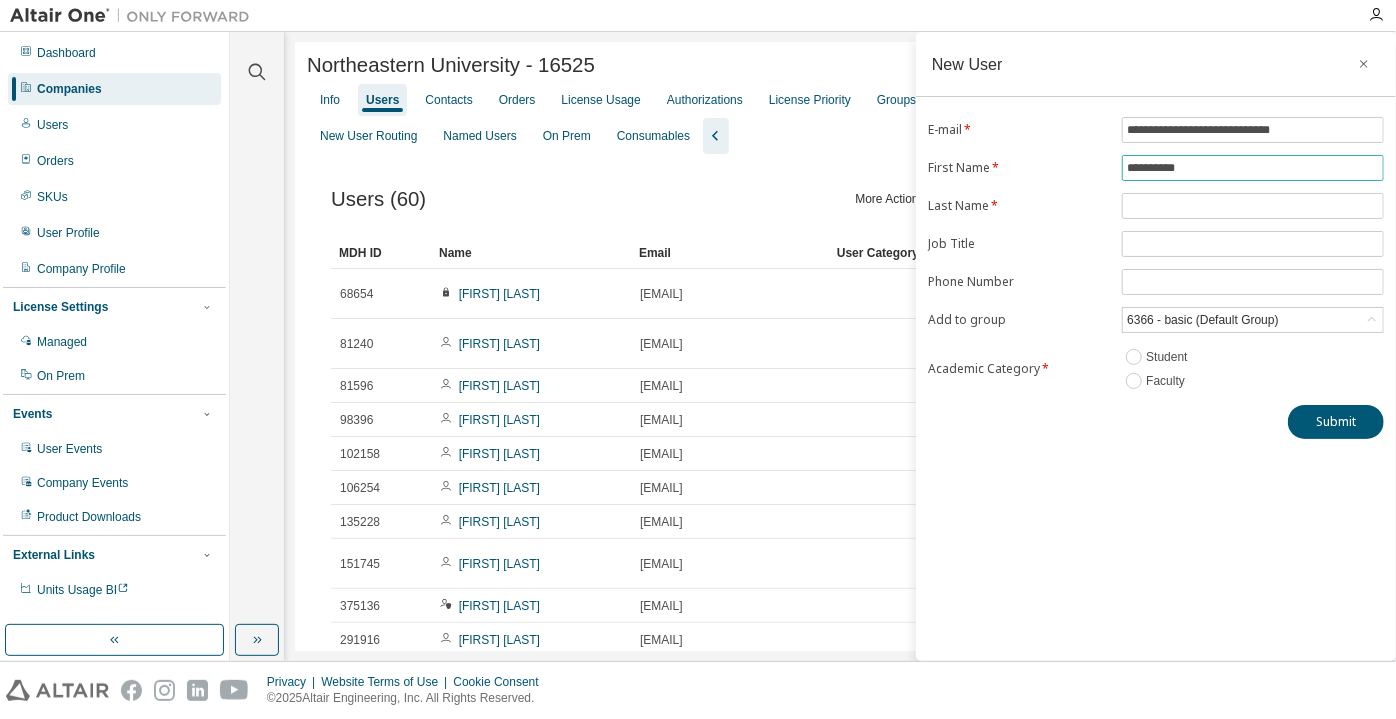 paste on "*****" 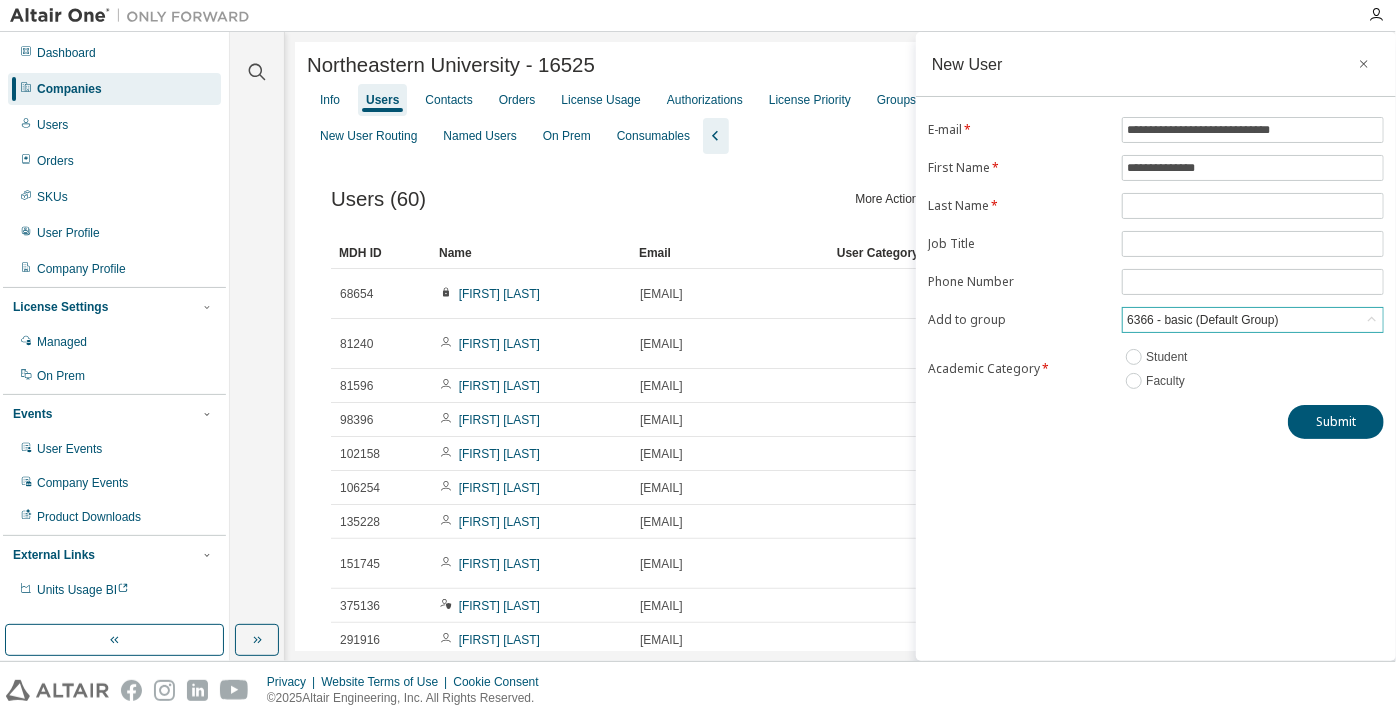 click on "6366 - basic (Default Group)" at bounding box center (1202, 320) 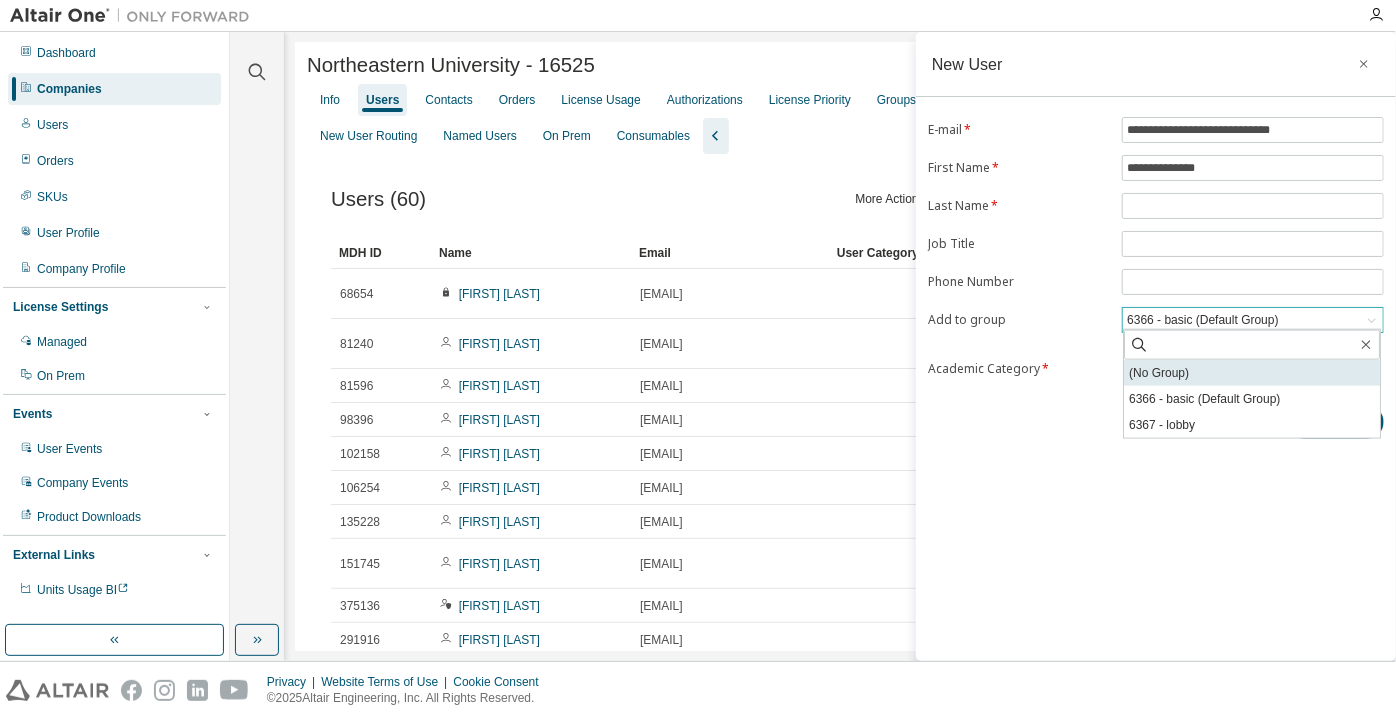 click on "(No Group)" at bounding box center [1252, 373] 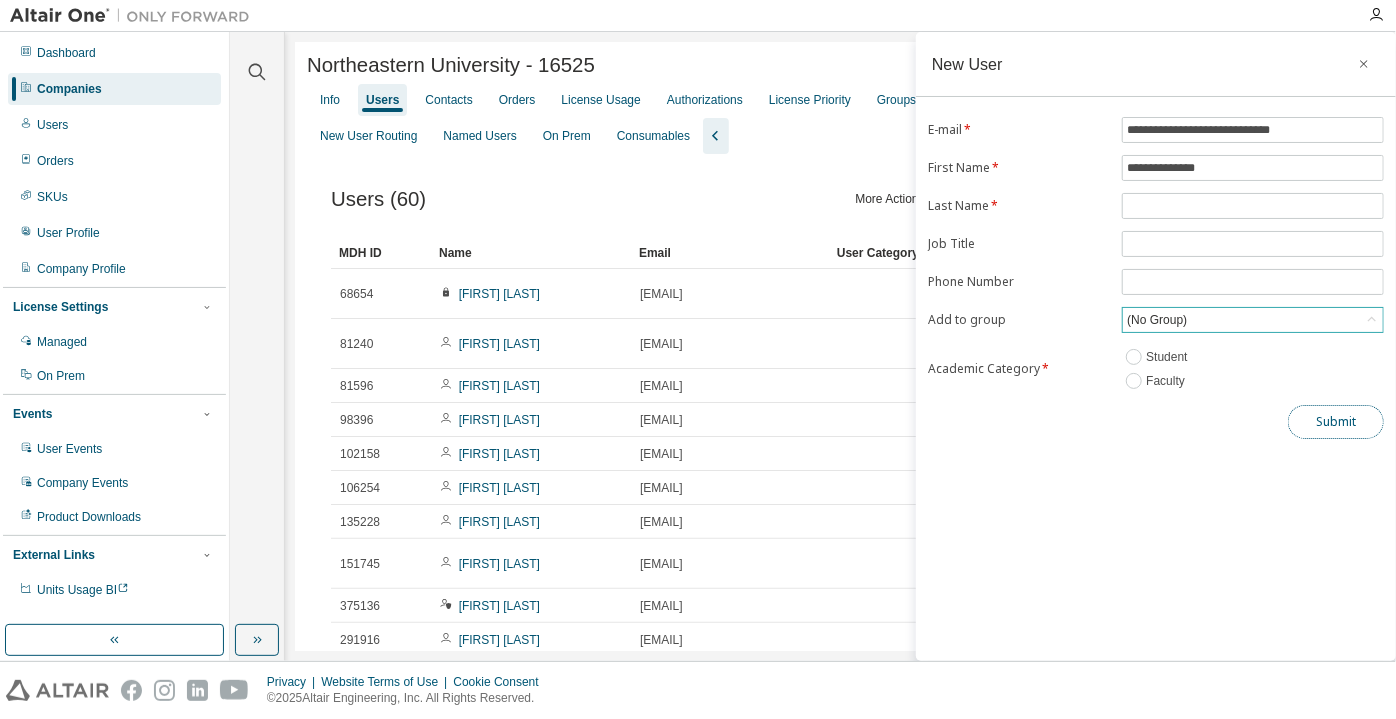 click on "Submit" at bounding box center [1336, 422] 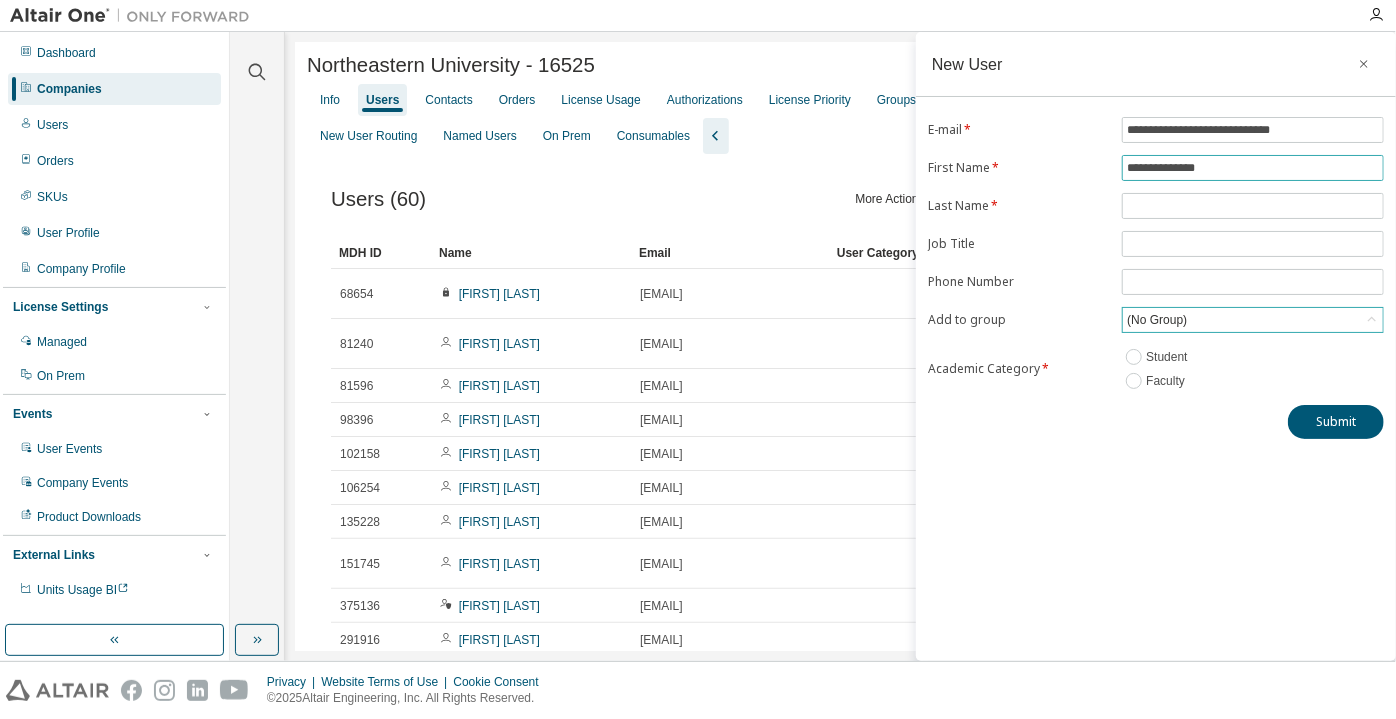 click on "**********" at bounding box center (1156, 255) 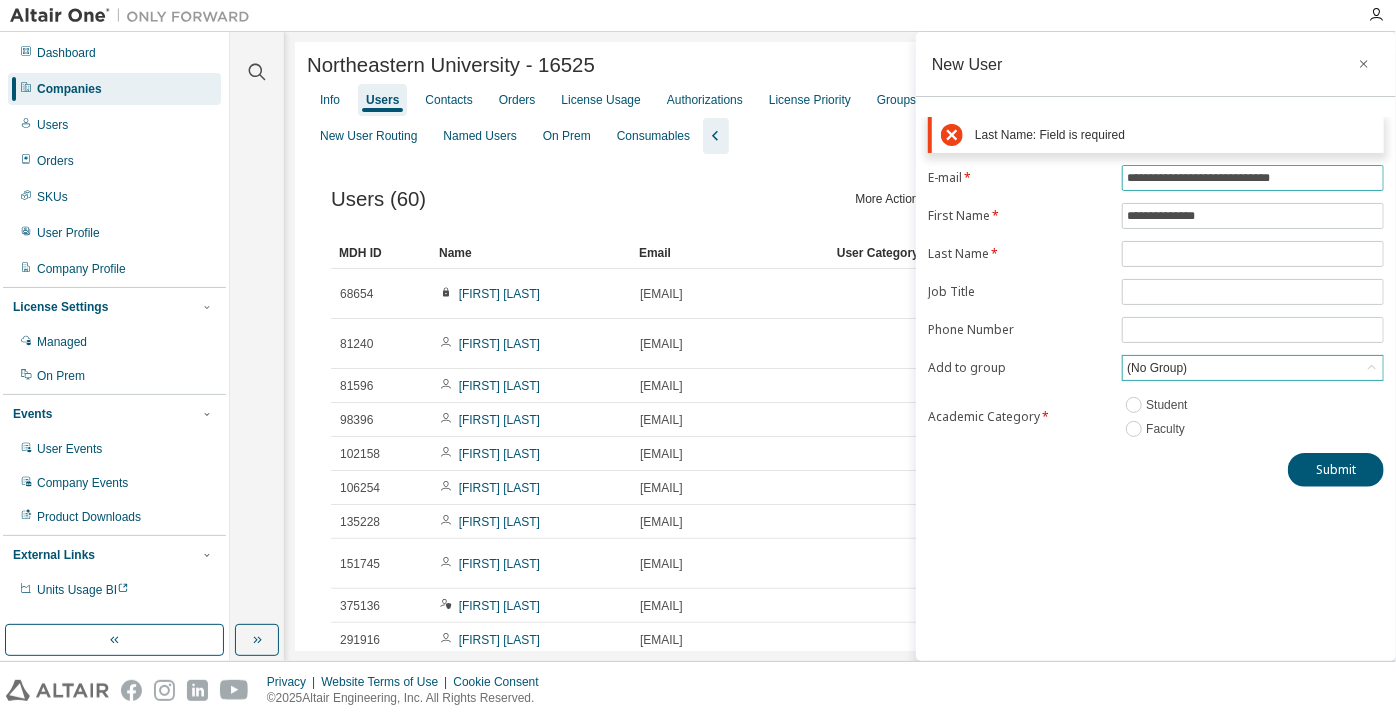 click on "**********" at bounding box center [1253, 178] 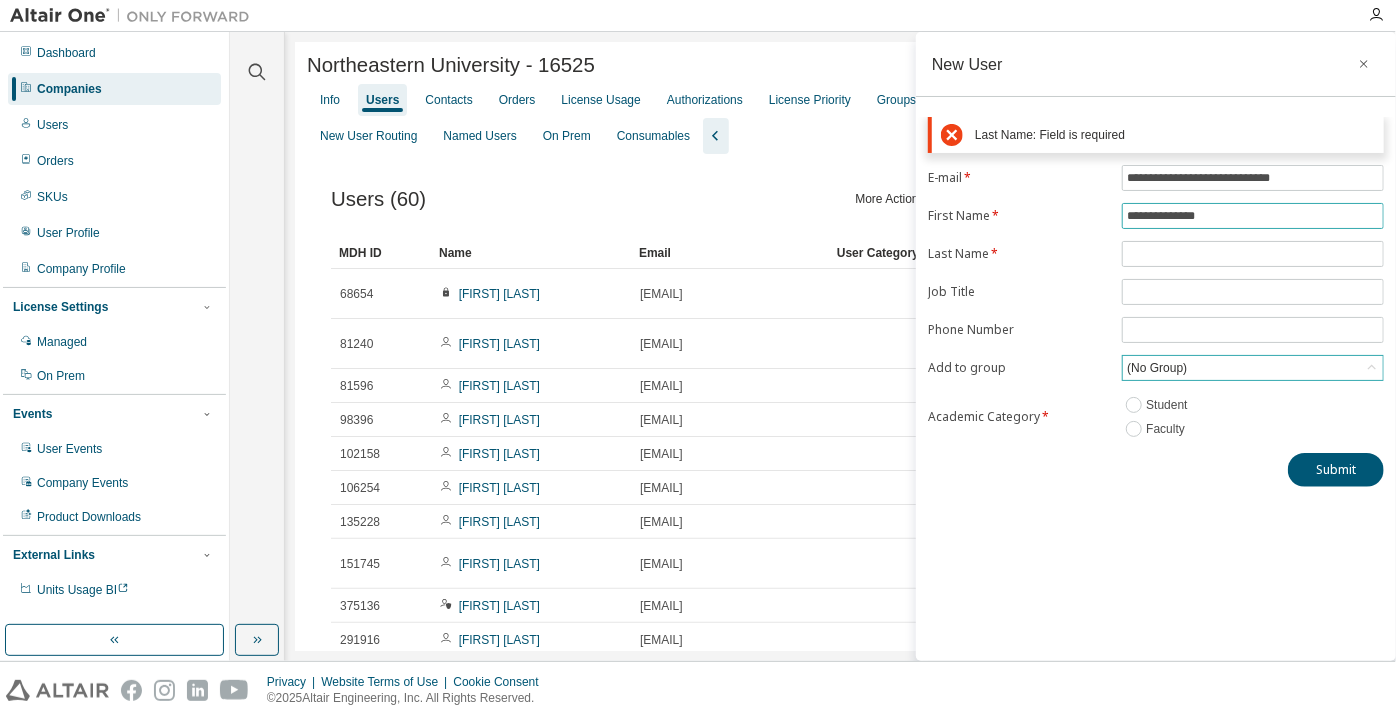 click on "**********" at bounding box center (1253, 216) 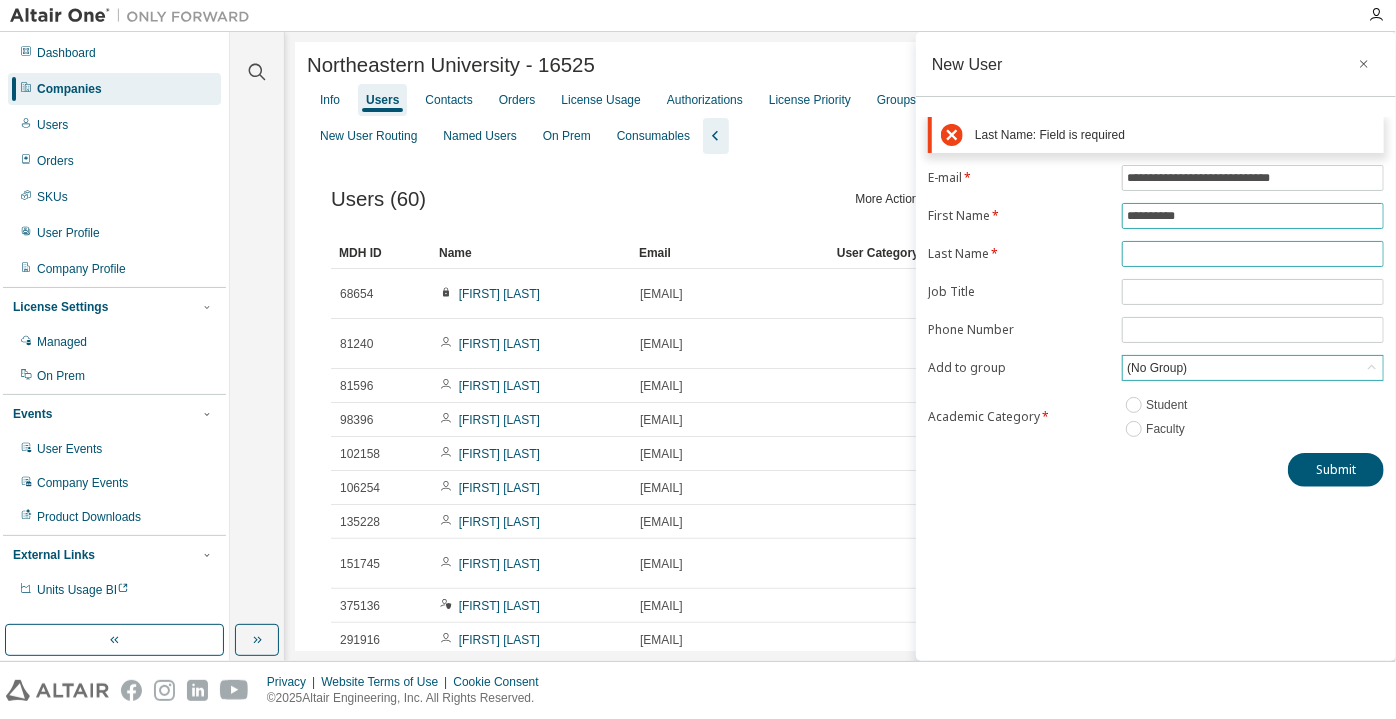 type on "*********" 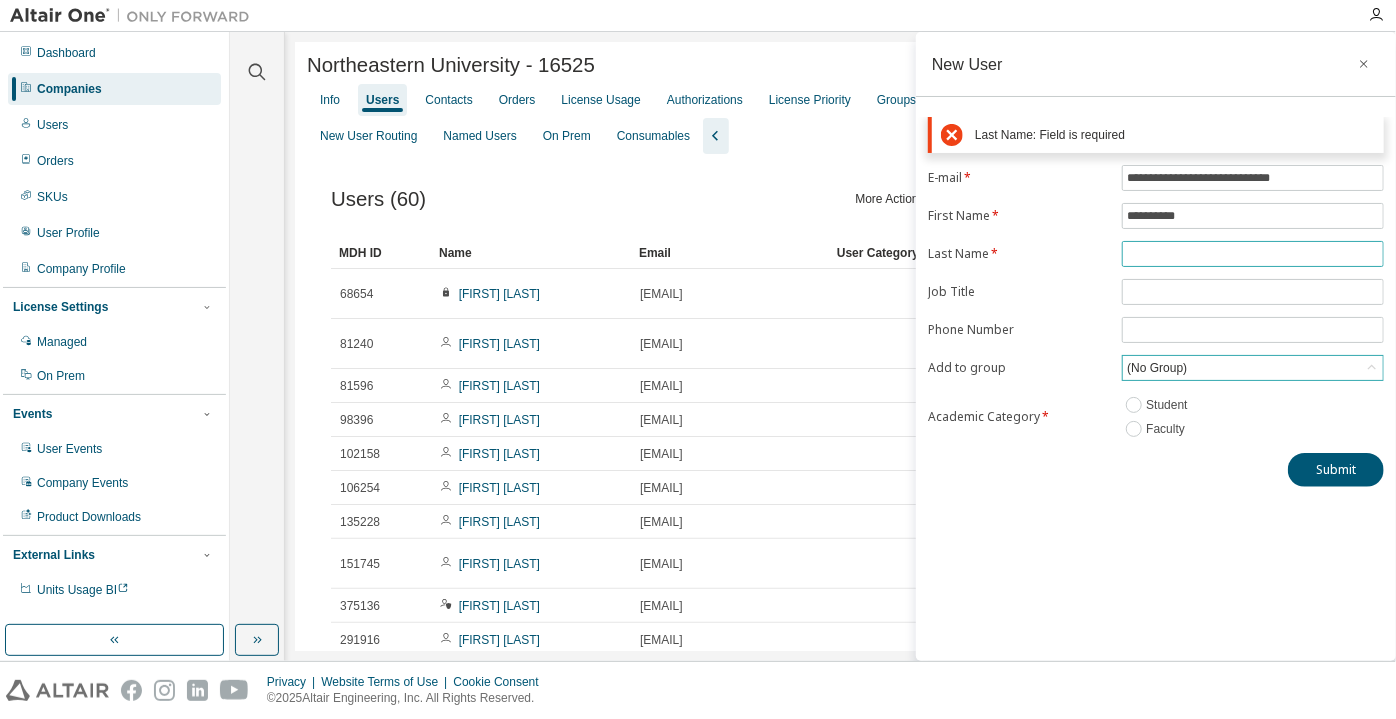 click at bounding box center [1253, 254] 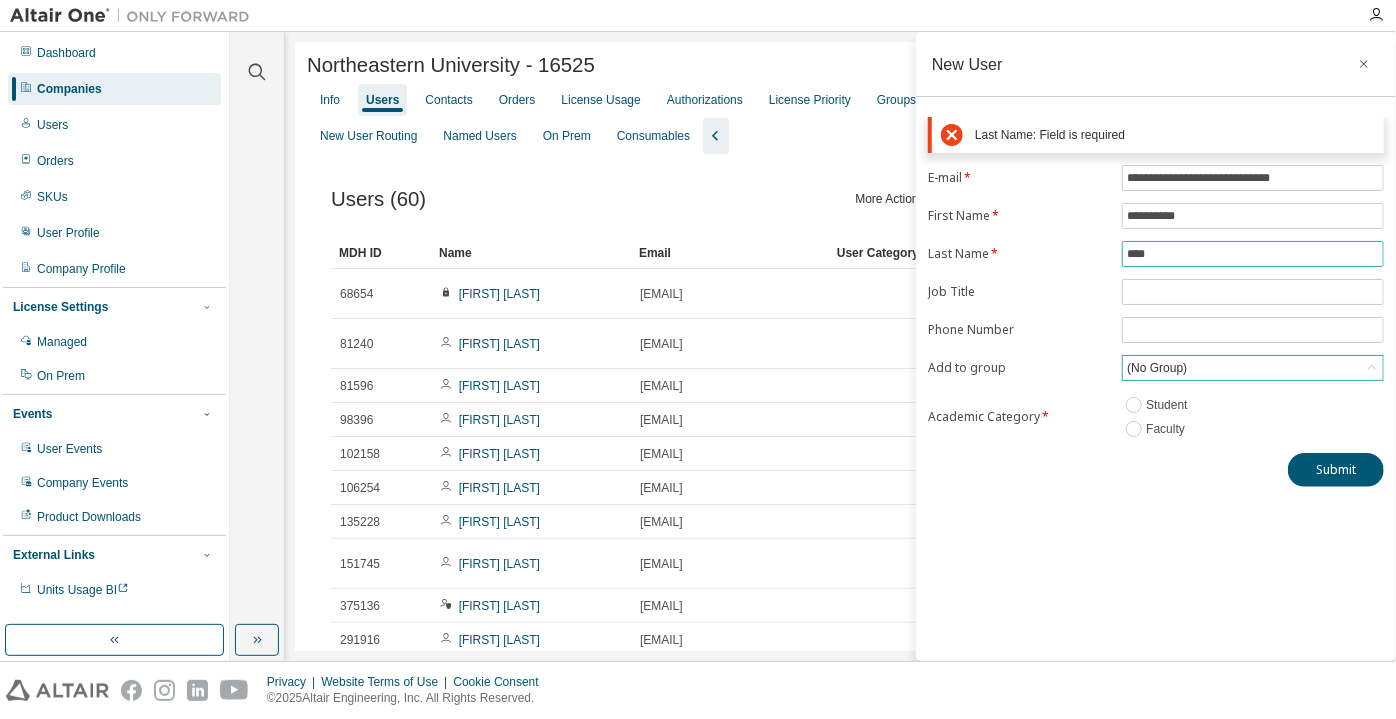 type on "****" 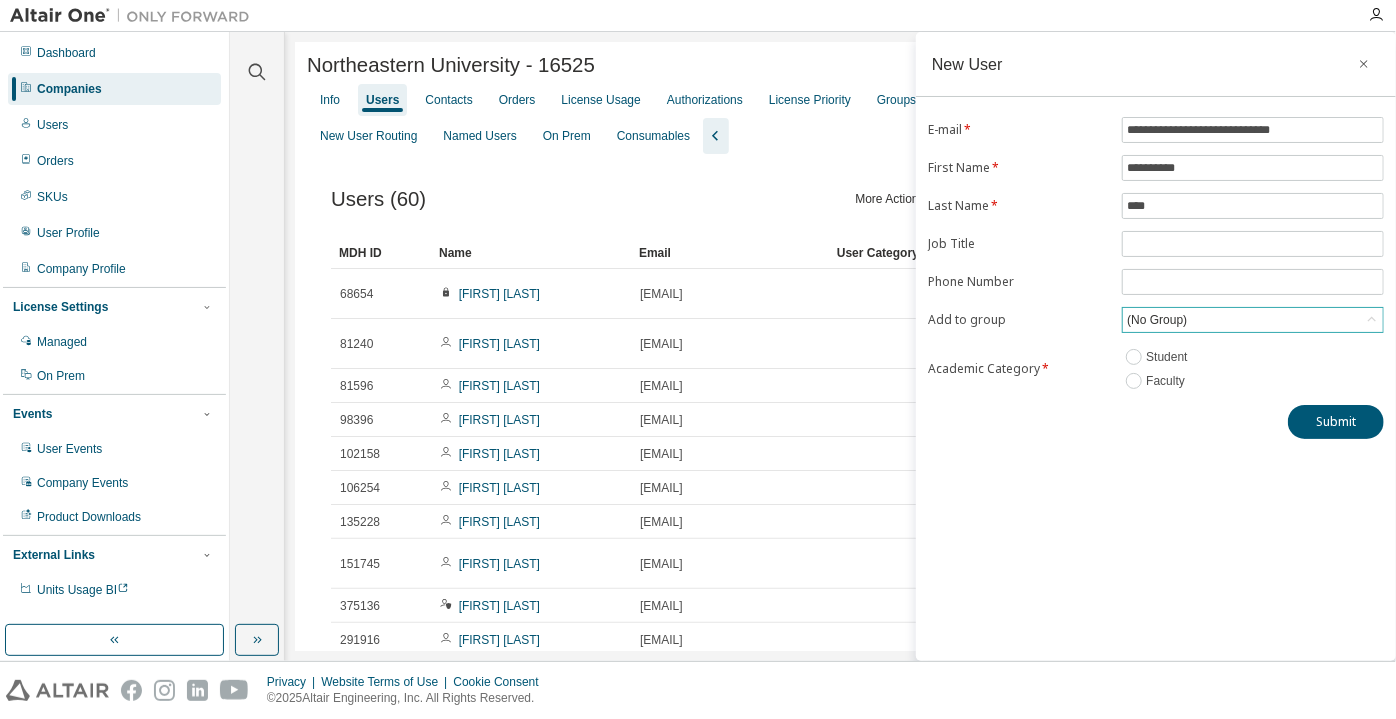 click on "**********" at bounding box center (1156, 346) 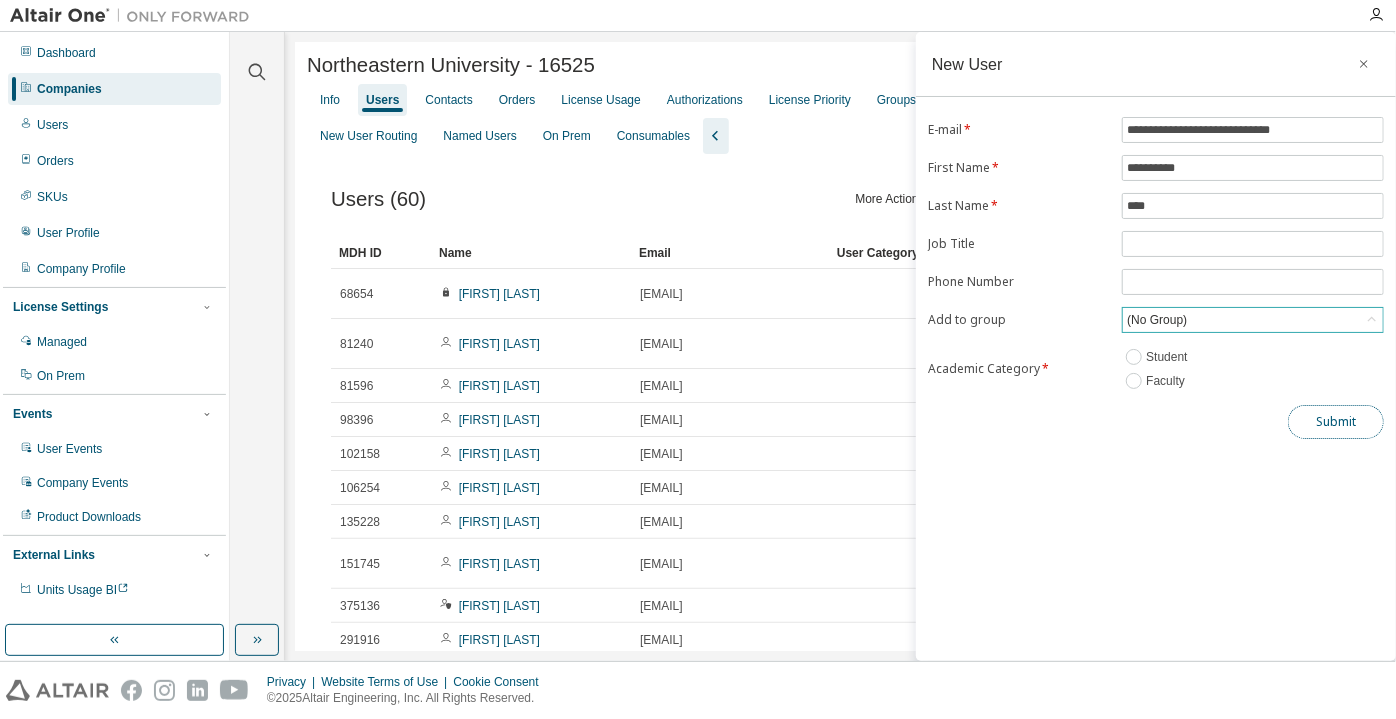 click on "Submit" at bounding box center (1336, 422) 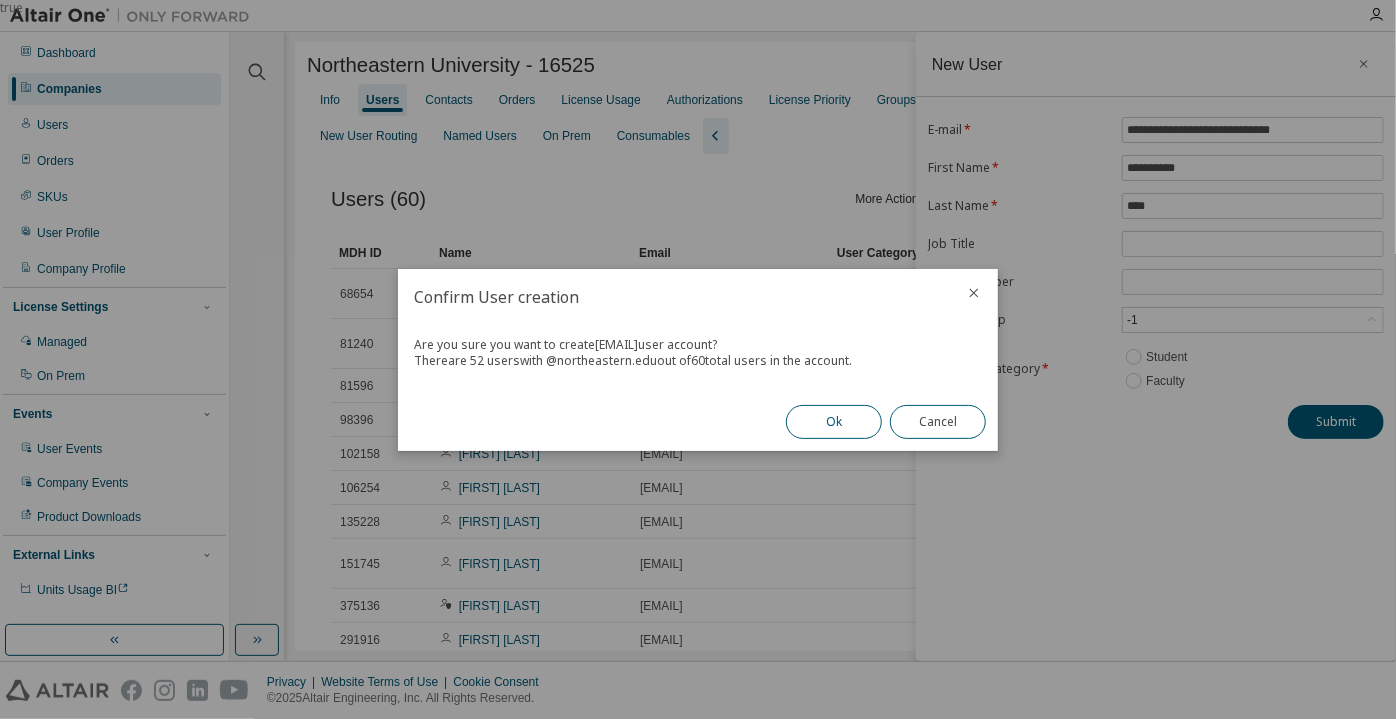click on "Ok" at bounding box center (834, 422) 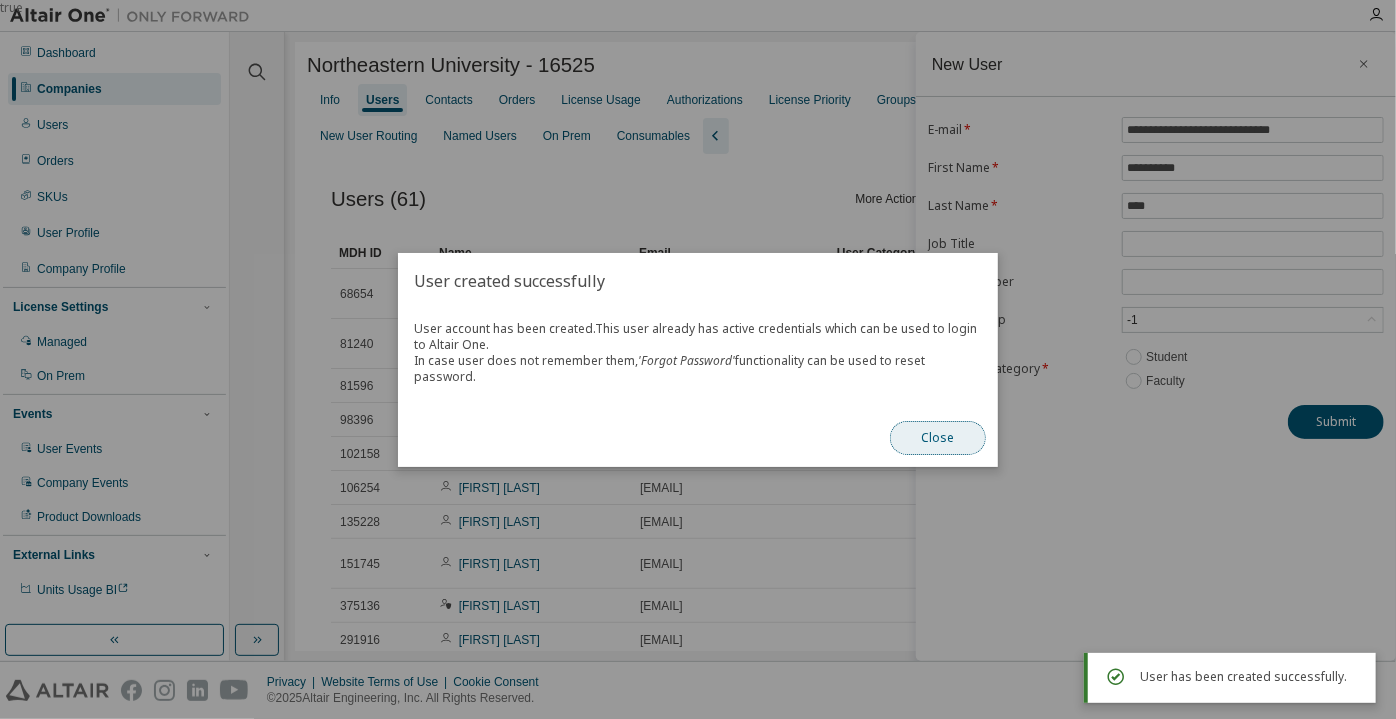 click on "Close" at bounding box center [938, 438] 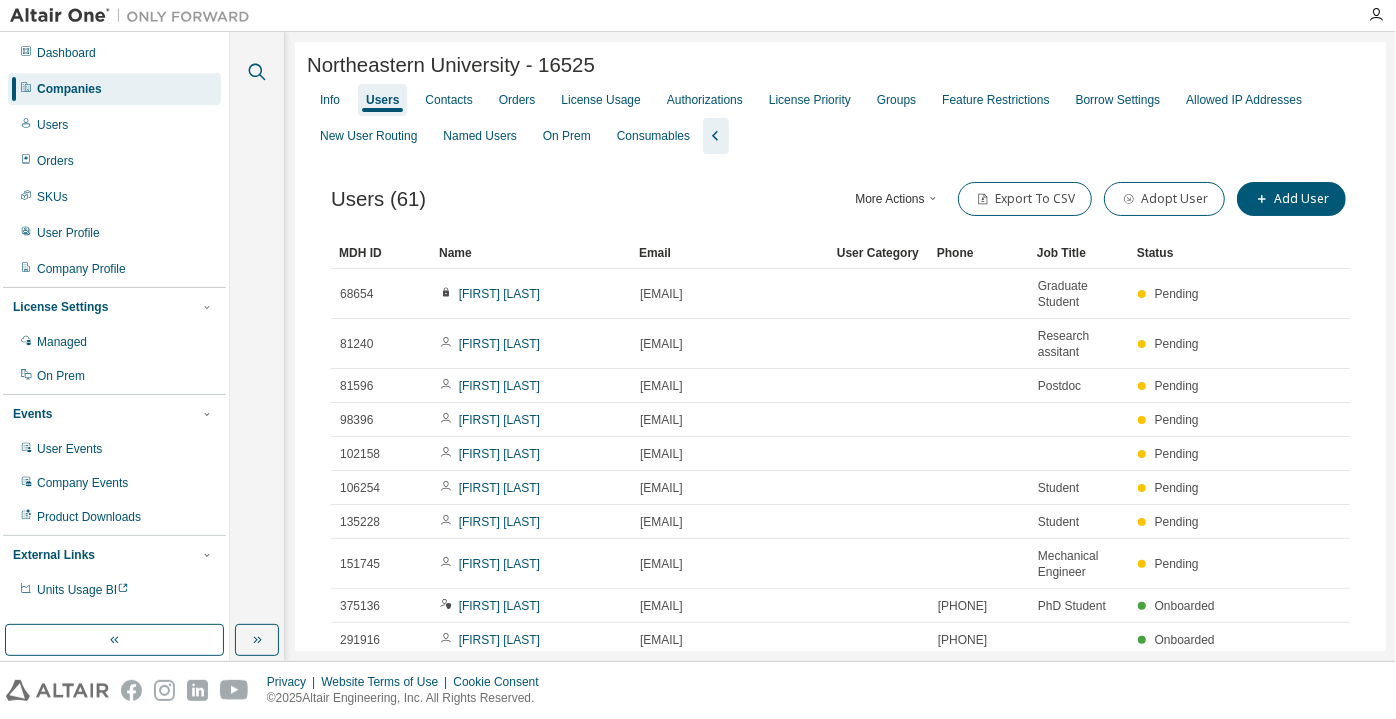 click 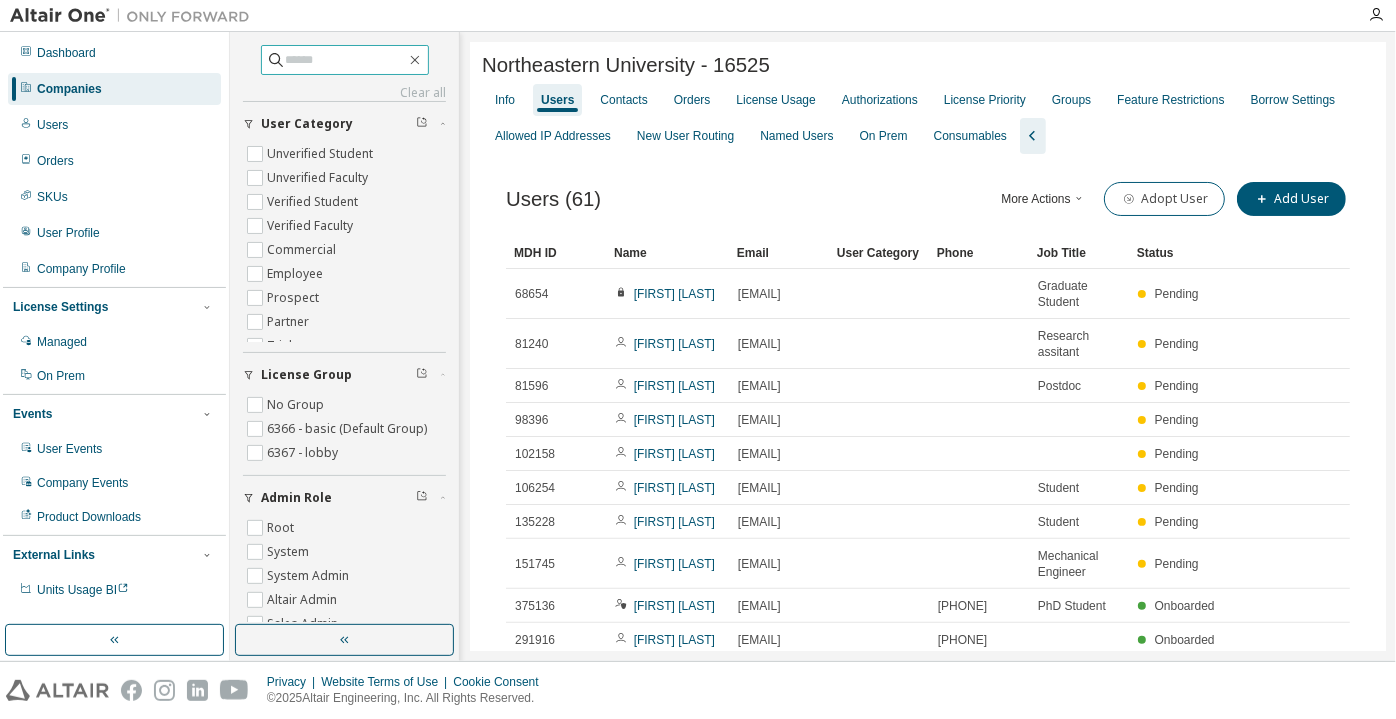 click at bounding box center [346, 60] 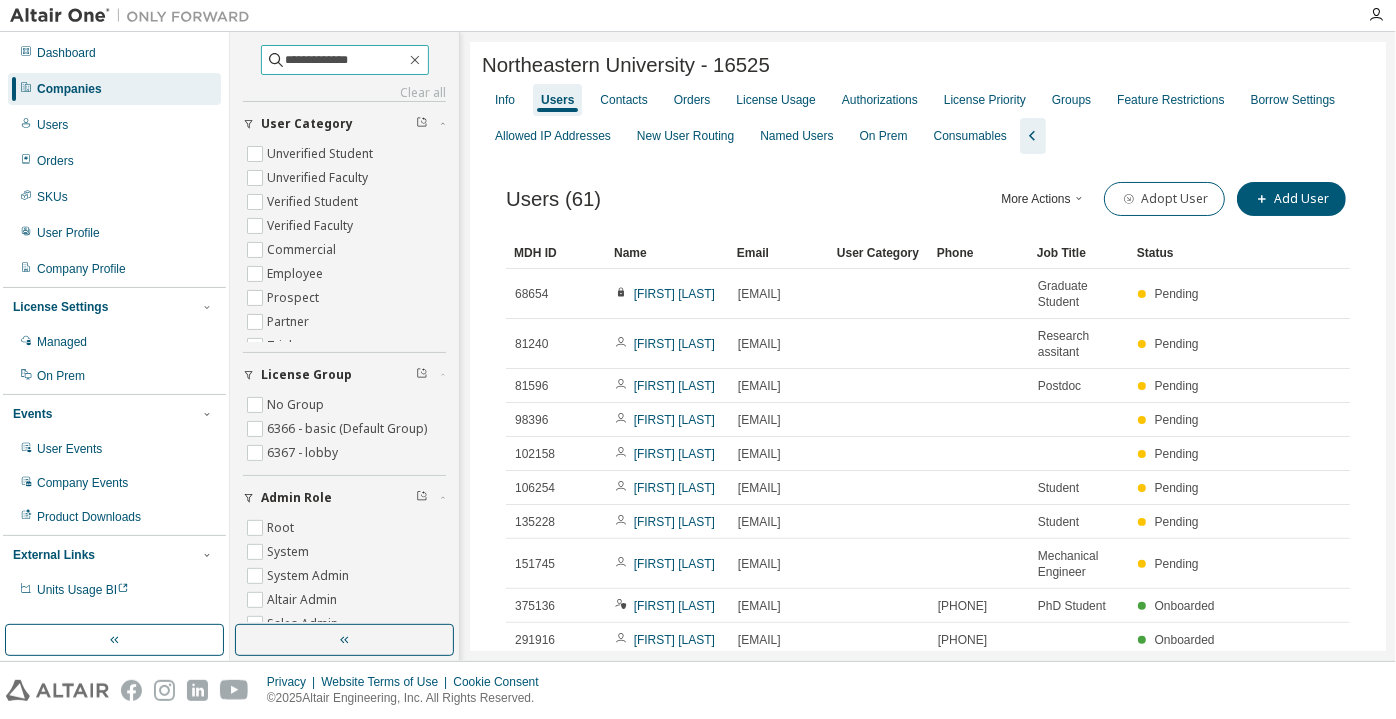 type on "**********" 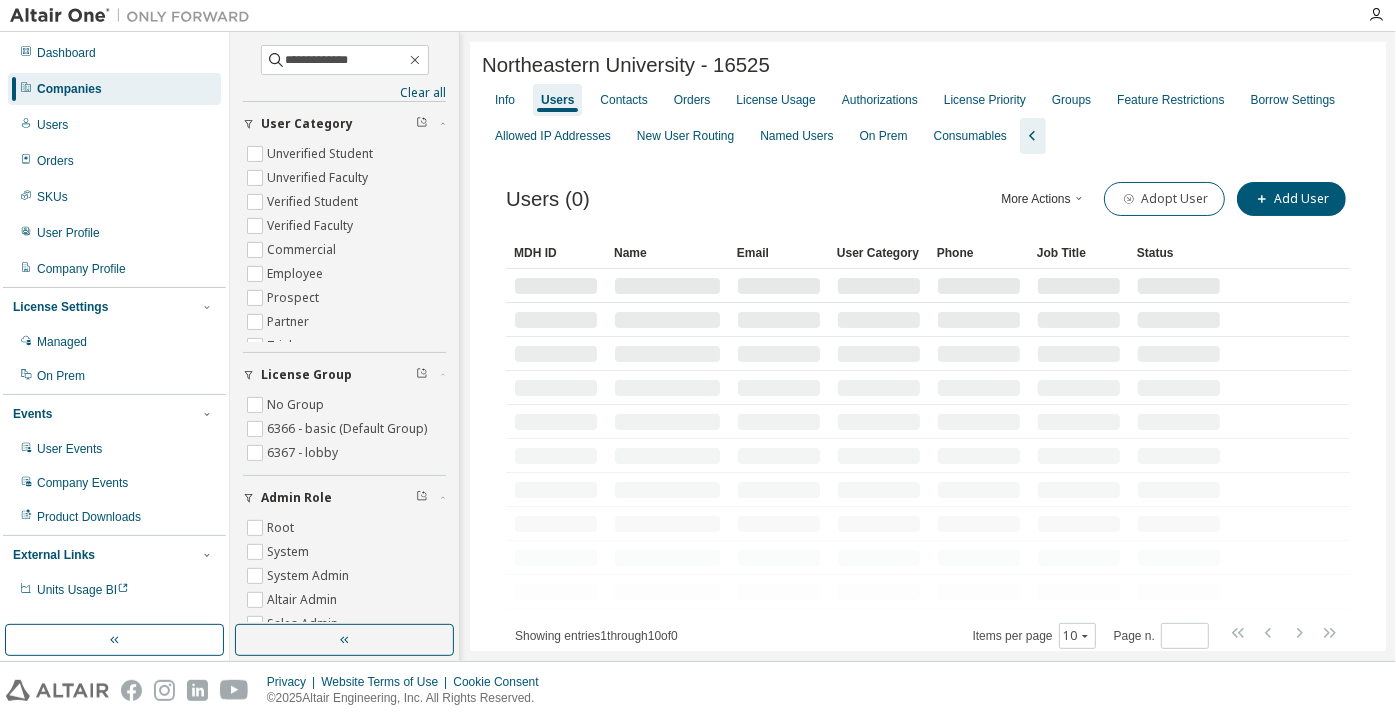 click on "Companies" at bounding box center (69, 89) 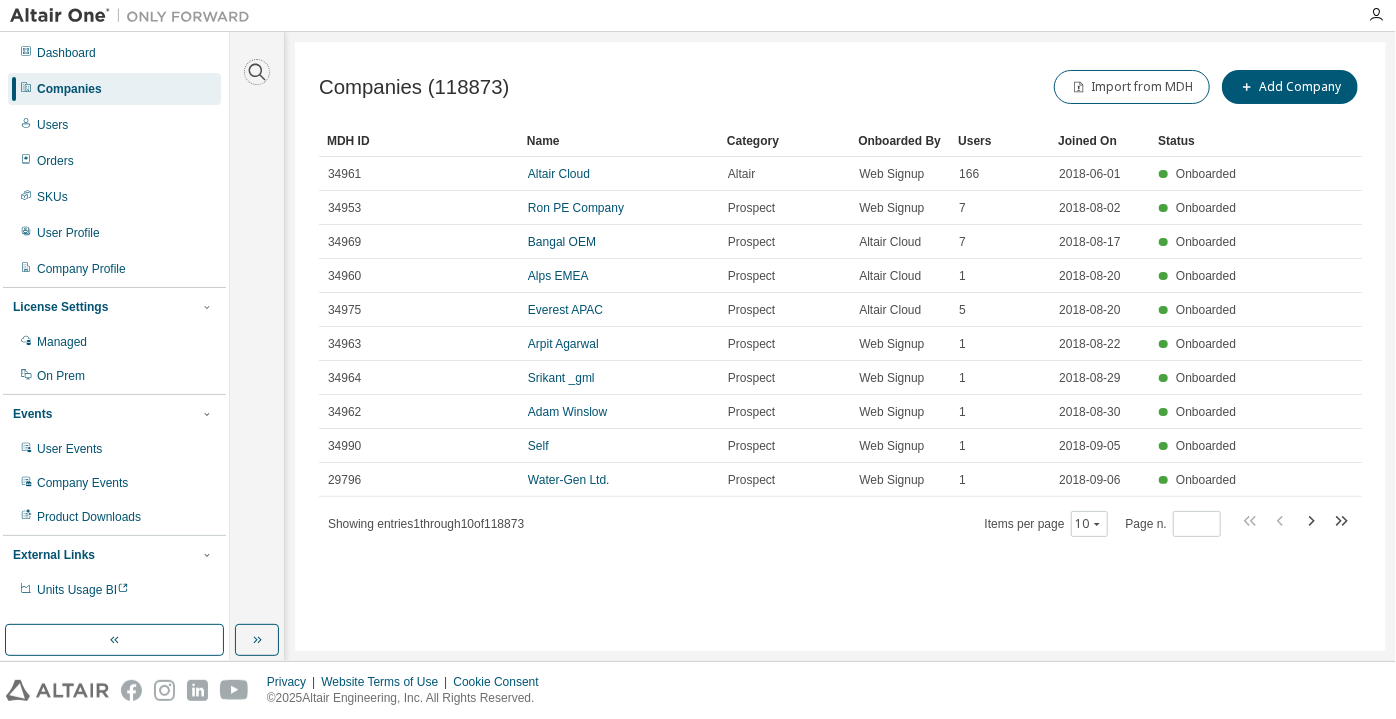 click 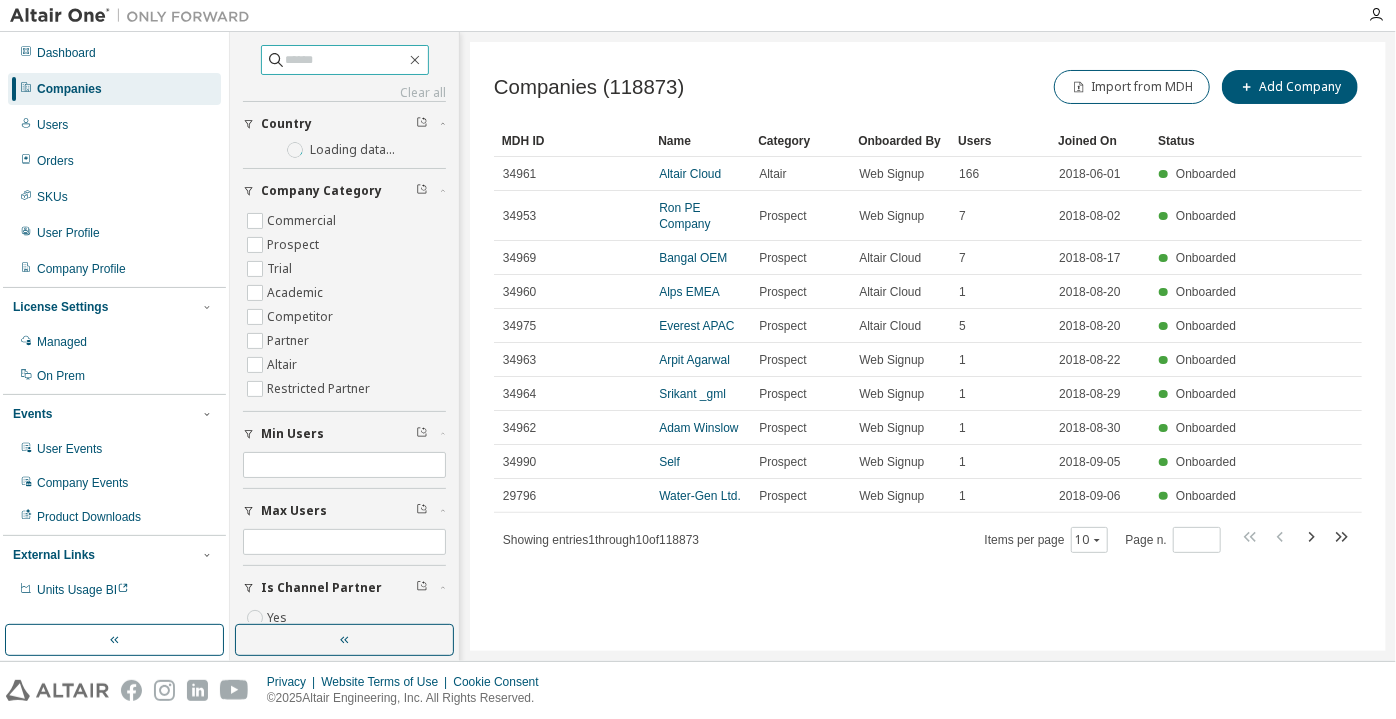 click at bounding box center (346, 60) 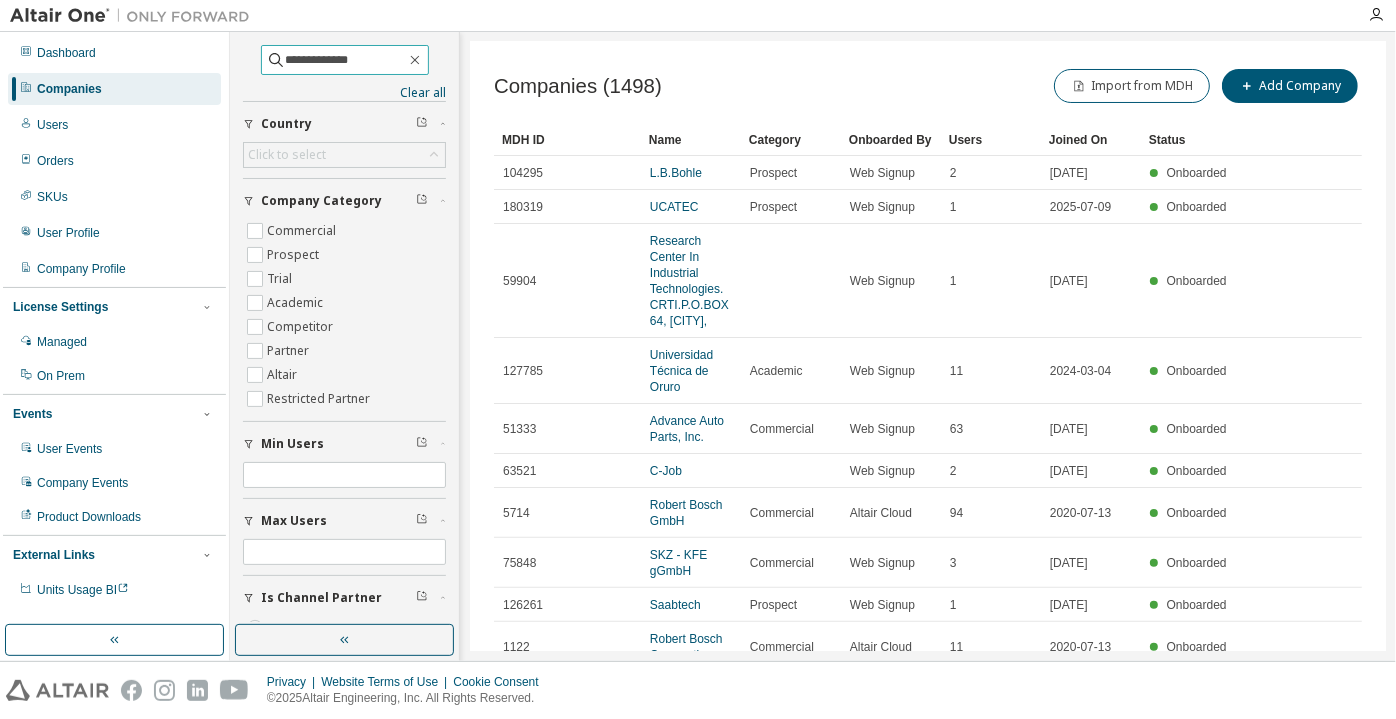 scroll, scrollTop: 0, scrollLeft: 0, axis: both 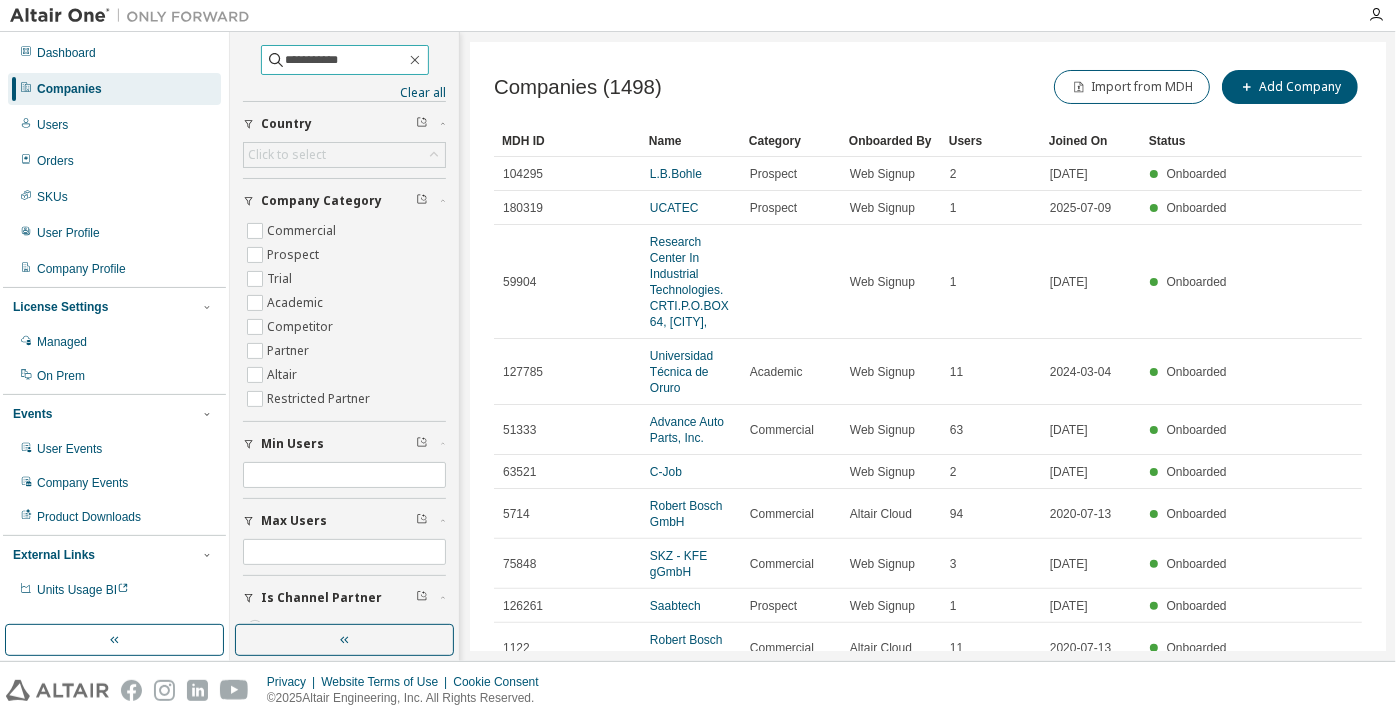 type on "**********" 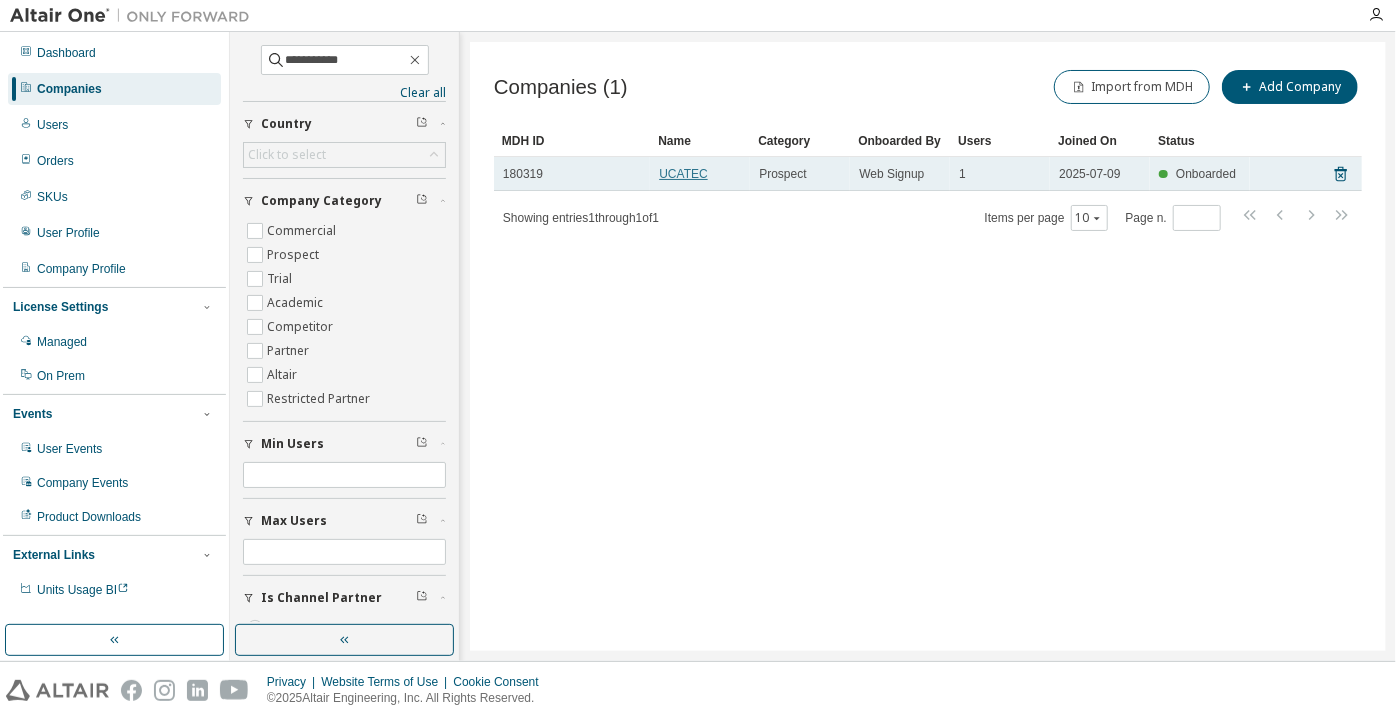 click on "UCATEC" at bounding box center [683, 174] 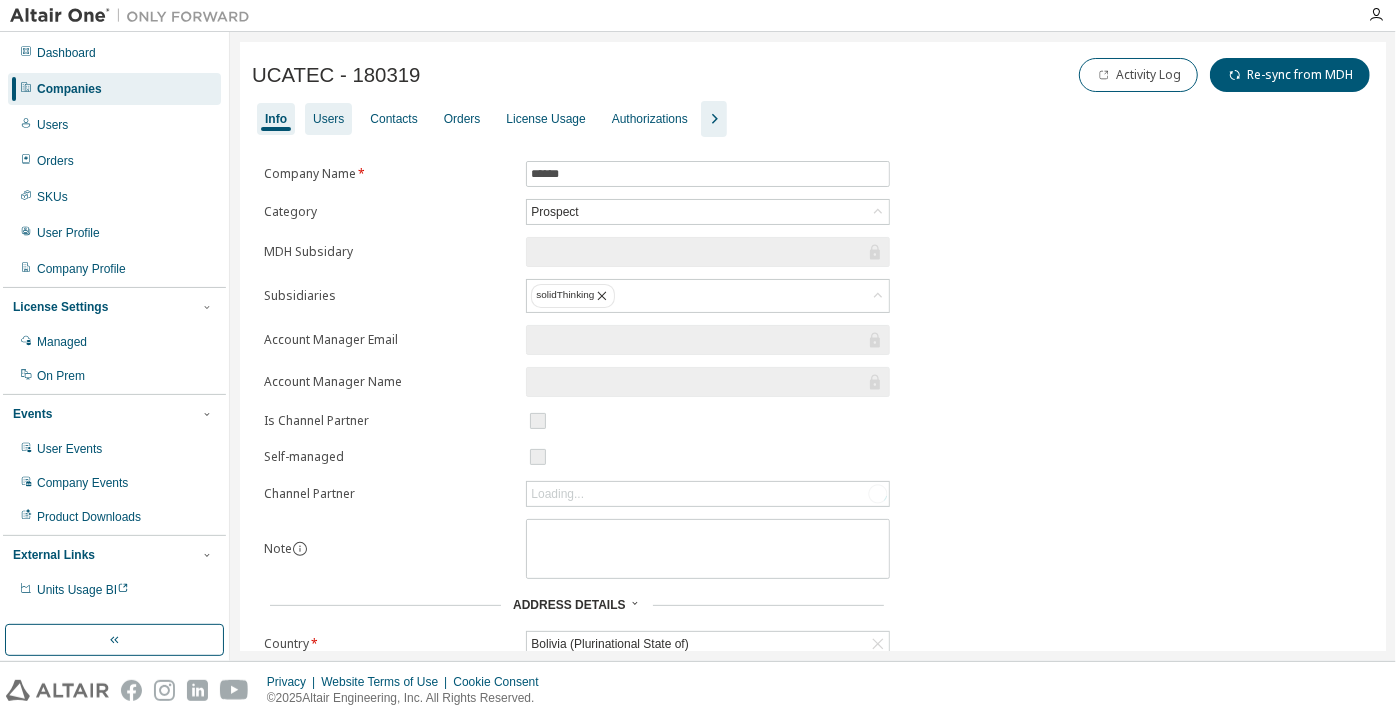click on "Users" at bounding box center (328, 119) 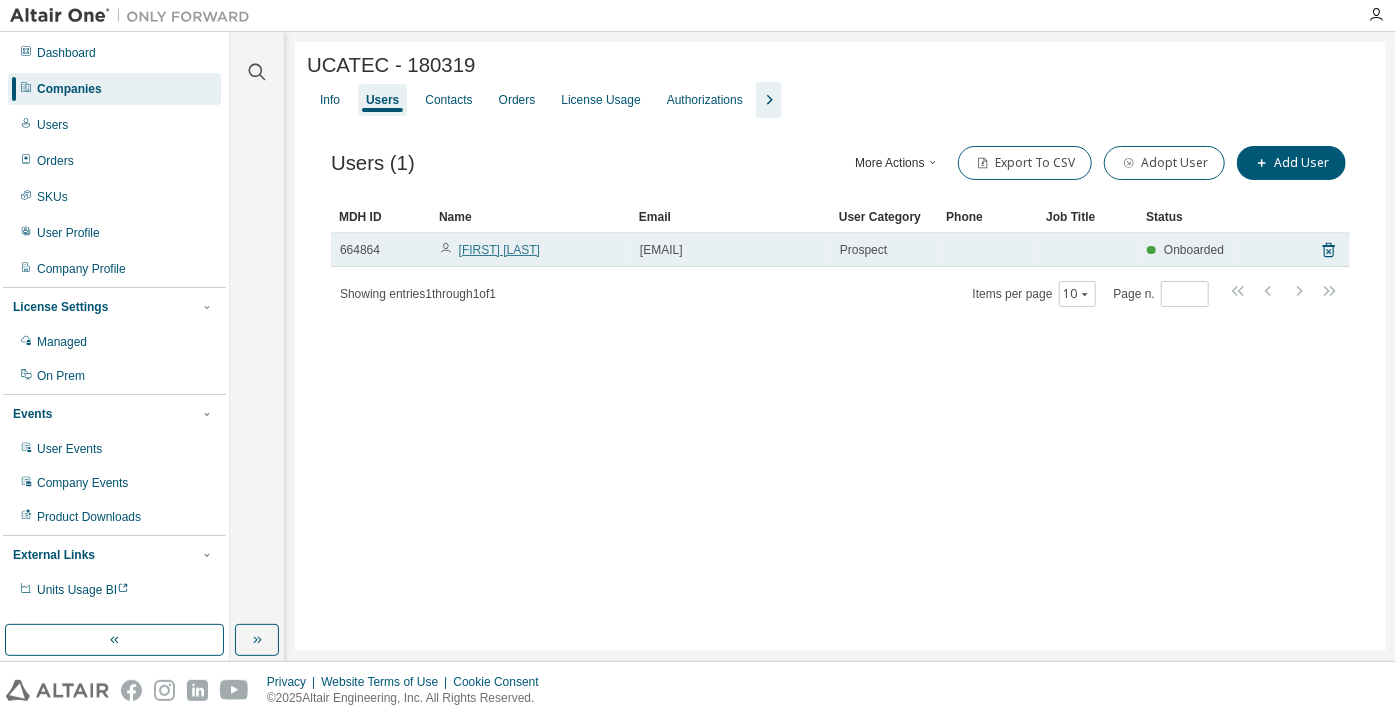 click on "[FIRST] [LAST]" at bounding box center [499, 250] 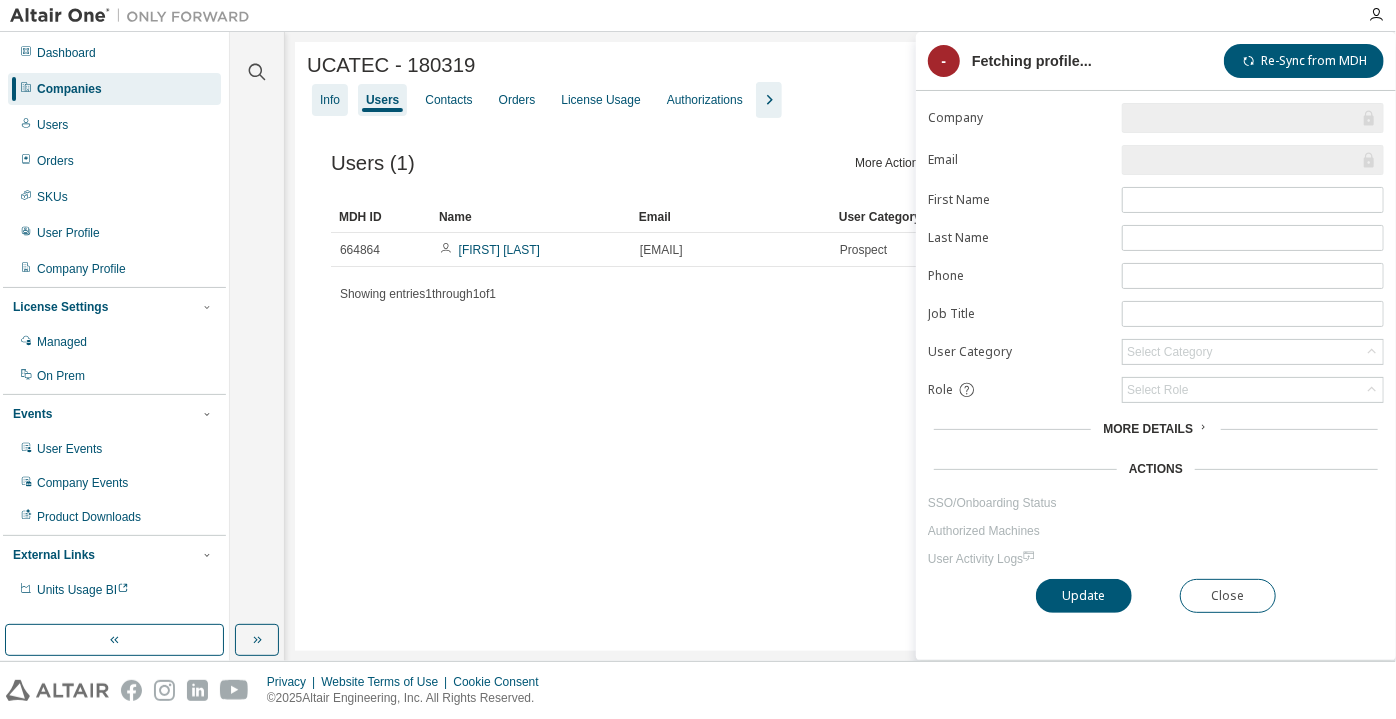 click on "Info" at bounding box center (330, 100) 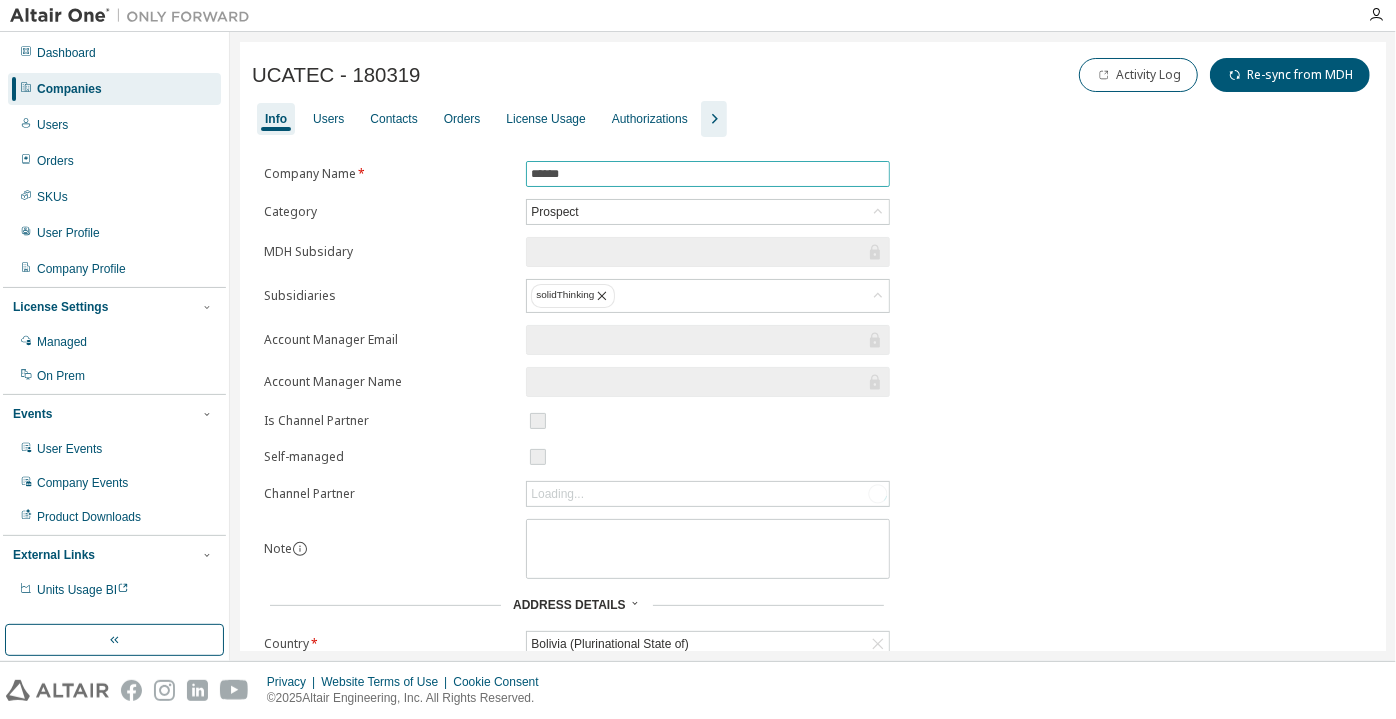 click on "******" at bounding box center (708, 174) 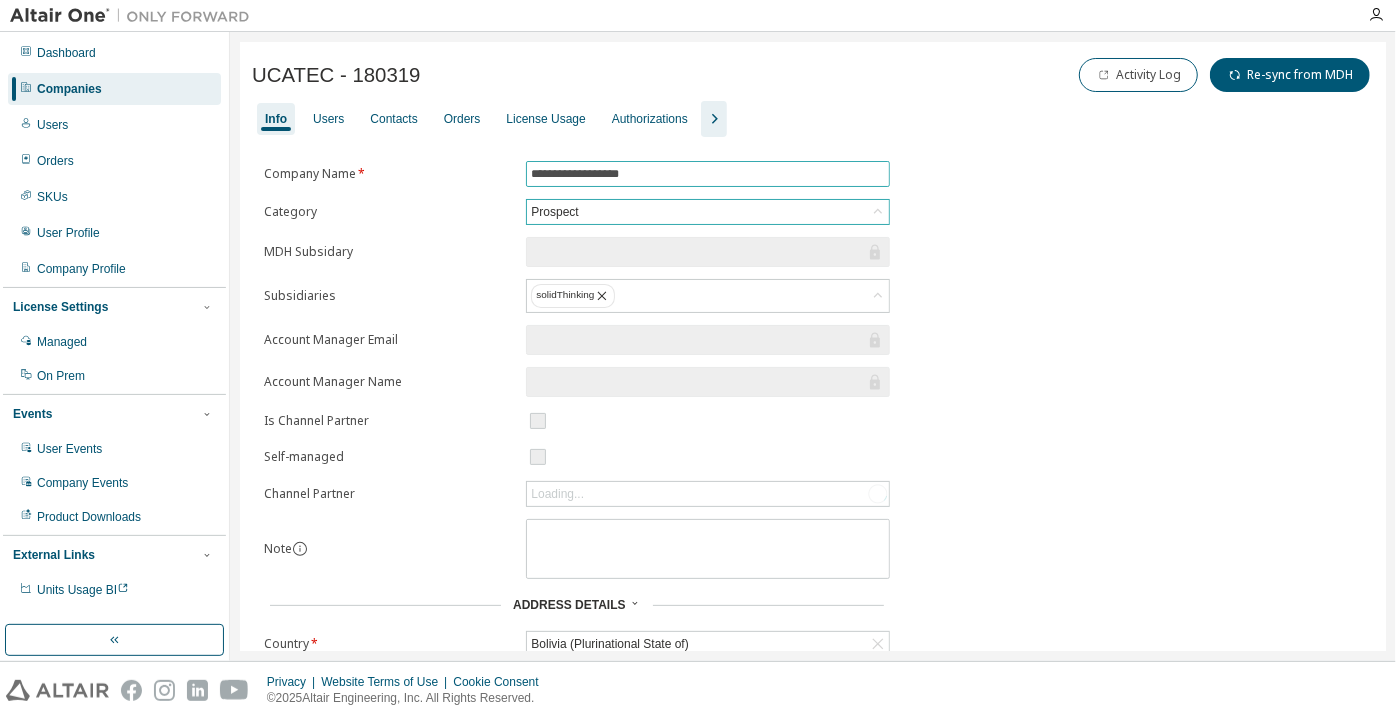 type on "**********" 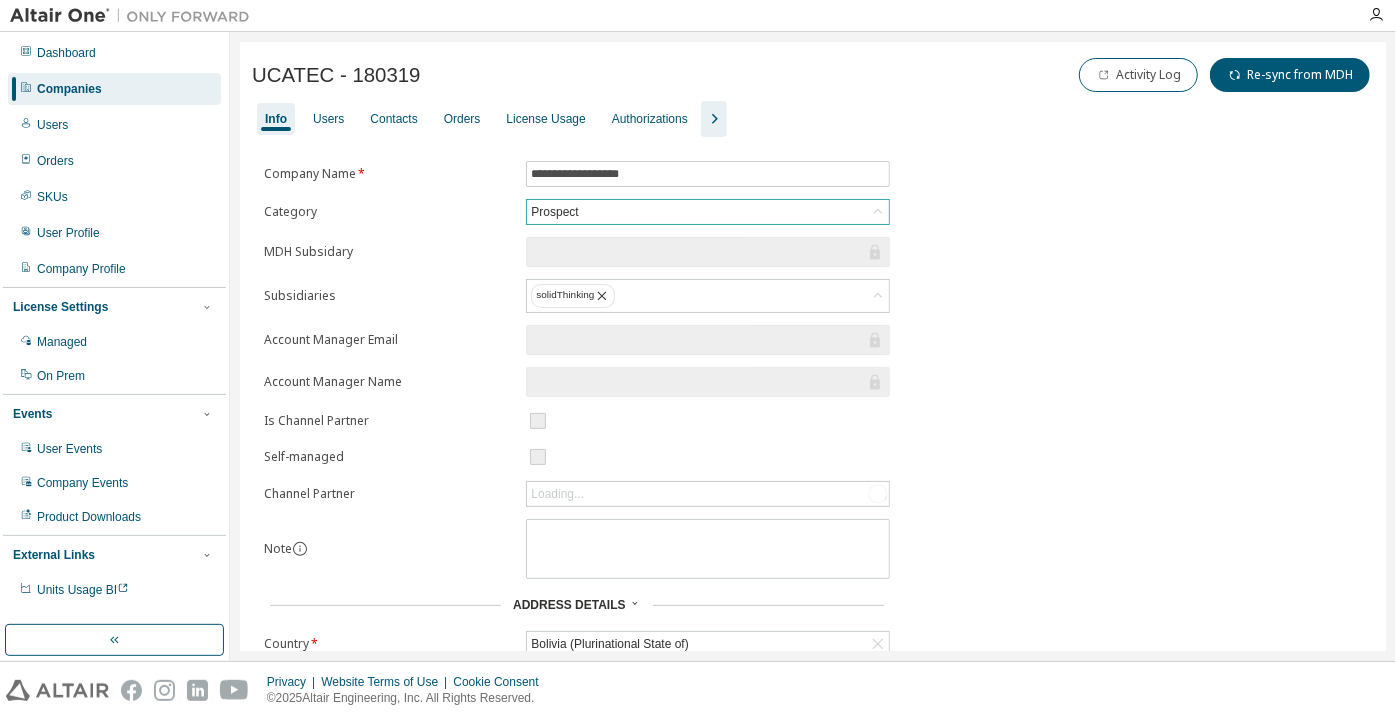 click on "Prospect" at bounding box center [554, 212] 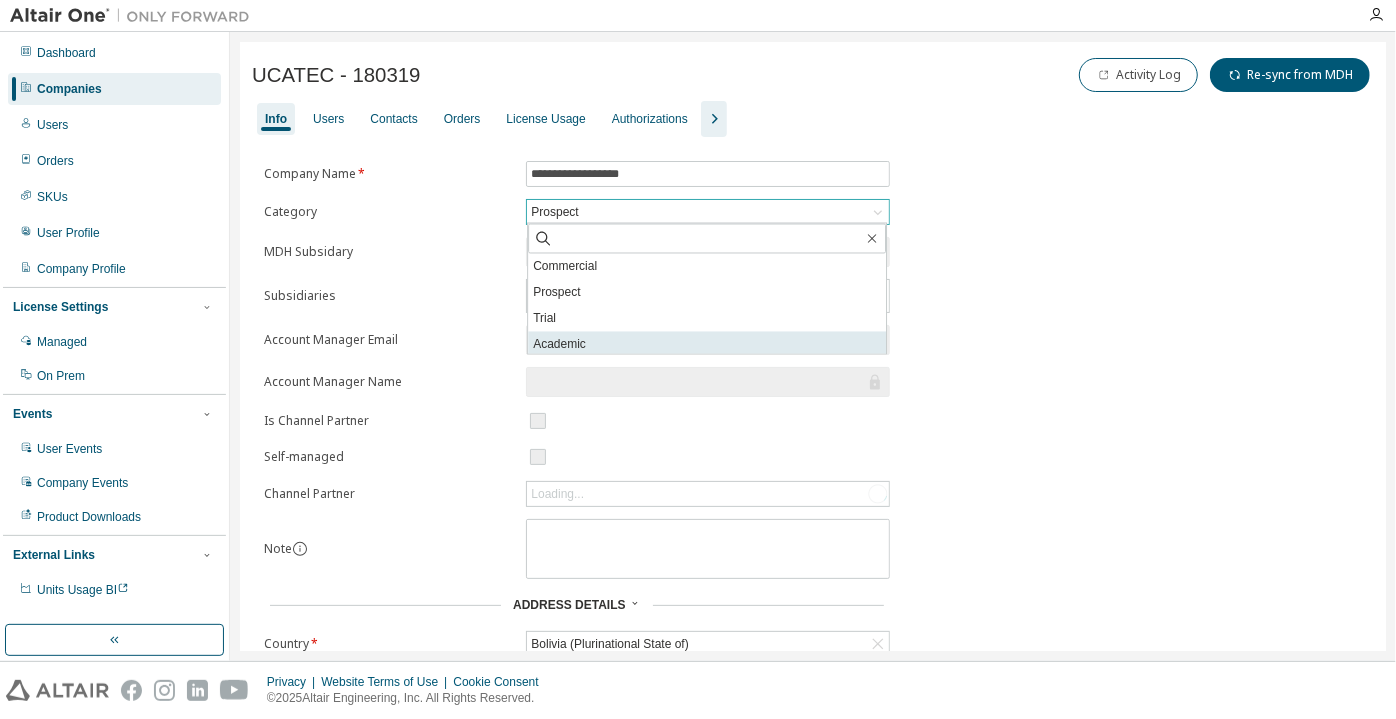 click on "Academic" at bounding box center (707, 345) 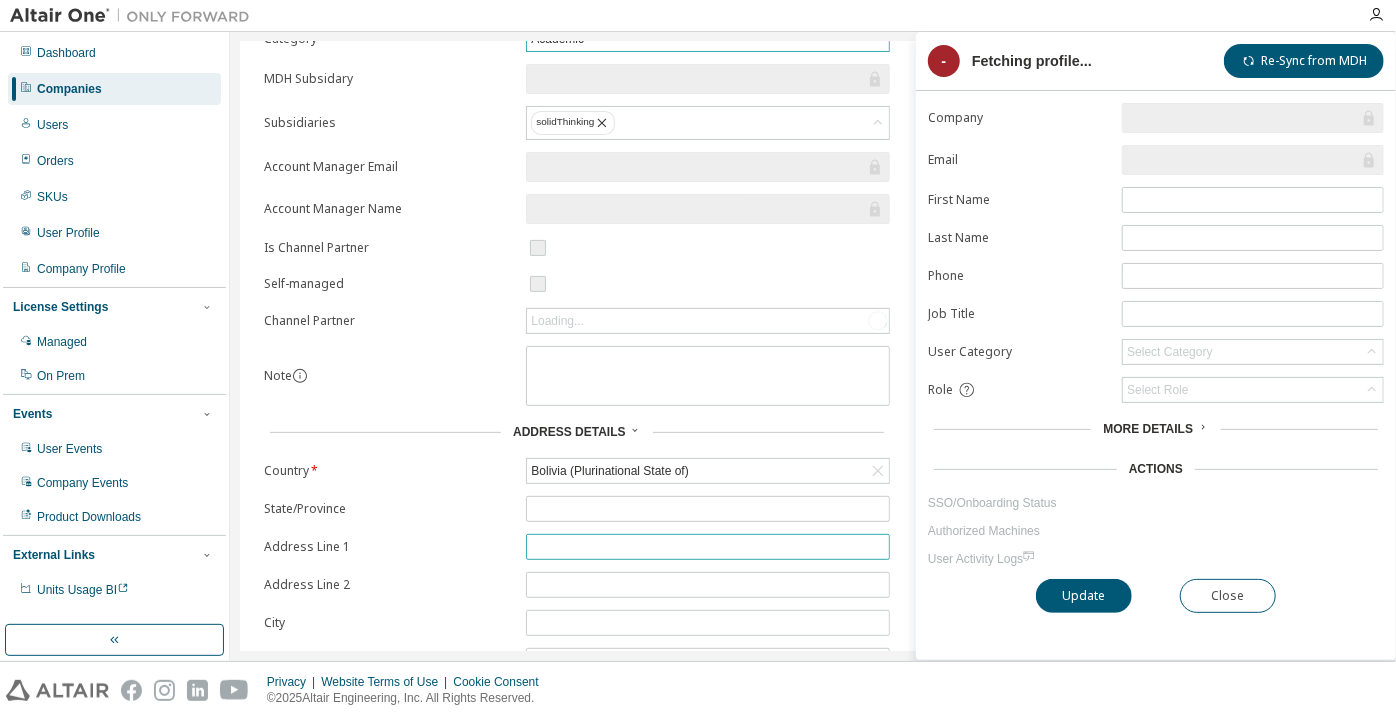 scroll, scrollTop: 284, scrollLeft: 0, axis: vertical 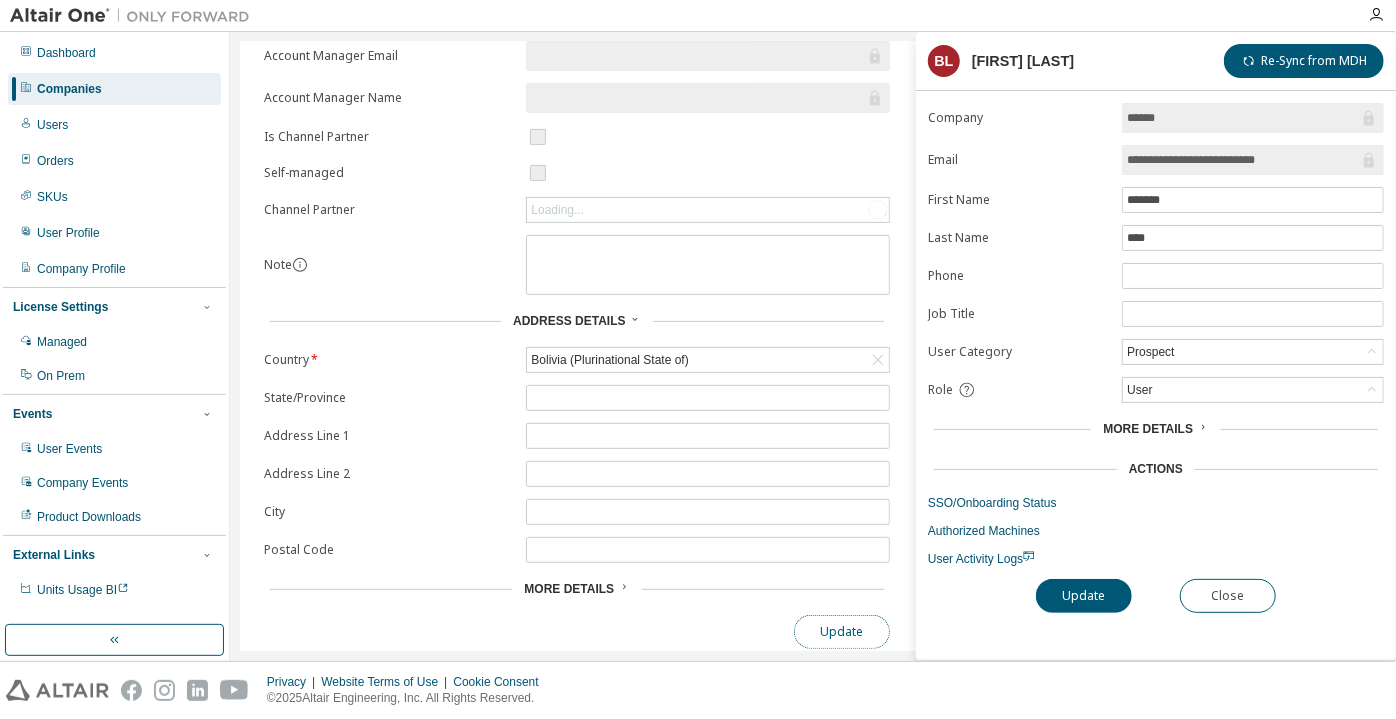 click on "Update" at bounding box center [842, 632] 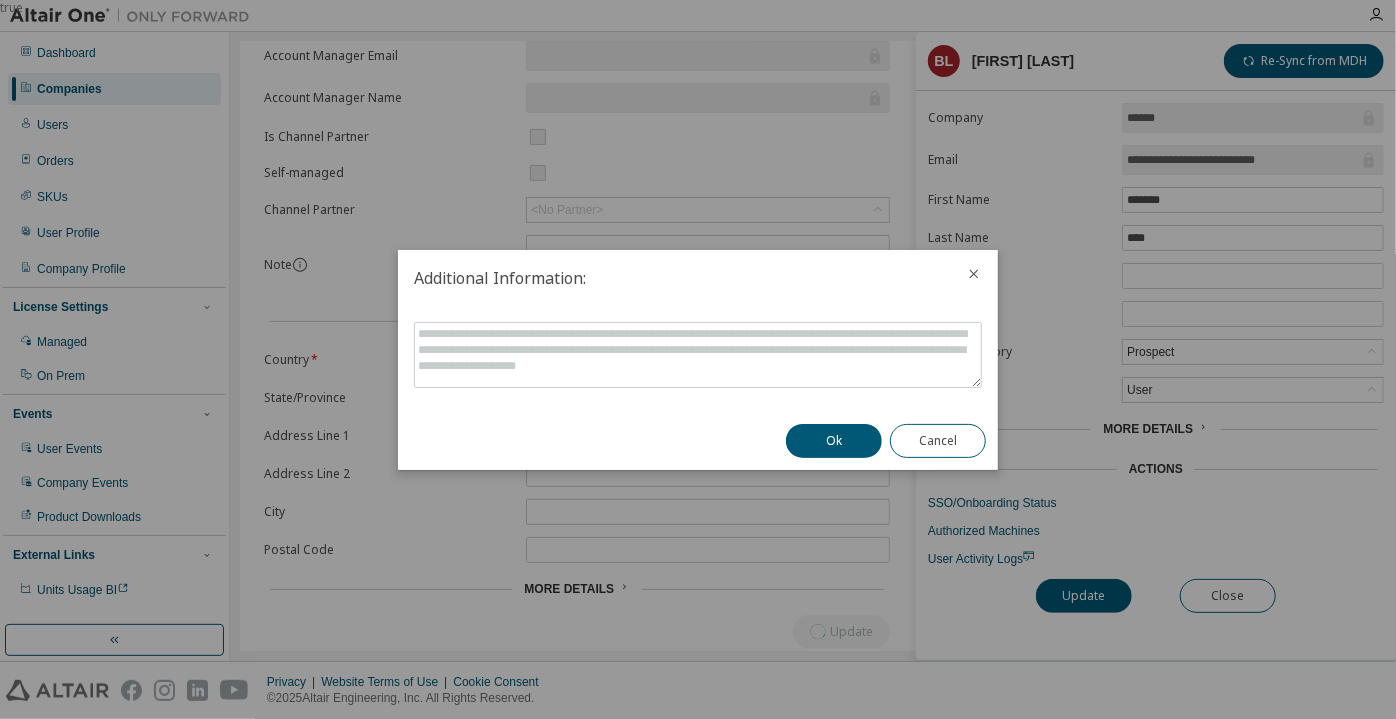 click on "Ok" at bounding box center (834, 441) 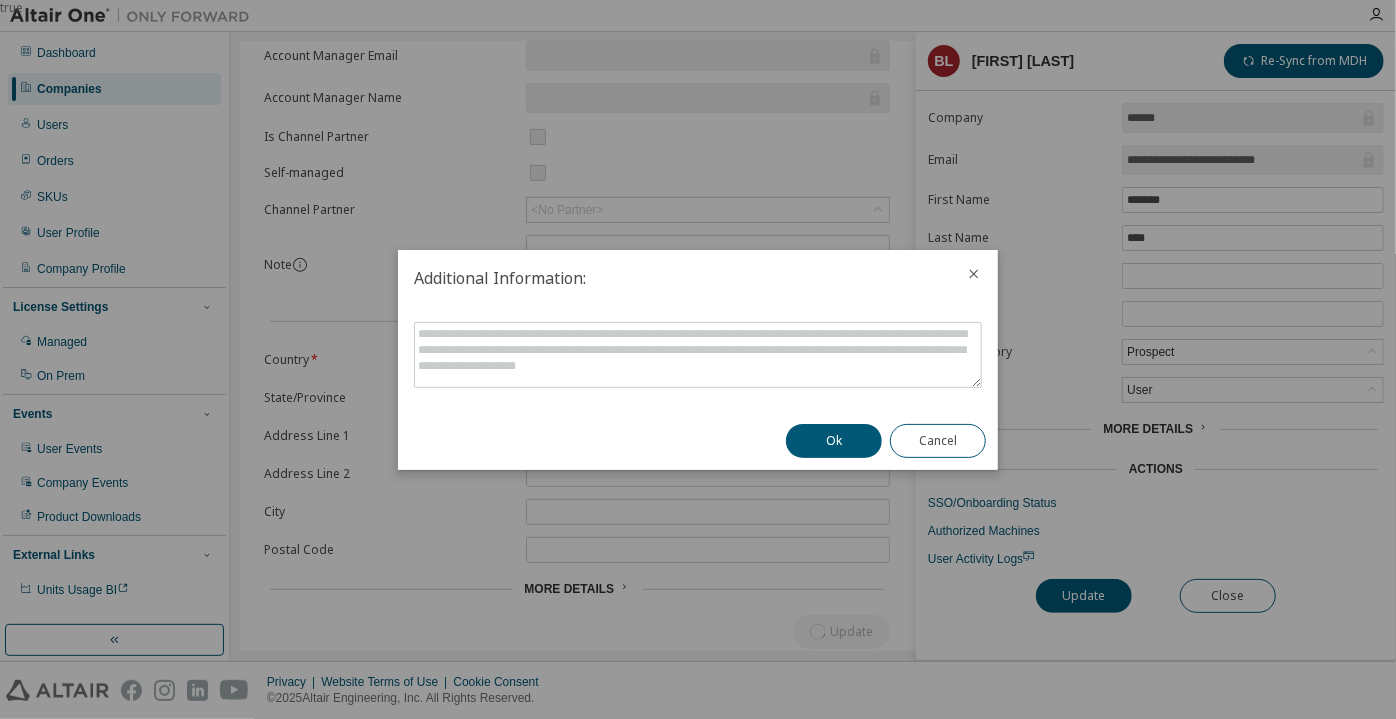 scroll, scrollTop: 0, scrollLeft: 0, axis: both 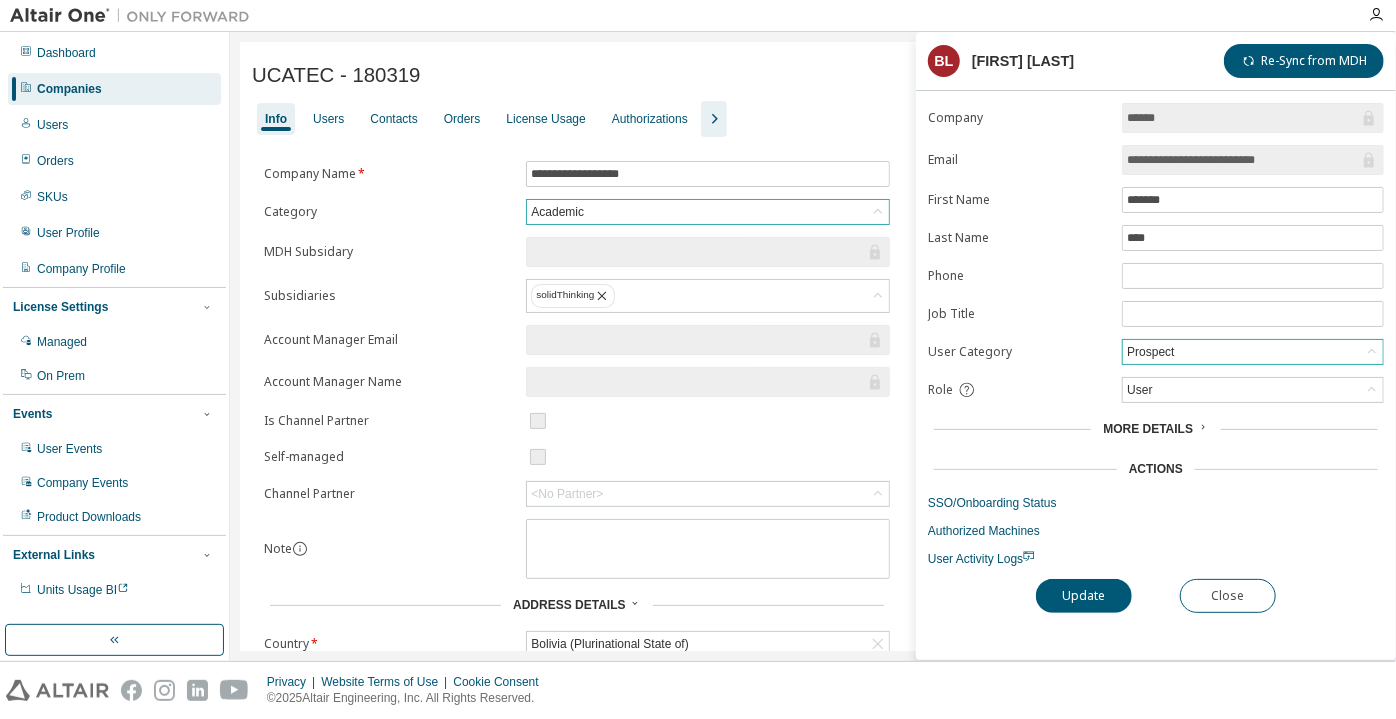 click on "Prospect" at bounding box center (1150, 352) 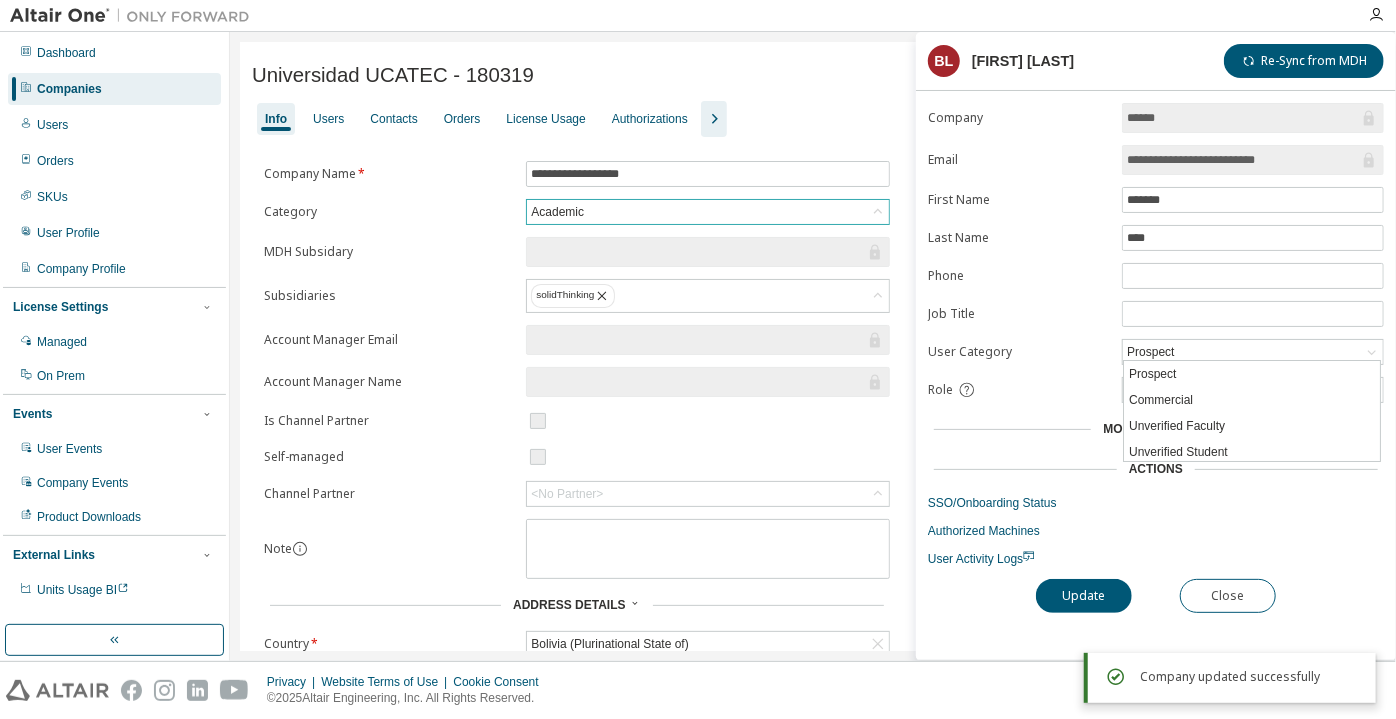 click on "Universidad UCATEC - 180319 Activity Log Re-sync from MDH" at bounding box center (813, 75) 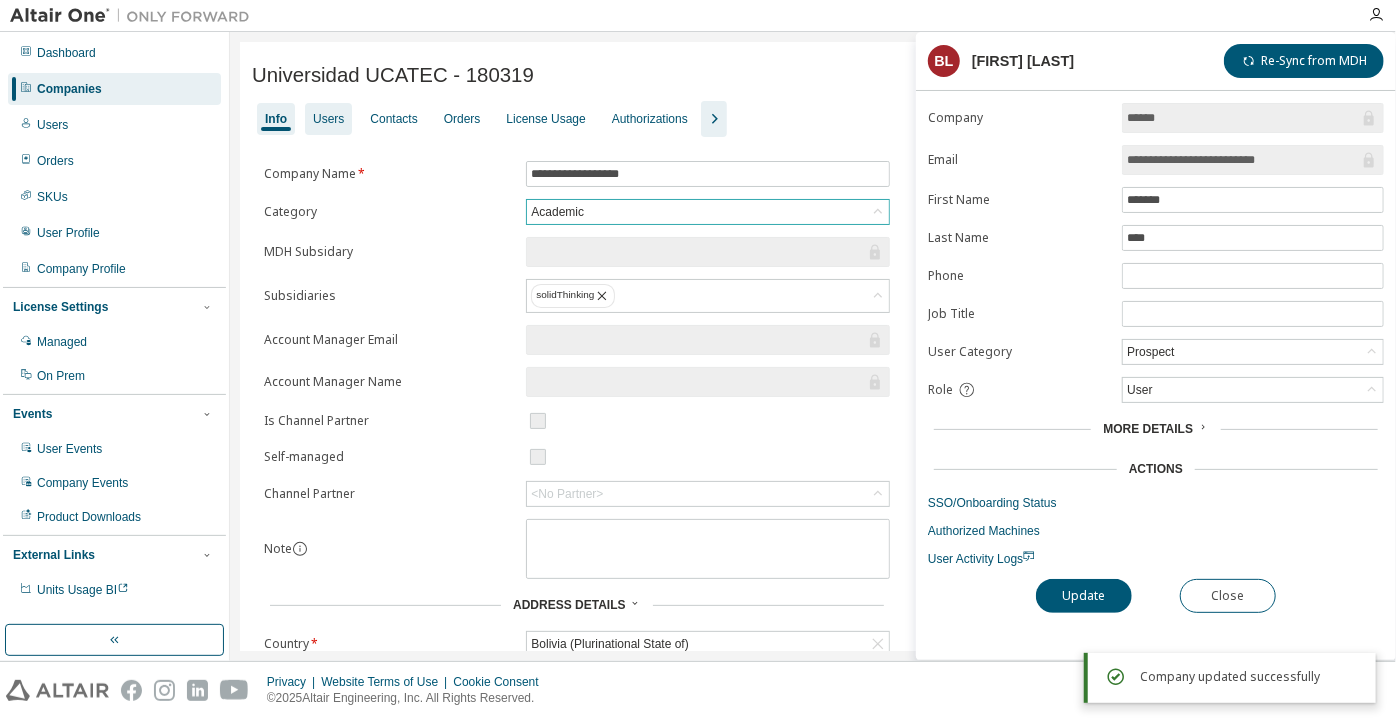 click on "Users" at bounding box center (328, 119) 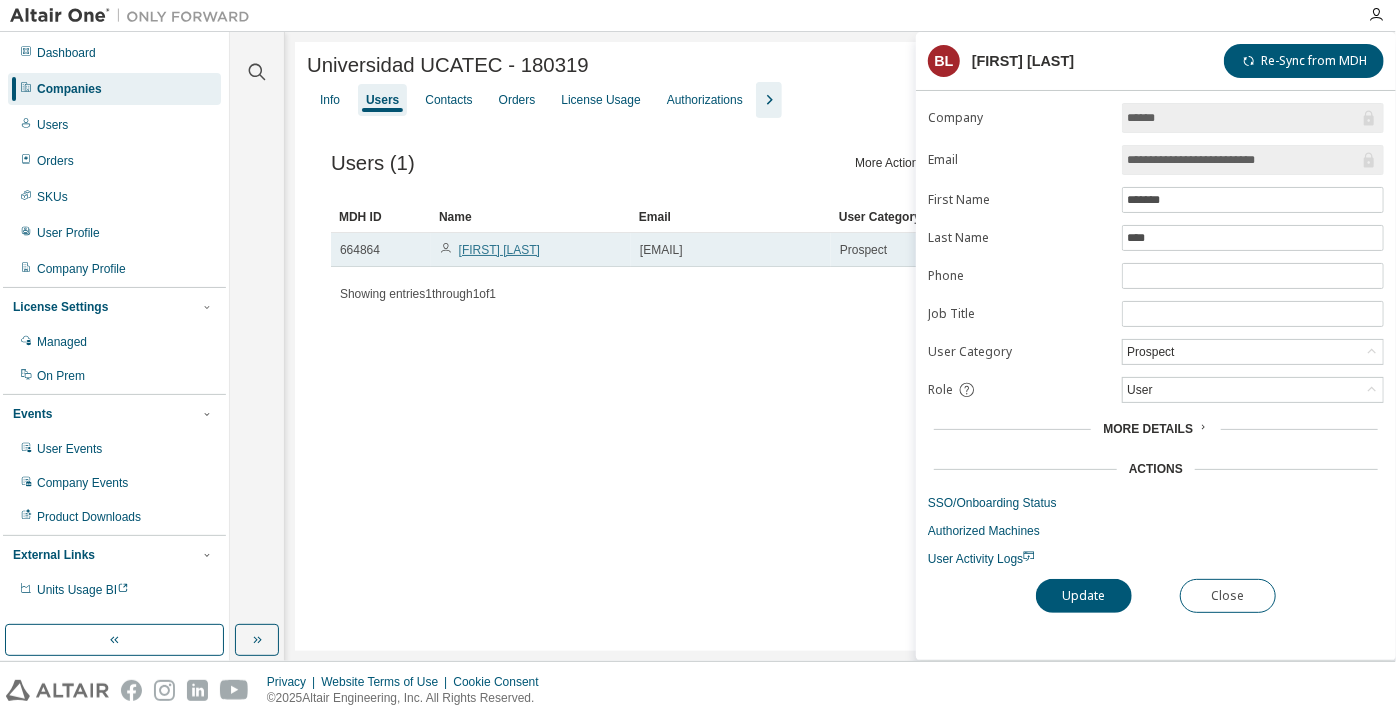 click on "[FIRST] [LAST]" at bounding box center [499, 250] 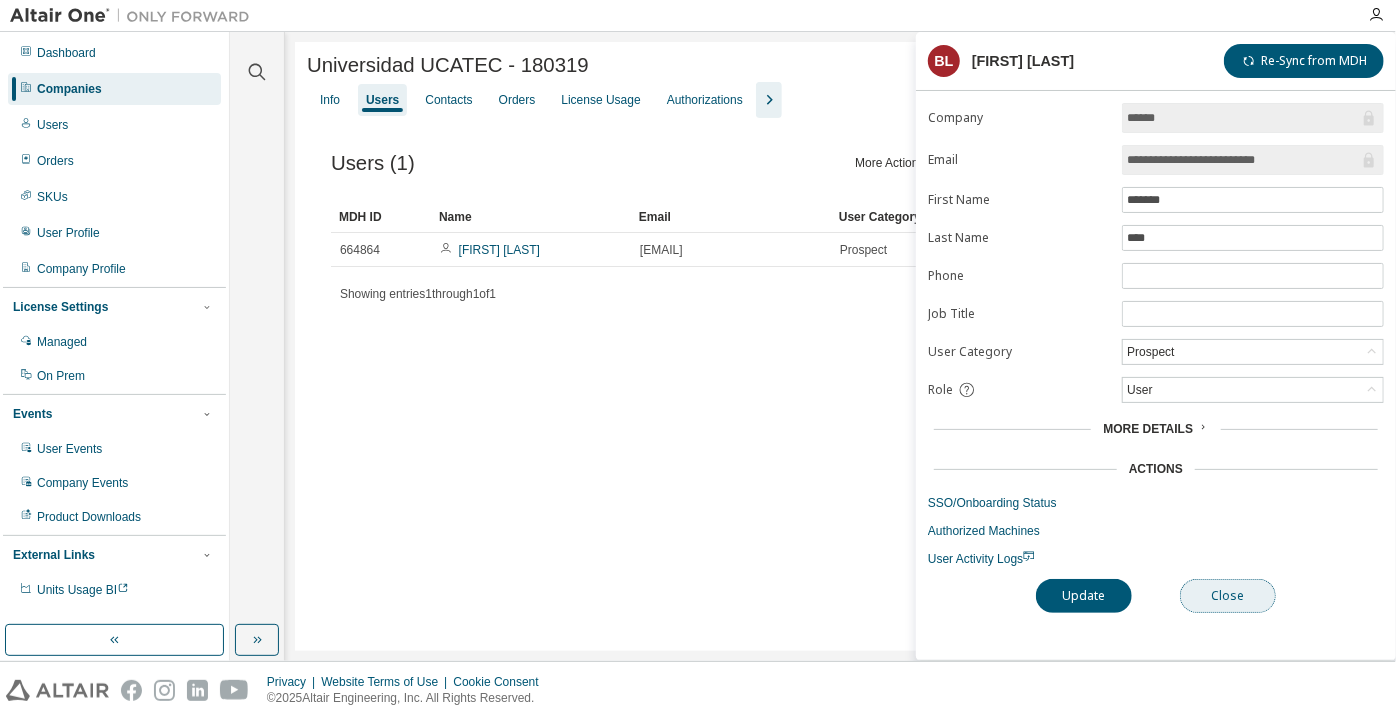 click on "Close" at bounding box center [1228, 596] 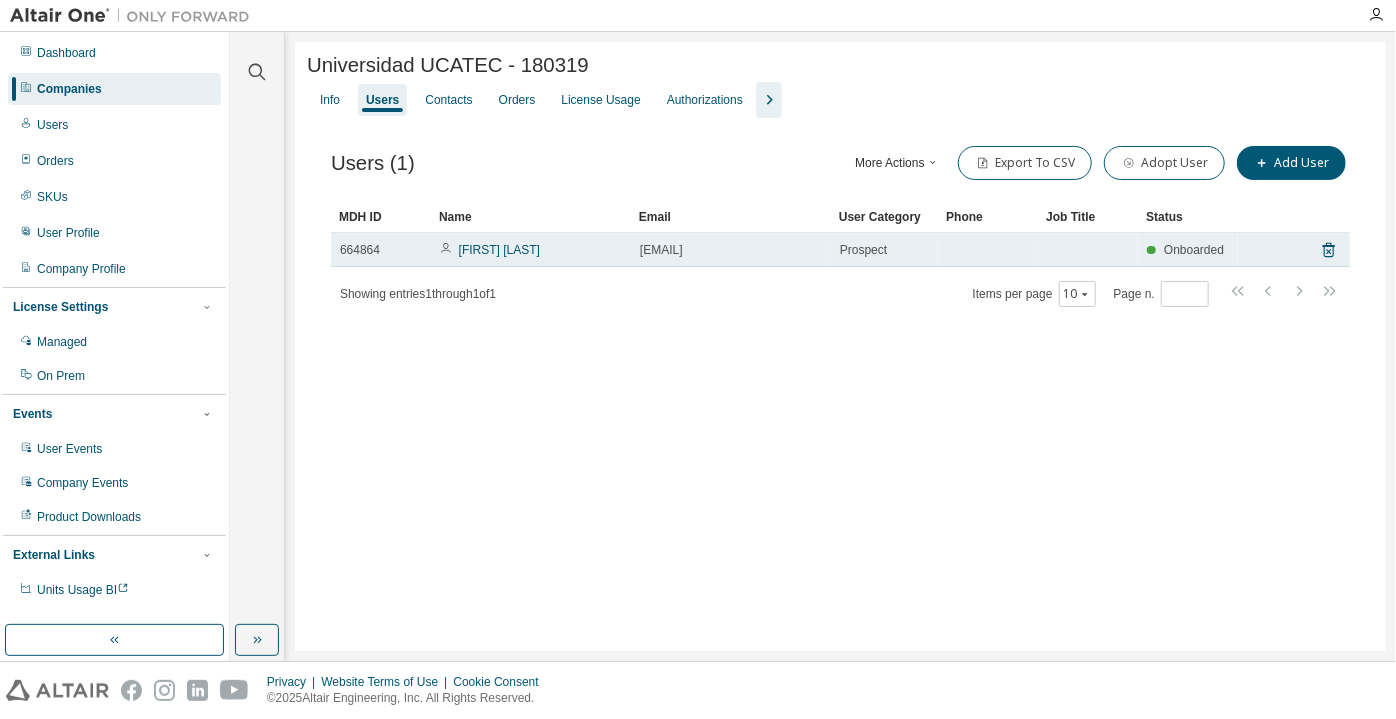 drag, startPoint x: 801, startPoint y: 260, endPoint x: 717, endPoint y: 258, distance: 84.0238 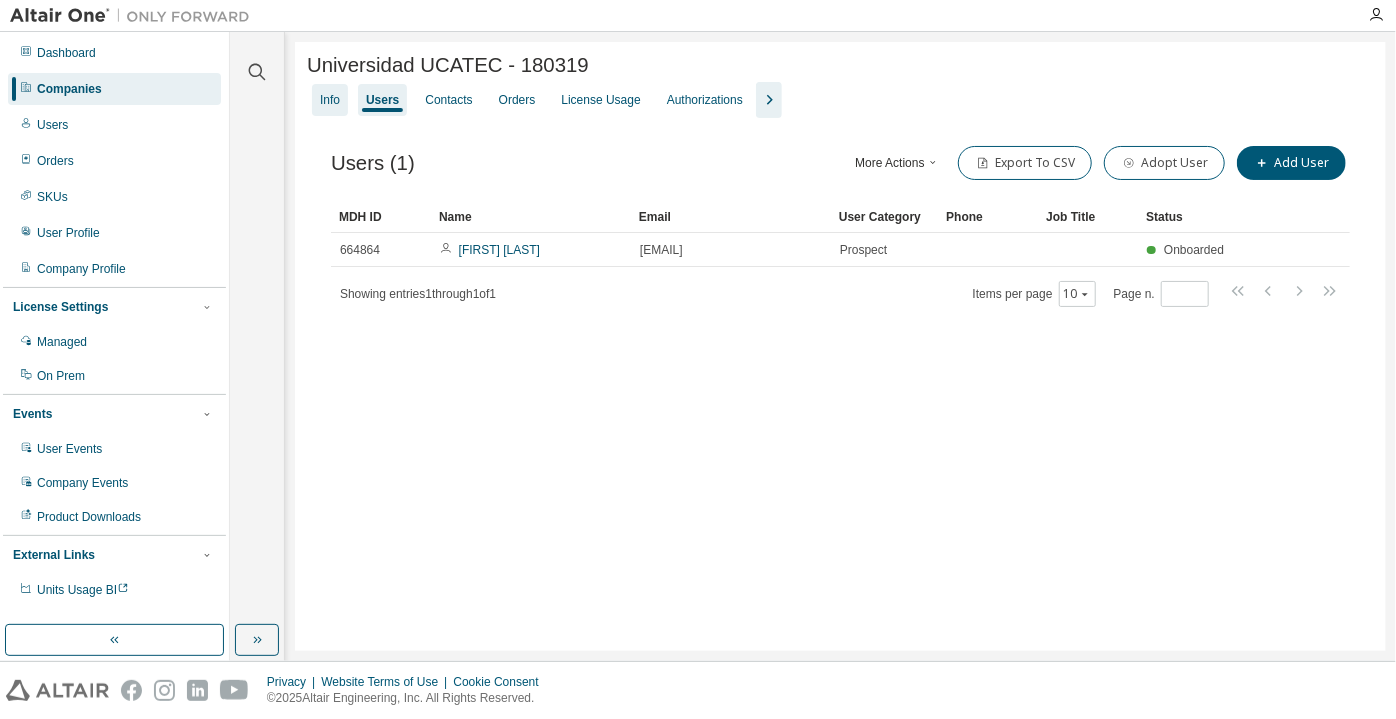 click on "Info" at bounding box center (330, 100) 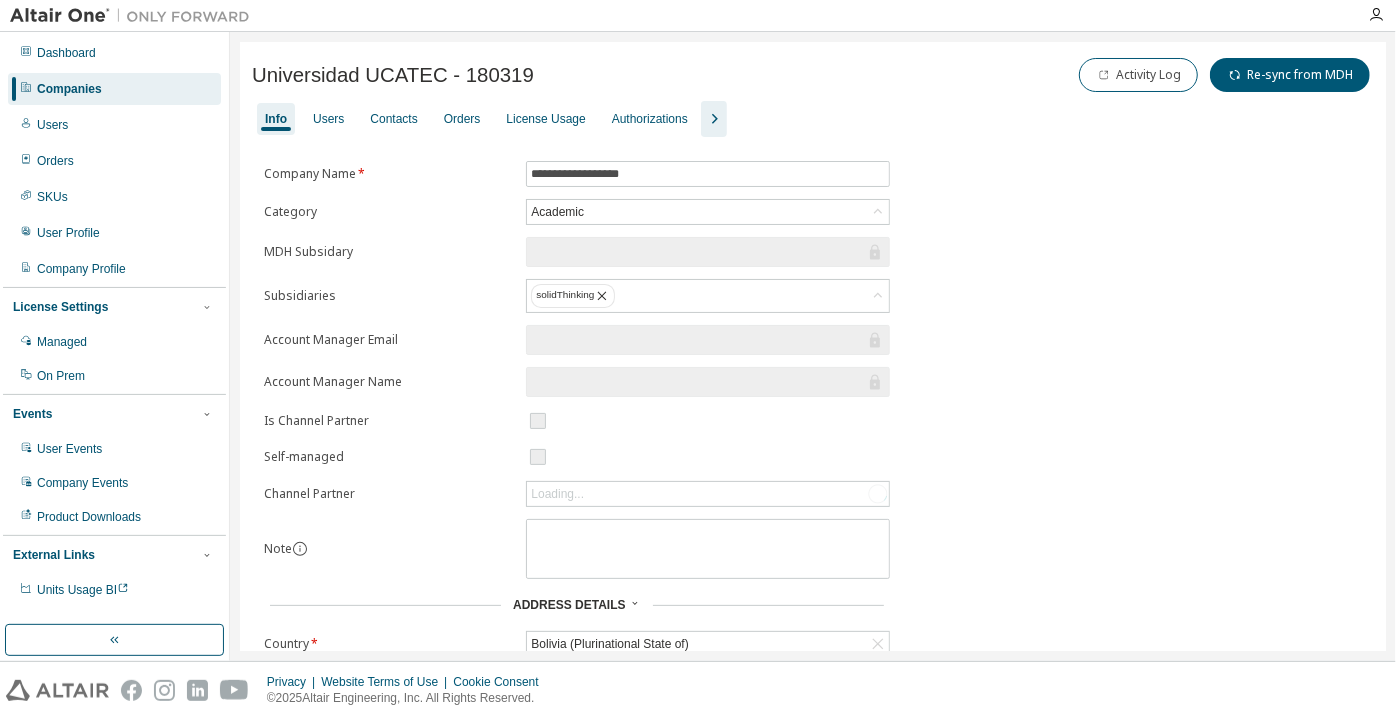 click 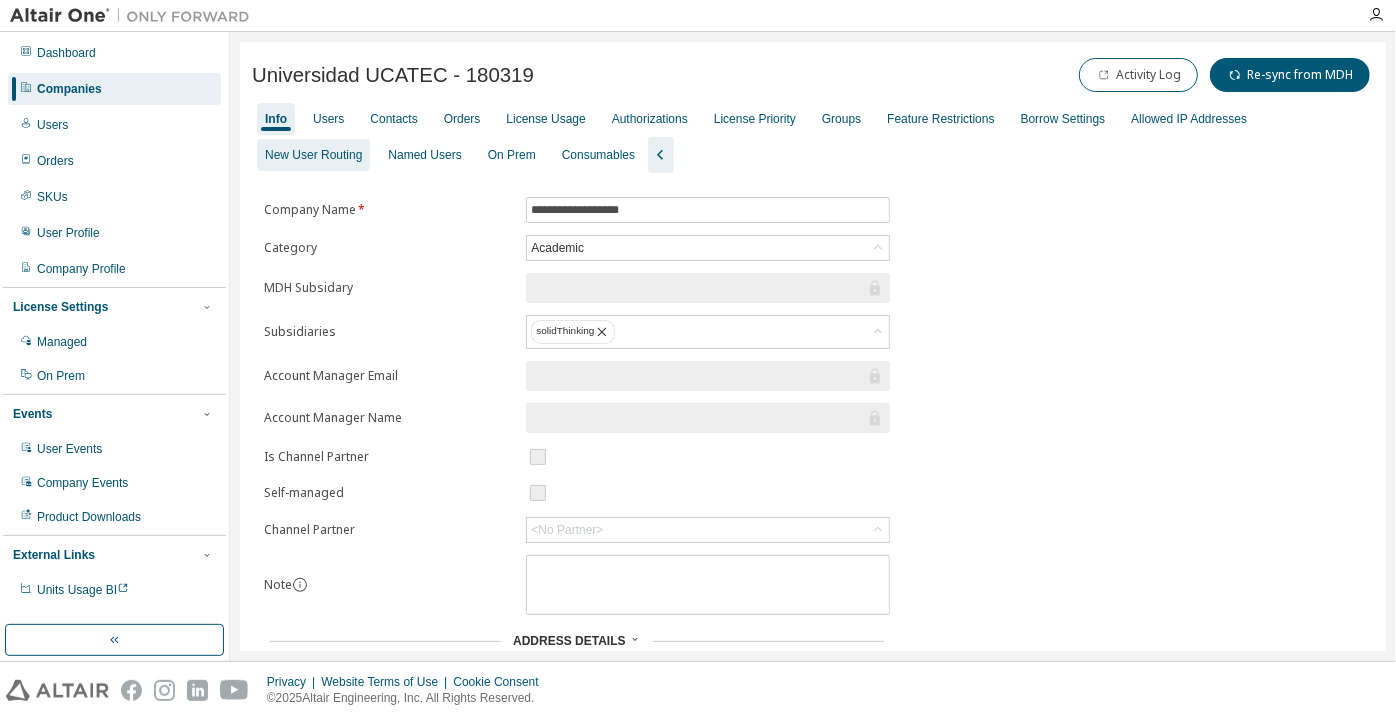 click on "New User Routing" at bounding box center [313, 155] 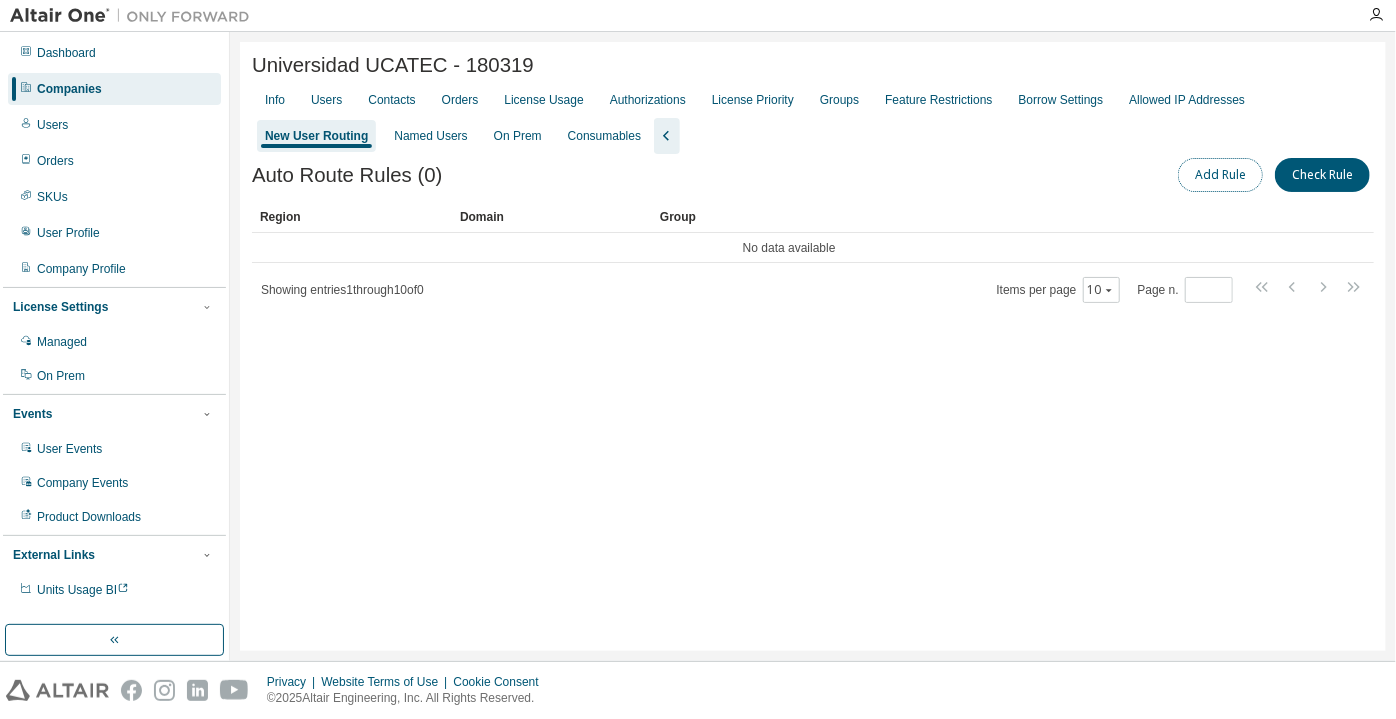 click on "Add Rule" at bounding box center [1220, 175] 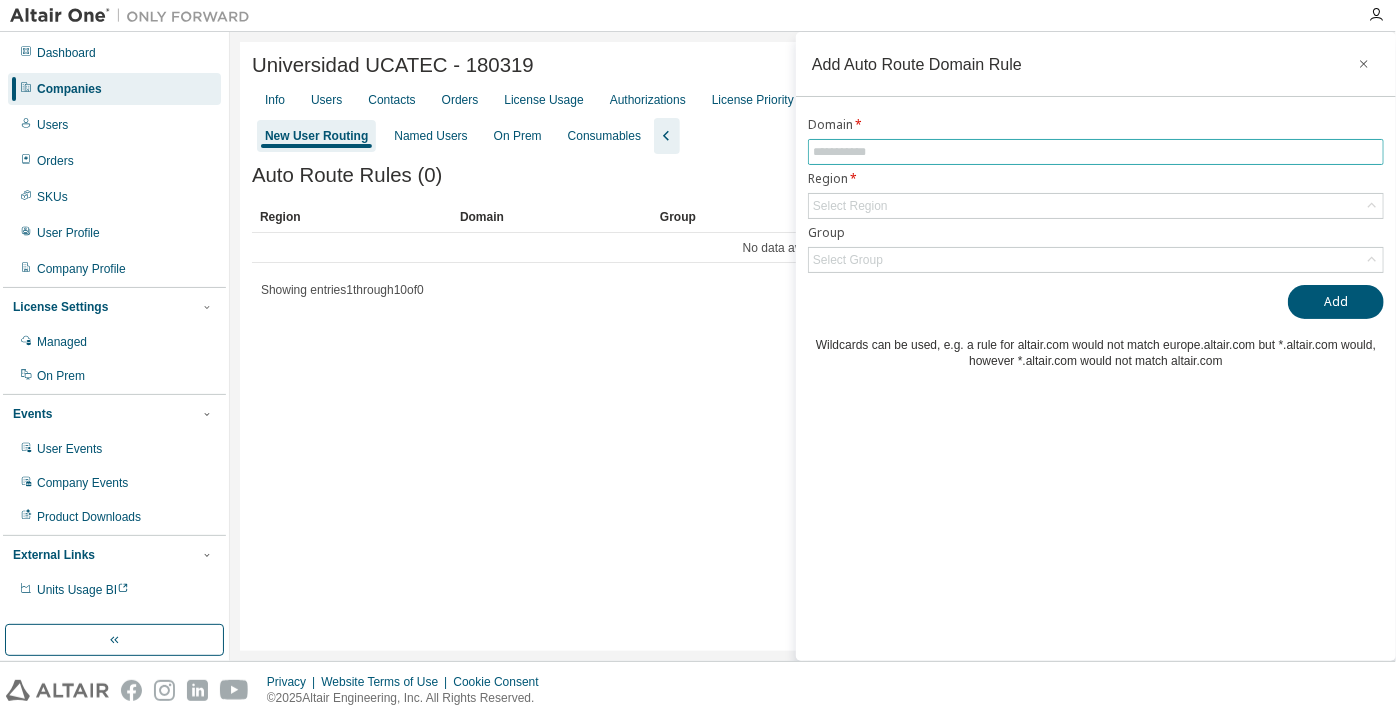 click at bounding box center [1096, 152] 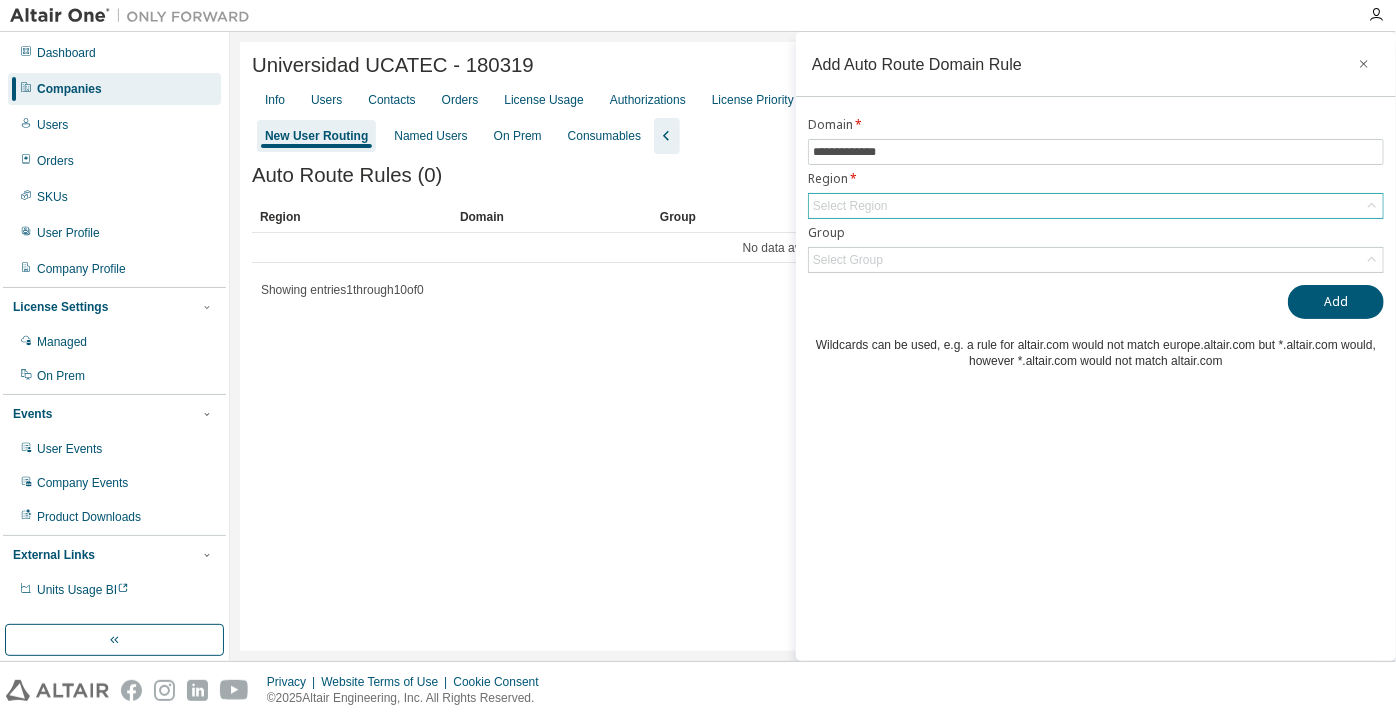 click on "Select Region" at bounding box center (850, 206) 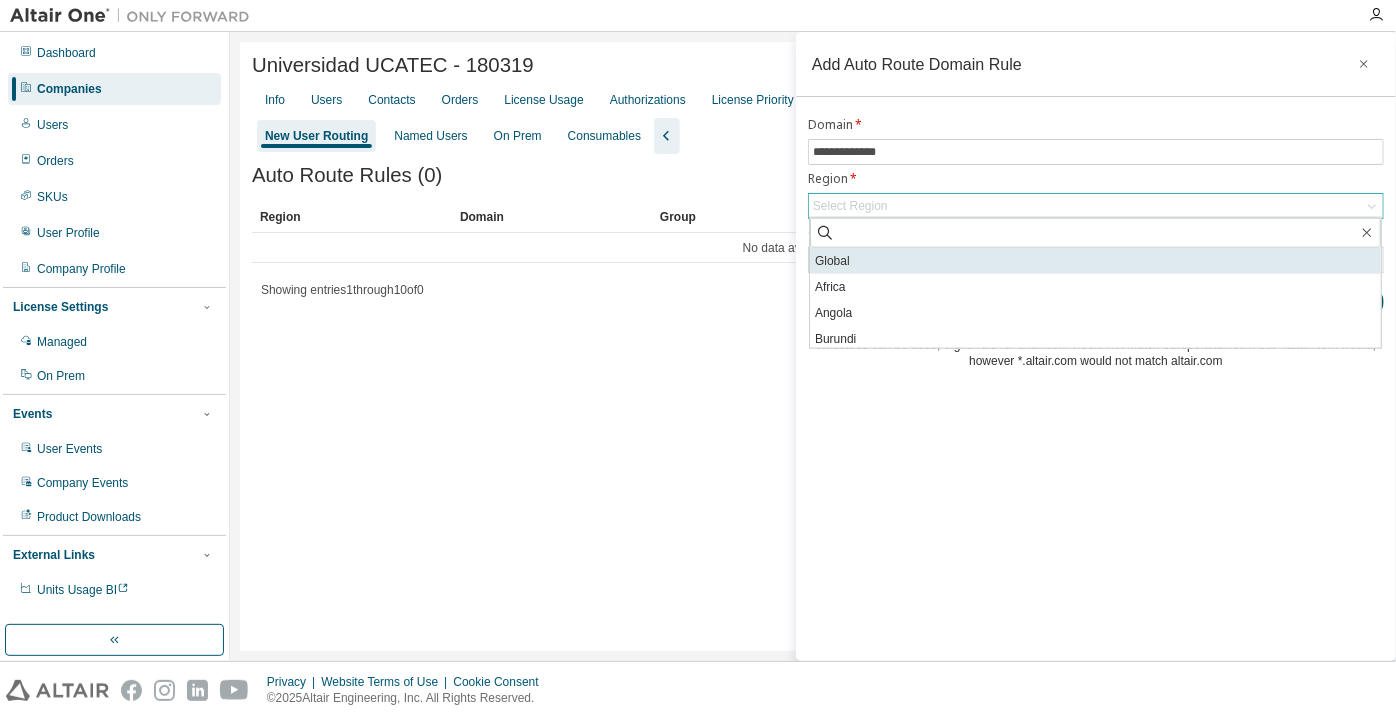 click on "Global" at bounding box center [1095, 261] 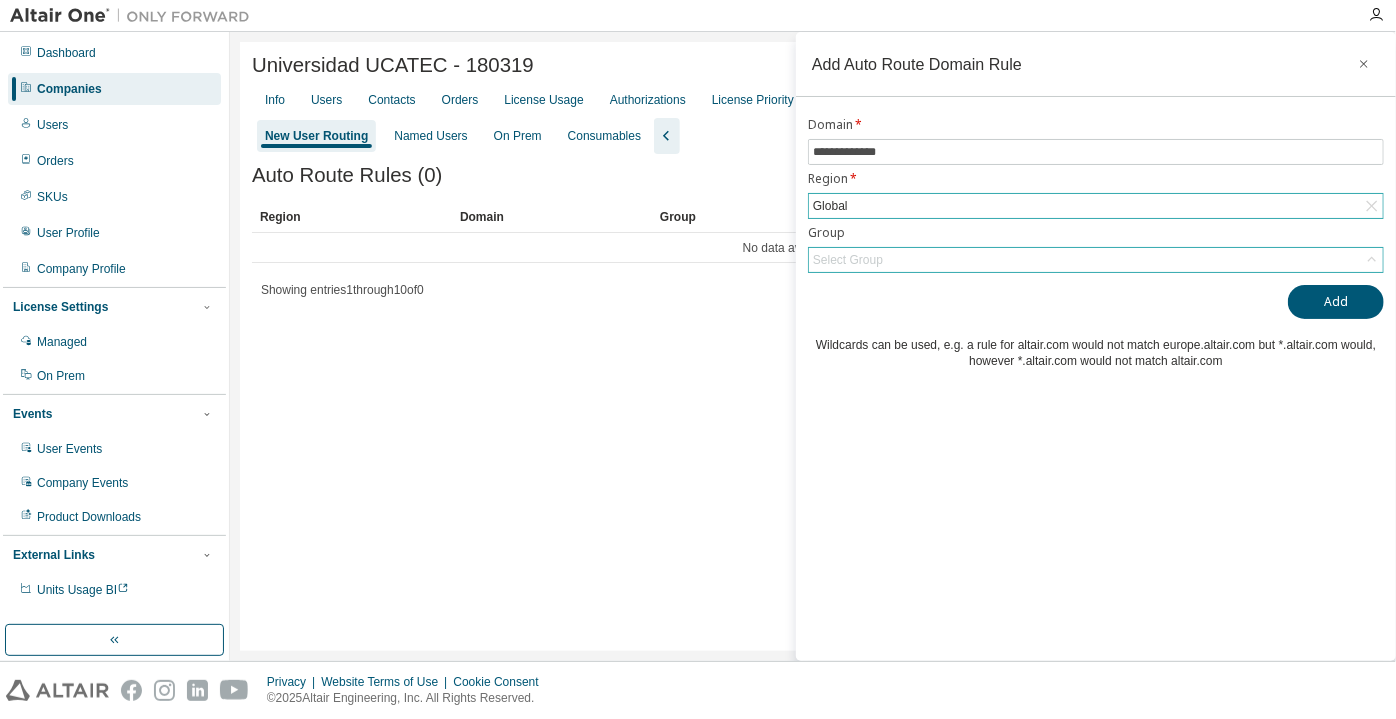 click on "Select Group" at bounding box center [848, 260] 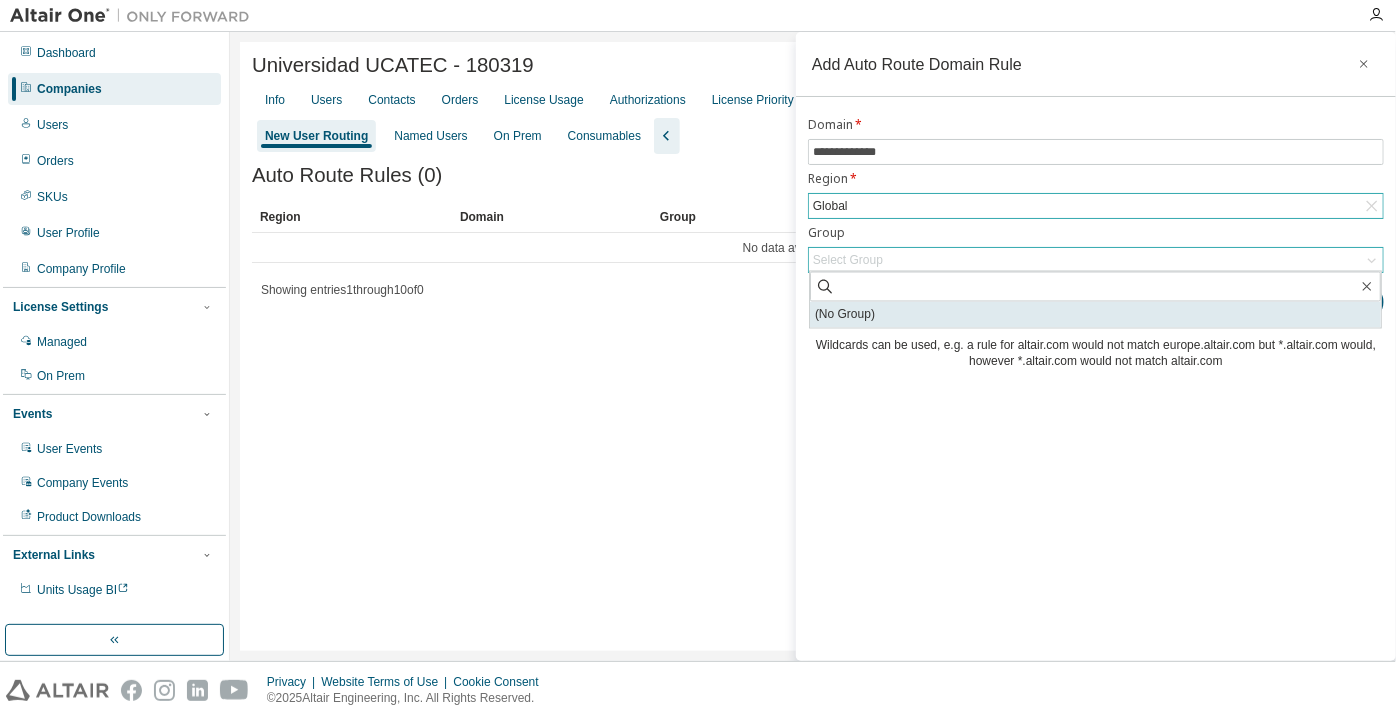 click on "(No Group)" at bounding box center [1095, 315] 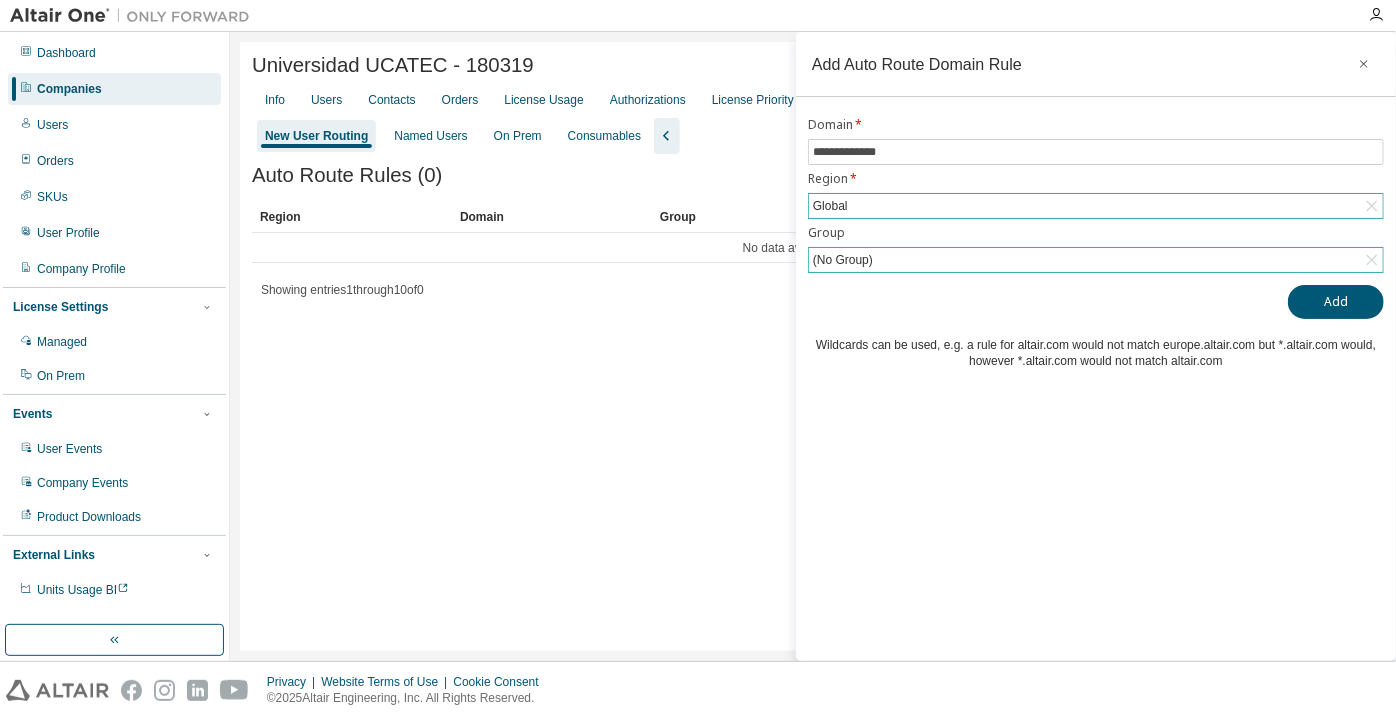 click on "**********" at bounding box center [1096, 243] 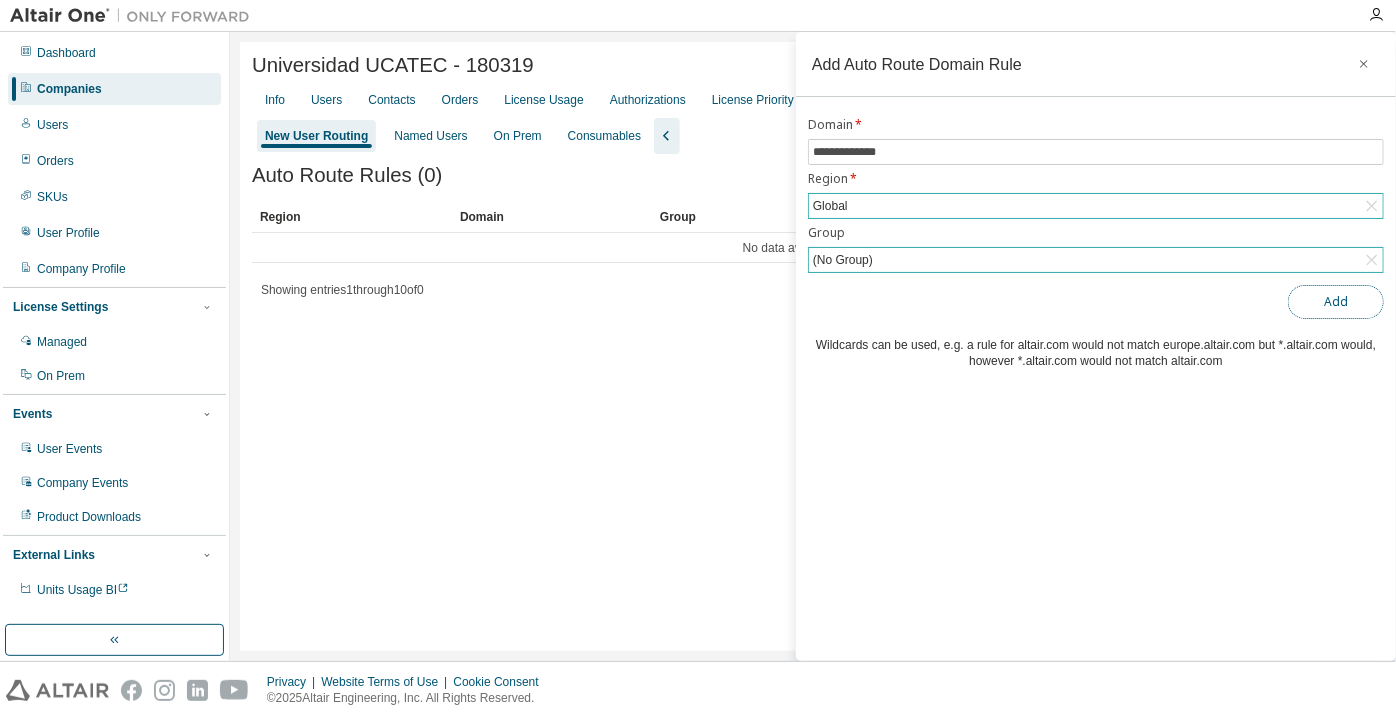 click on "Add" at bounding box center (1336, 302) 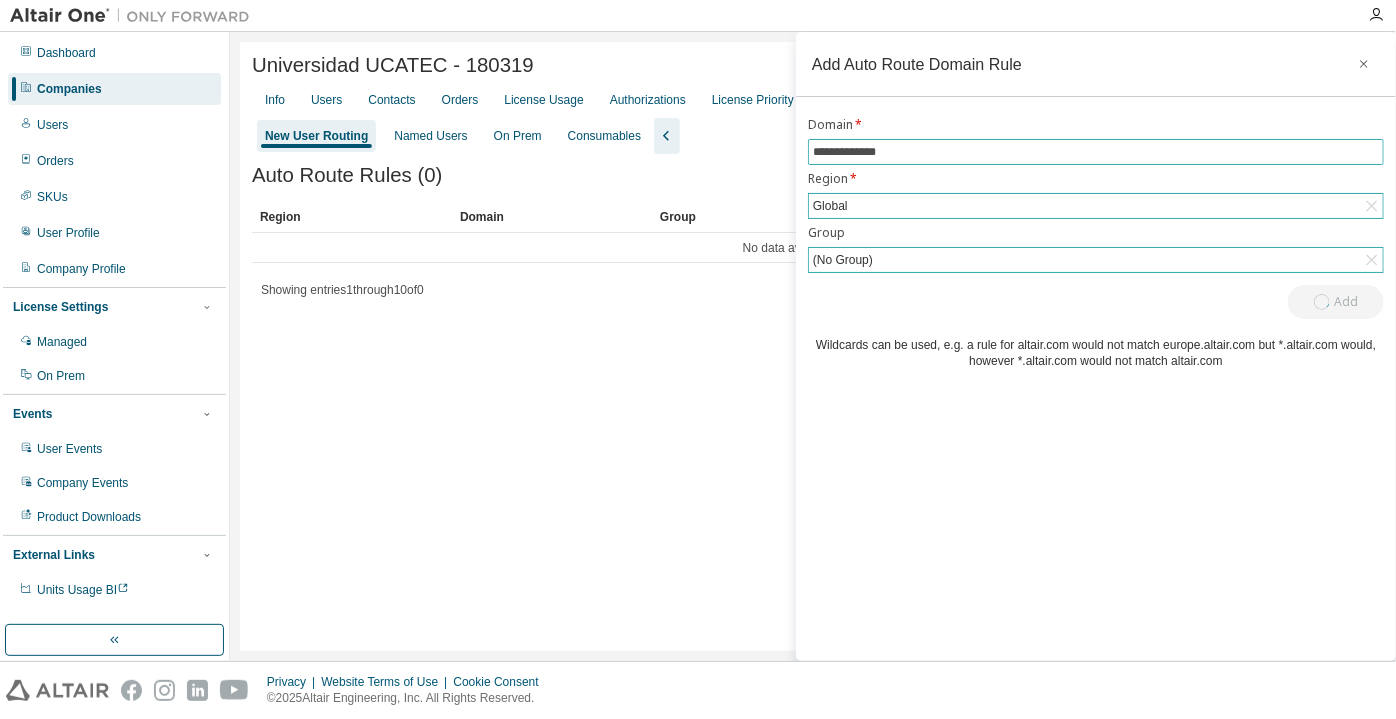 click on "**********" at bounding box center [1096, 152] 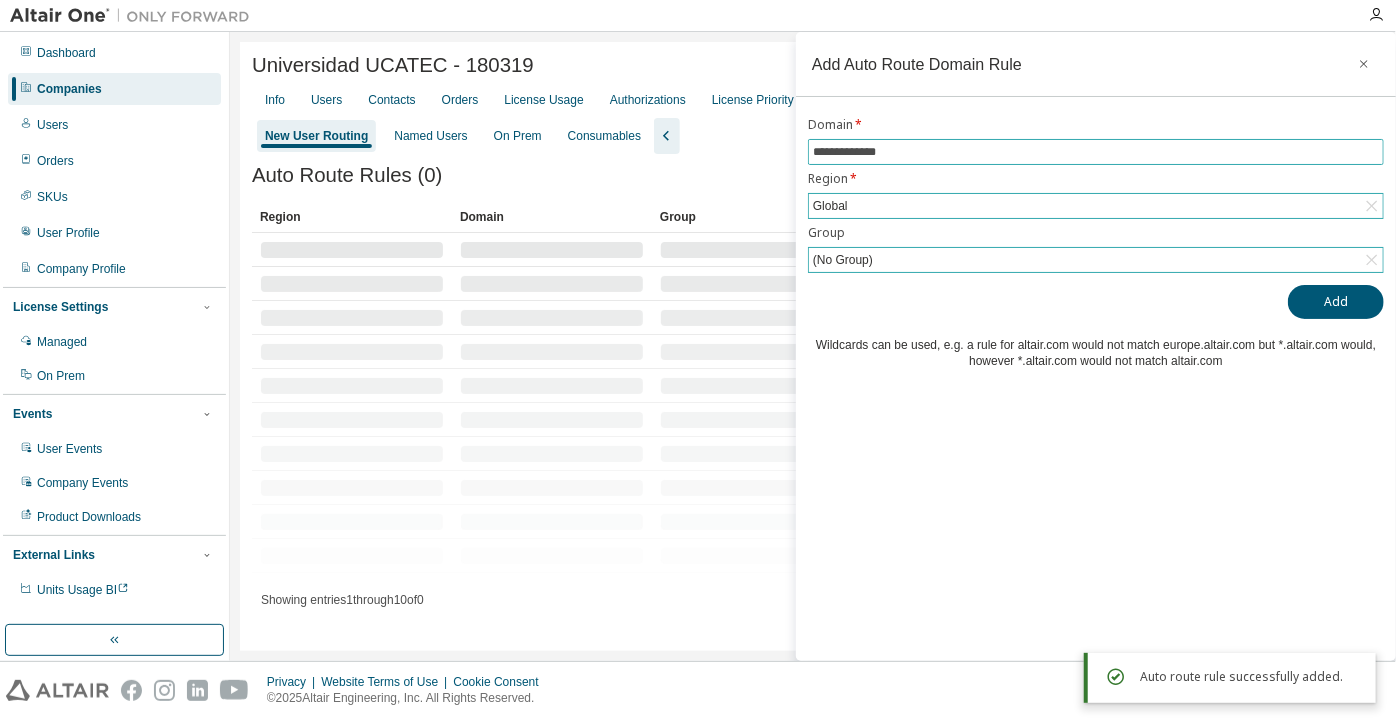 click on "**********" at bounding box center (1096, 152) 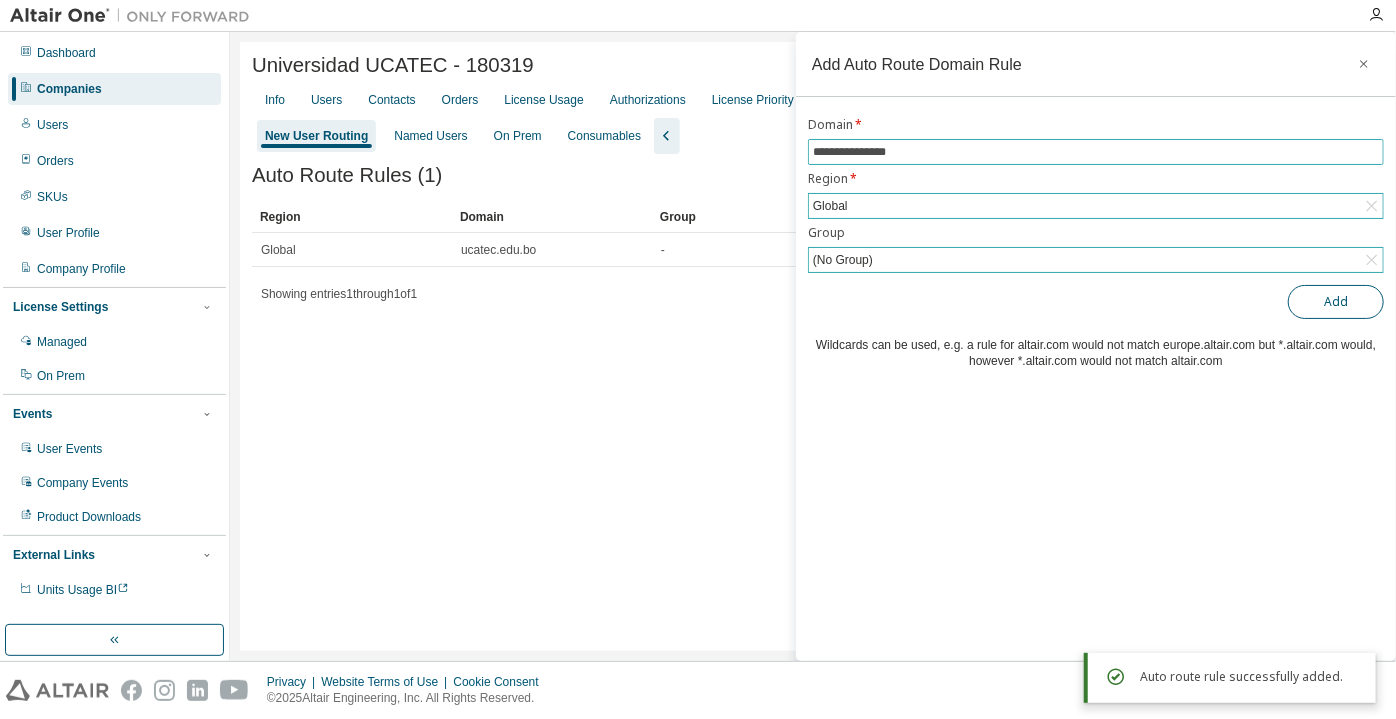 type on "**********" 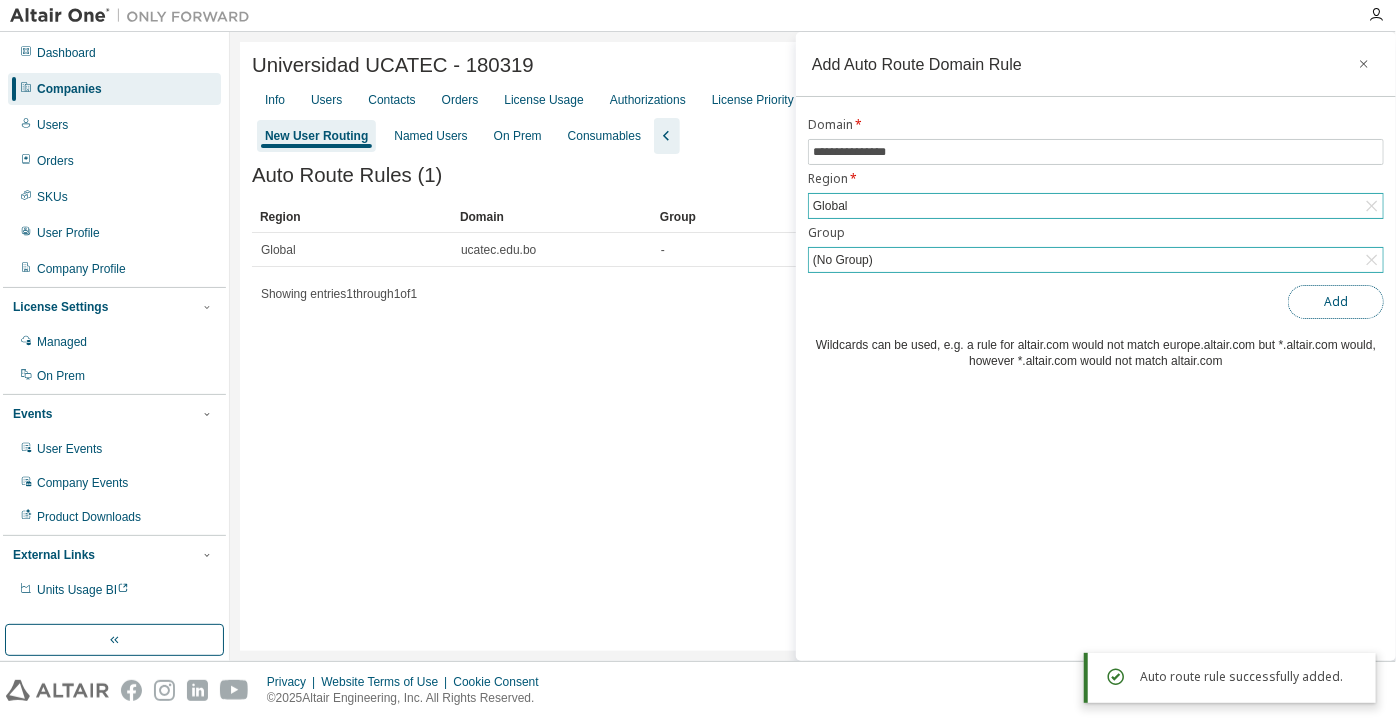 click on "Add" at bounding box center [1336, 302] 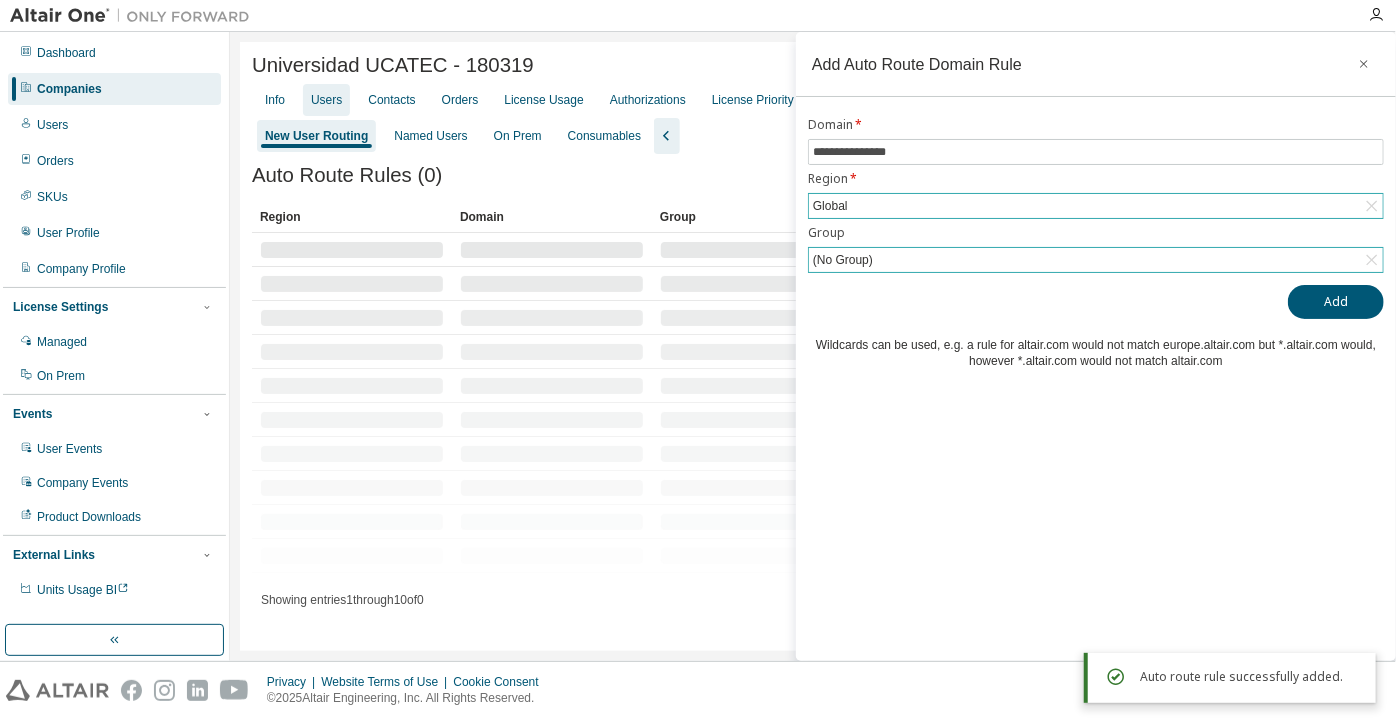 click on "Users" at bounding box center (326, 100) 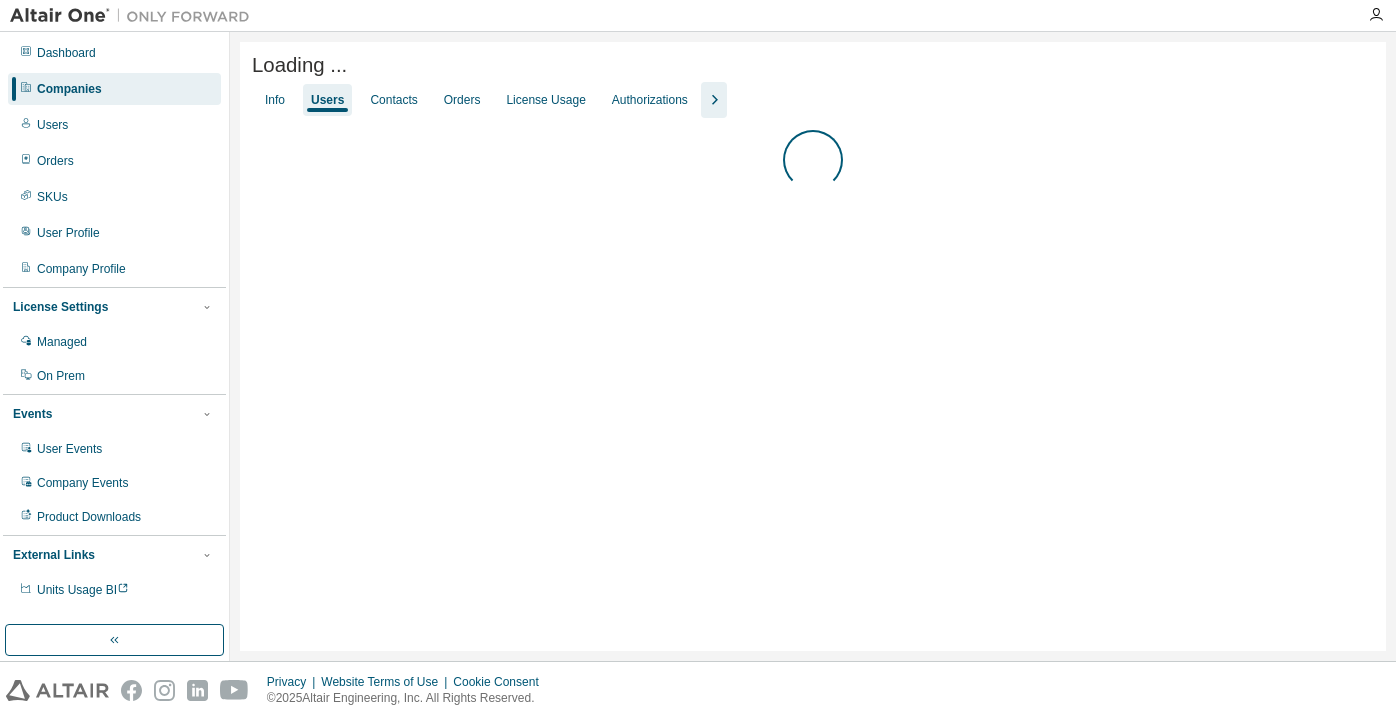scroll, scrollTop: 0, scrollLeft: 0, axis: both 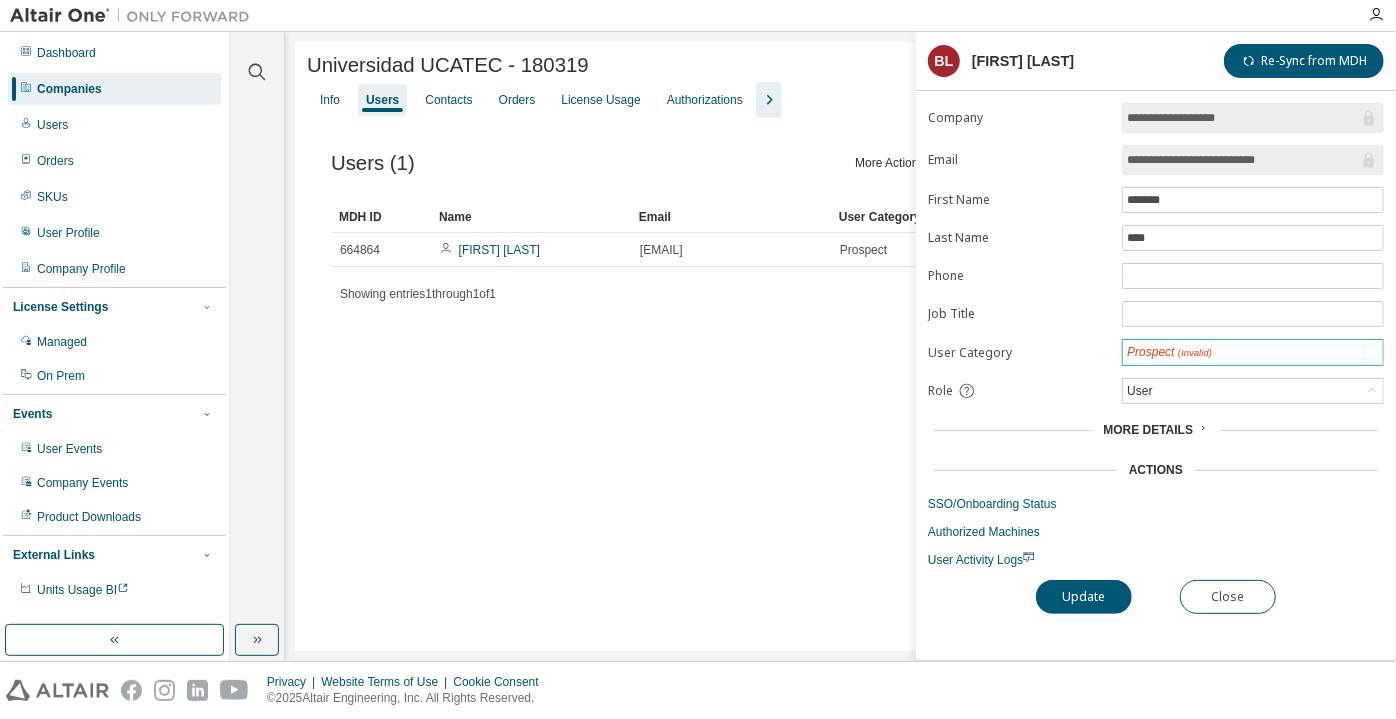 click on "Prospect   (Invalid)" at bounding box center (1169, 352) 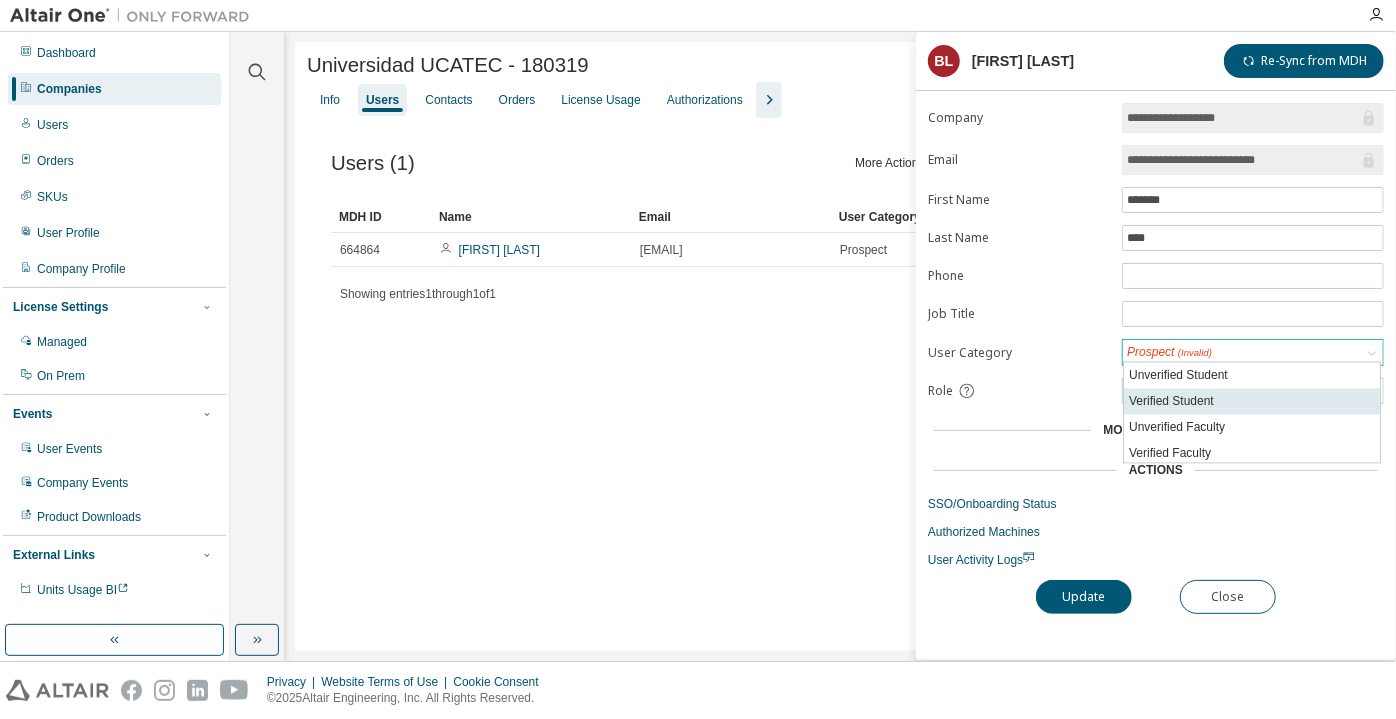 click on "Verified Student" at bounding box center (1252, 402) 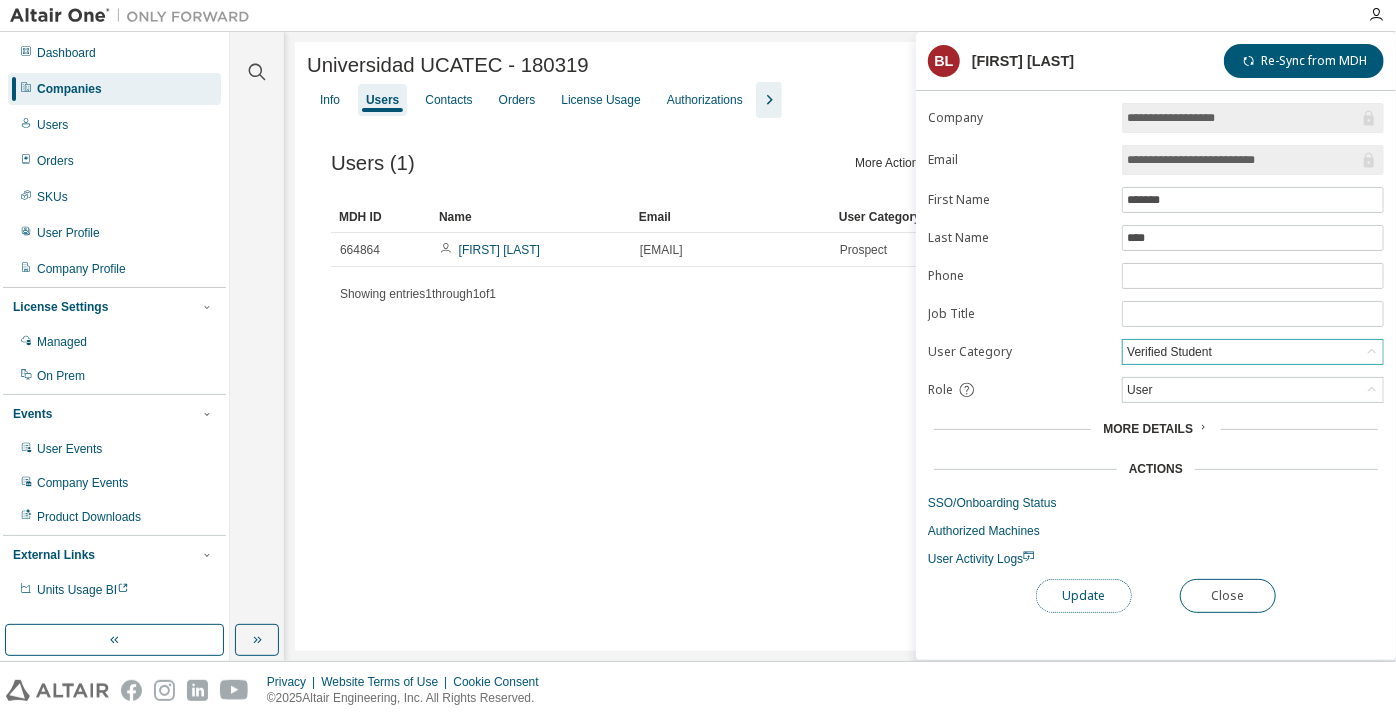 click on "Update" at bounding box center [1084, 596] 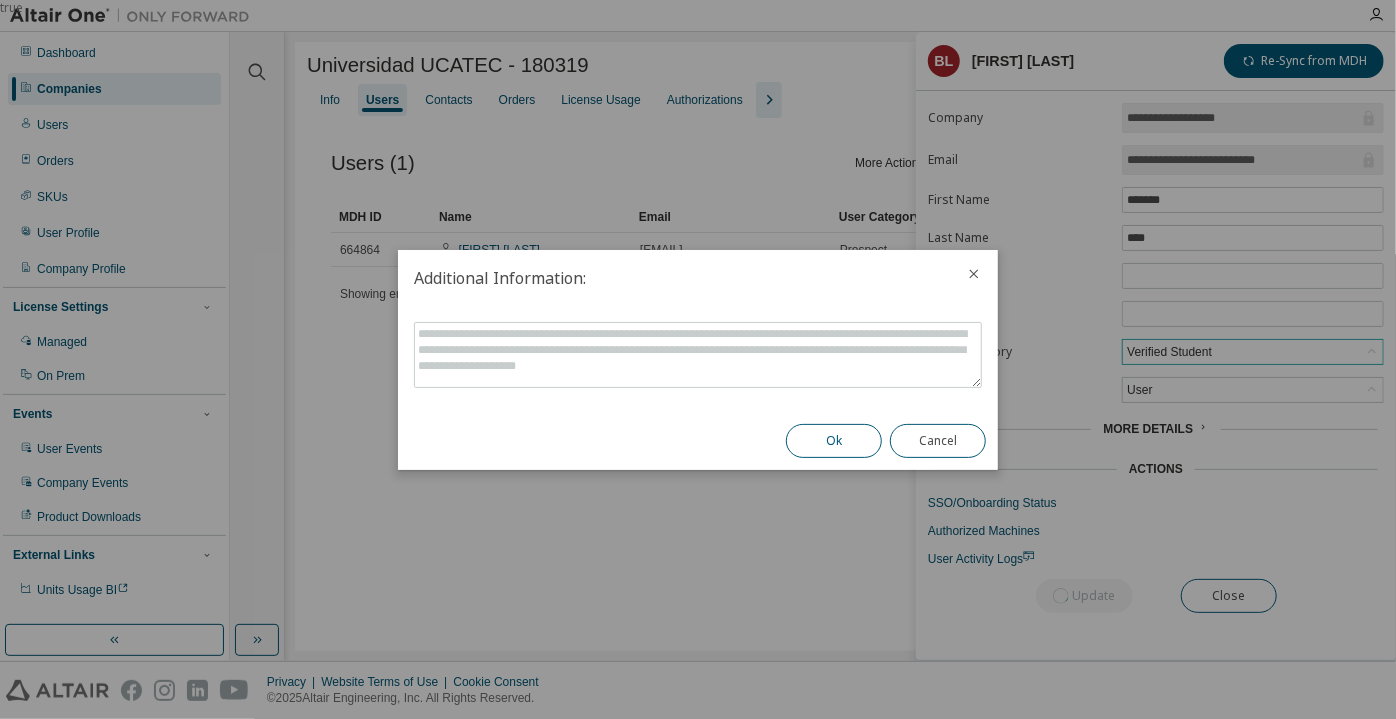click on "Ok" at bounding box center [834, 441] 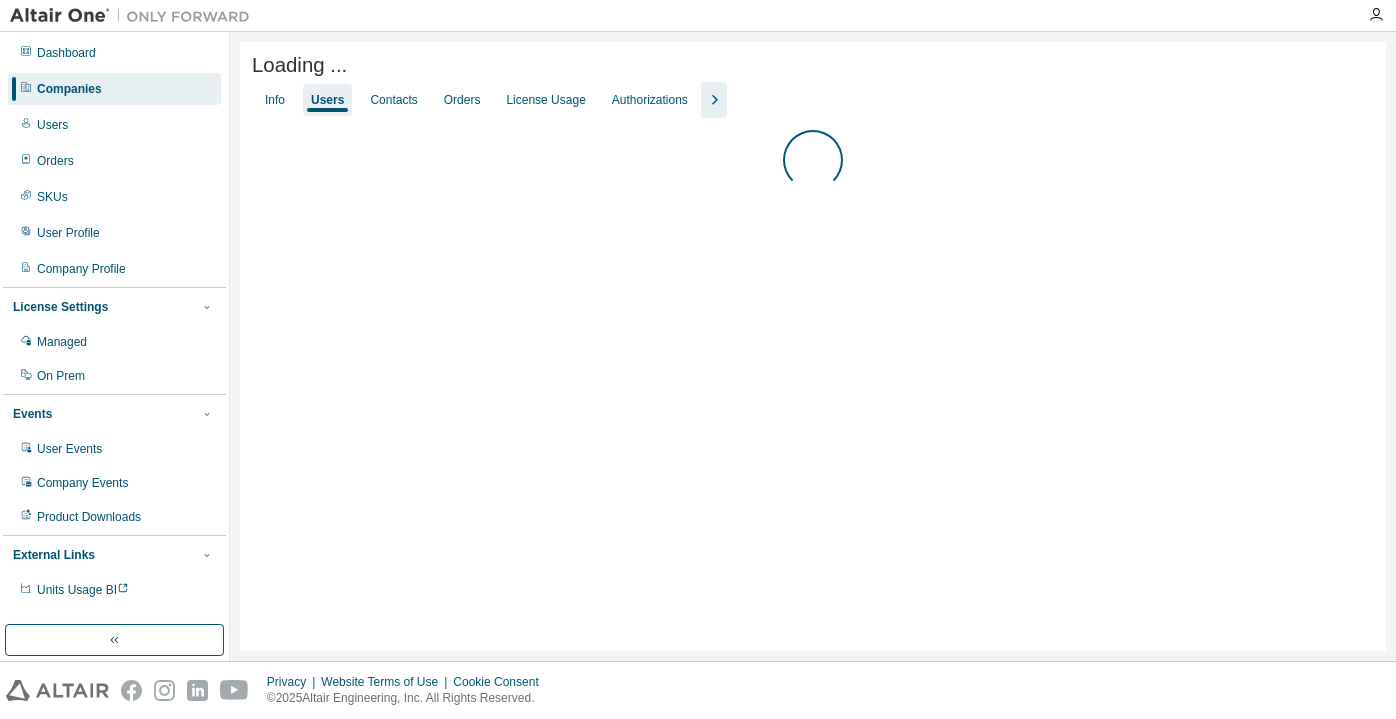 scroll, scrollTop: 0, scrollLeft: 0, axis: both 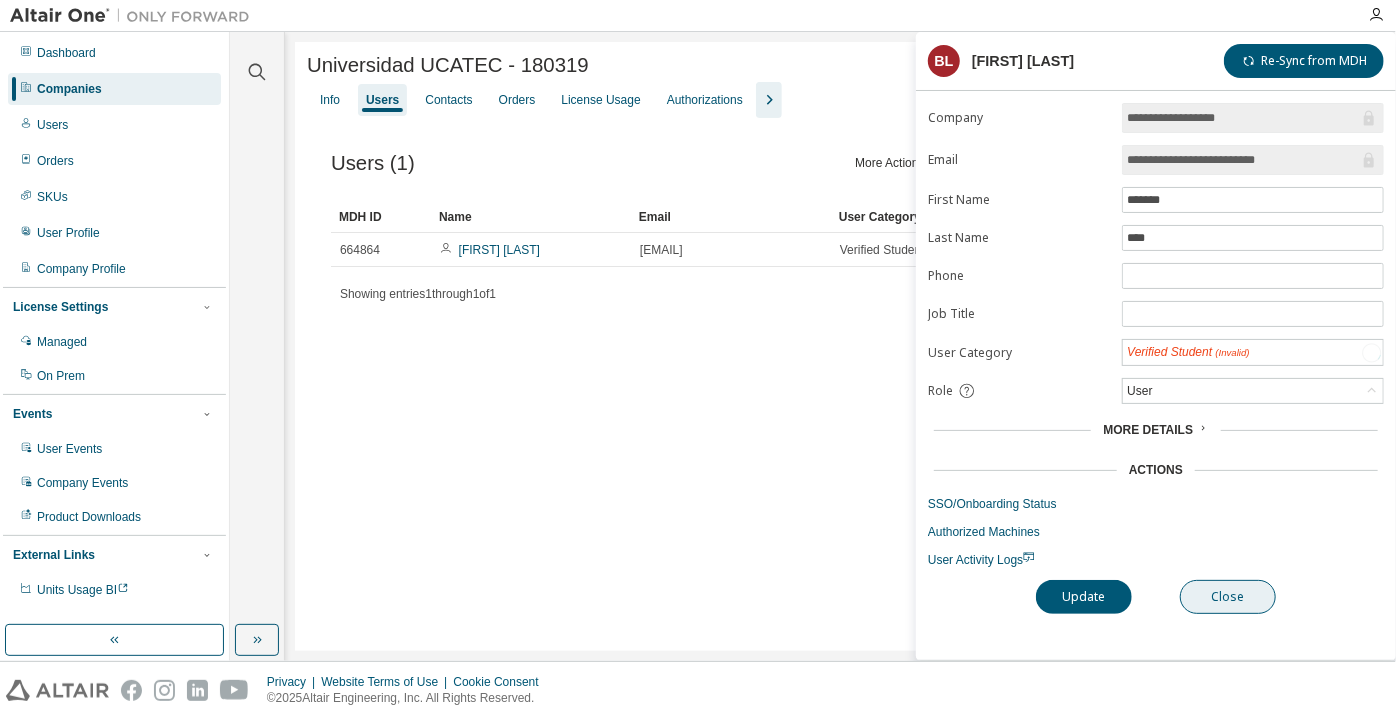 click on "Close" at bounding box center (1228, 597) 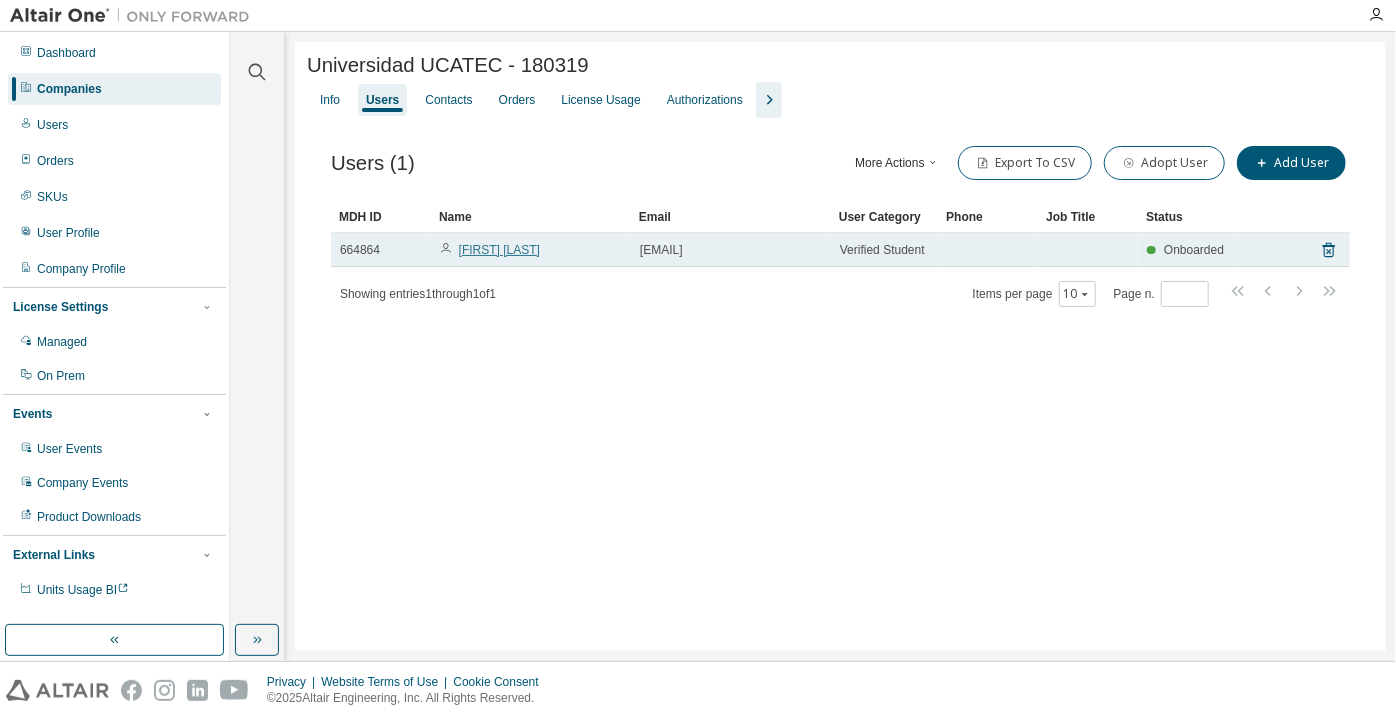 click on "[FIRST] [LAST]" at bounding box center (499, 250) 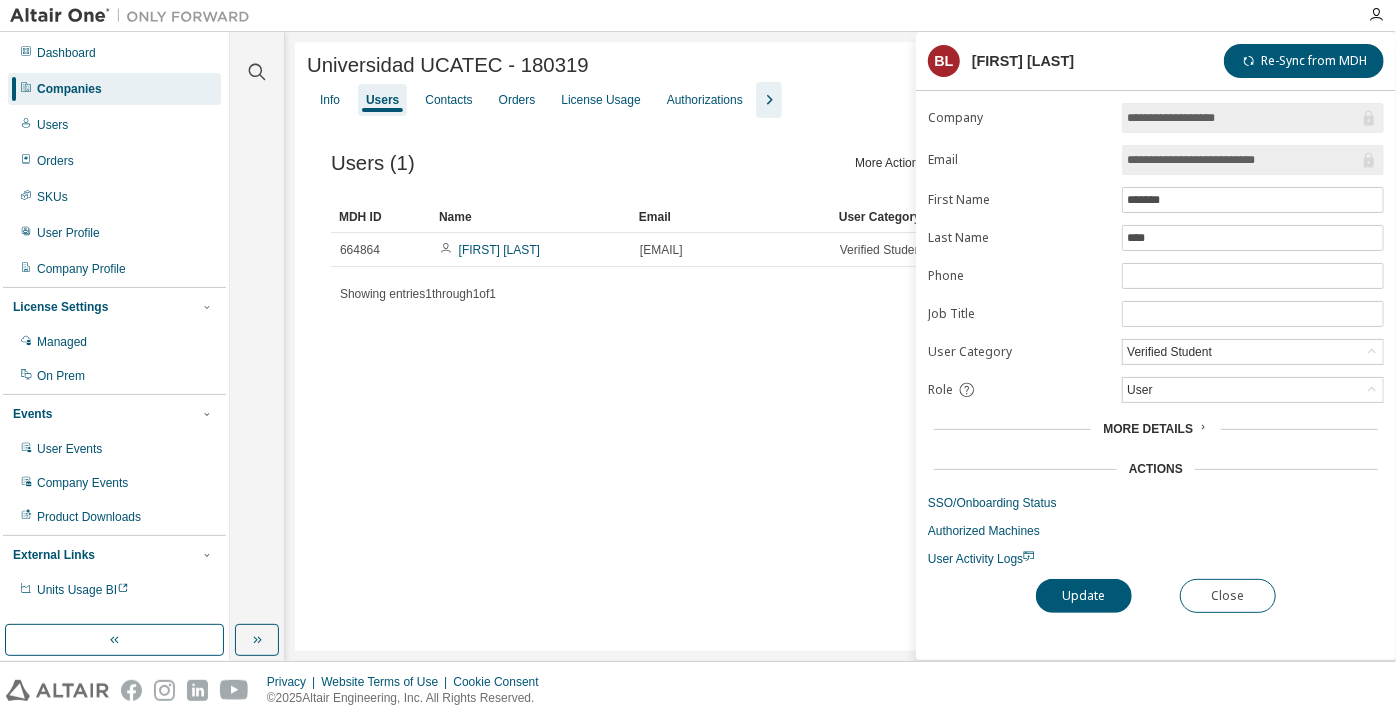 click on "Universidad UCATEC - 180319 Clear Load Save Save As Field Operator Value Select filter Select operand Add criteria Search Info Users Contacts Orders License Usage Authorizations Users (1) More Actions Import From CSV Export To CSV Adopt User Add User Clear Load Save Save As Field Operator Value Select filter Select operand Add criteria Search MDH ID Name Email User Category Phone Job Title Status 664864    [FIRST] [LAST] [EMAIL] Verified Student Onboarded Showing entries  1  through  1  of  1 Items per page 10 Page n. *" at bounding box center [840, 346] 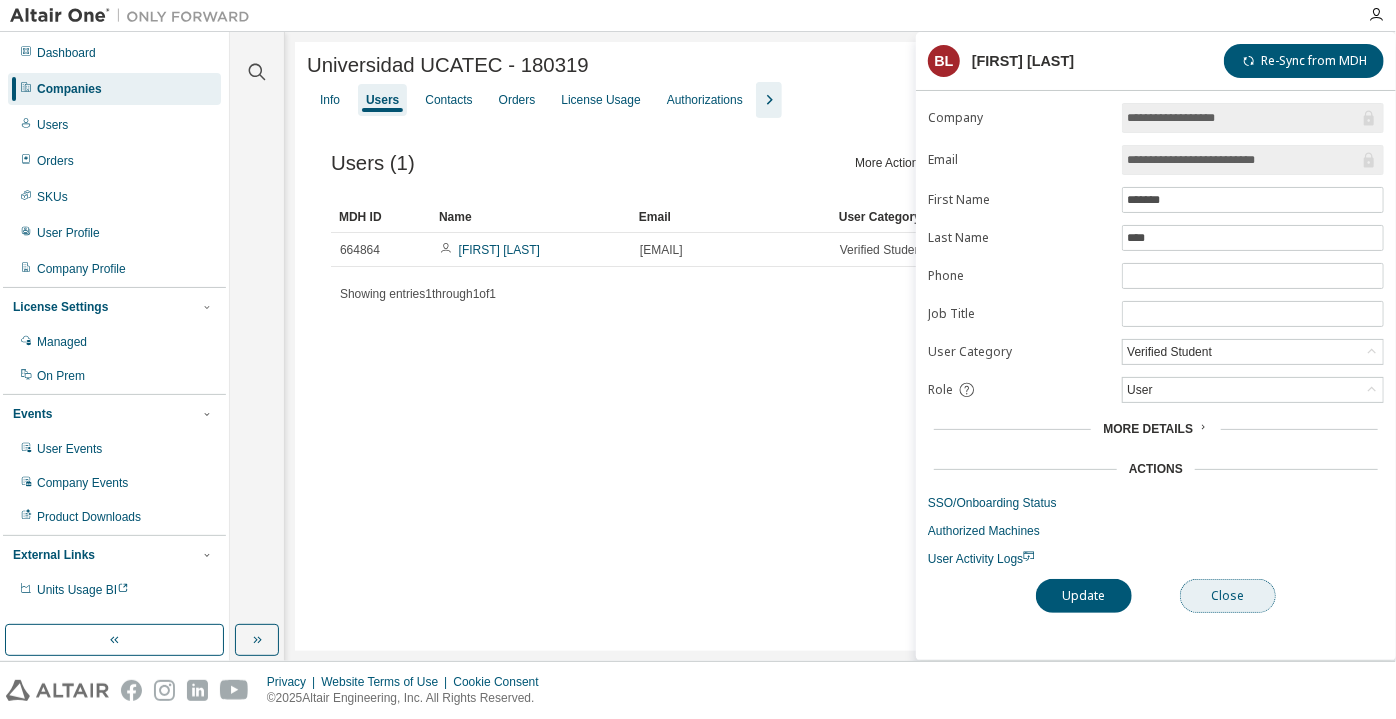 click on "Close" at bounding box center [1228, 596] 